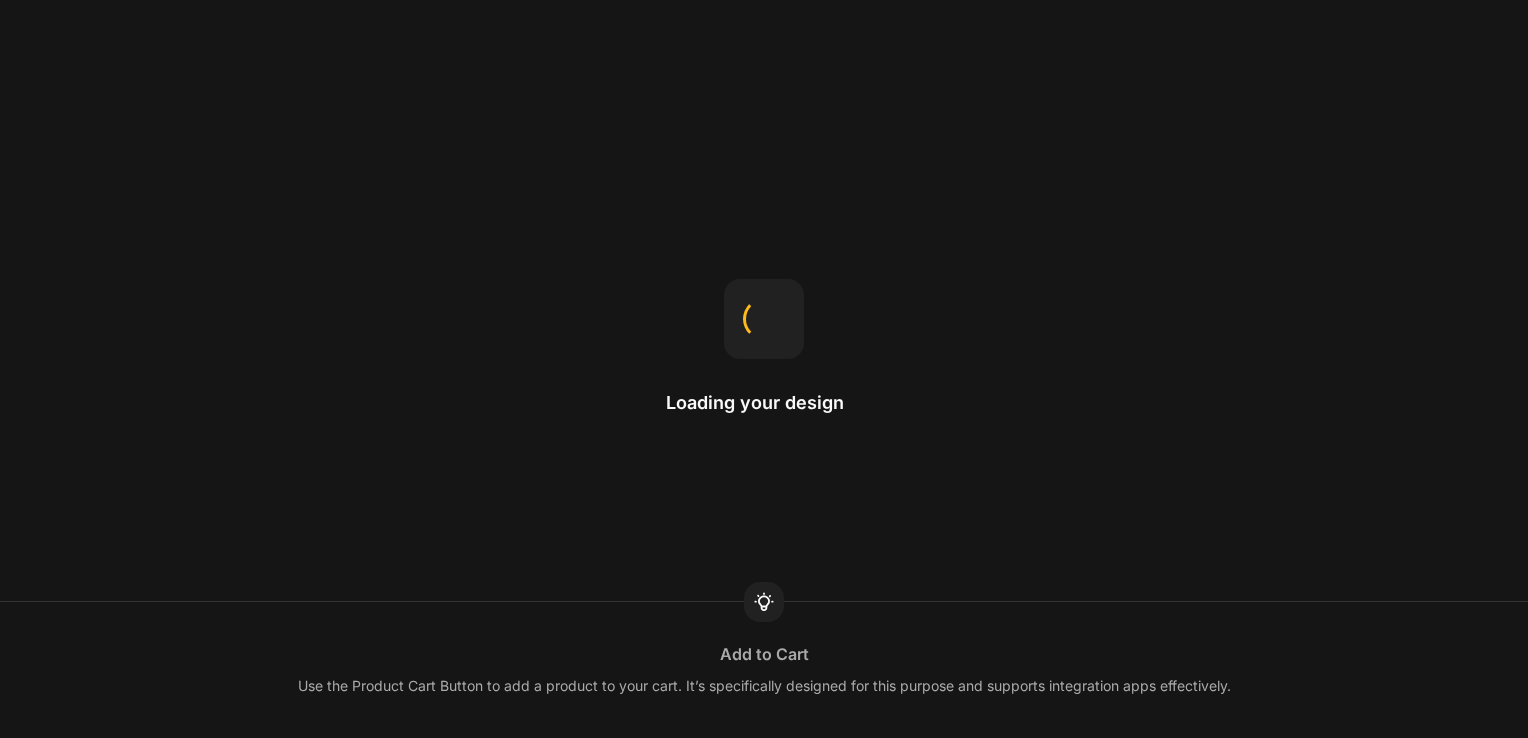 scroll, scrollTop: 0, scrollLeft: 0, axis: both 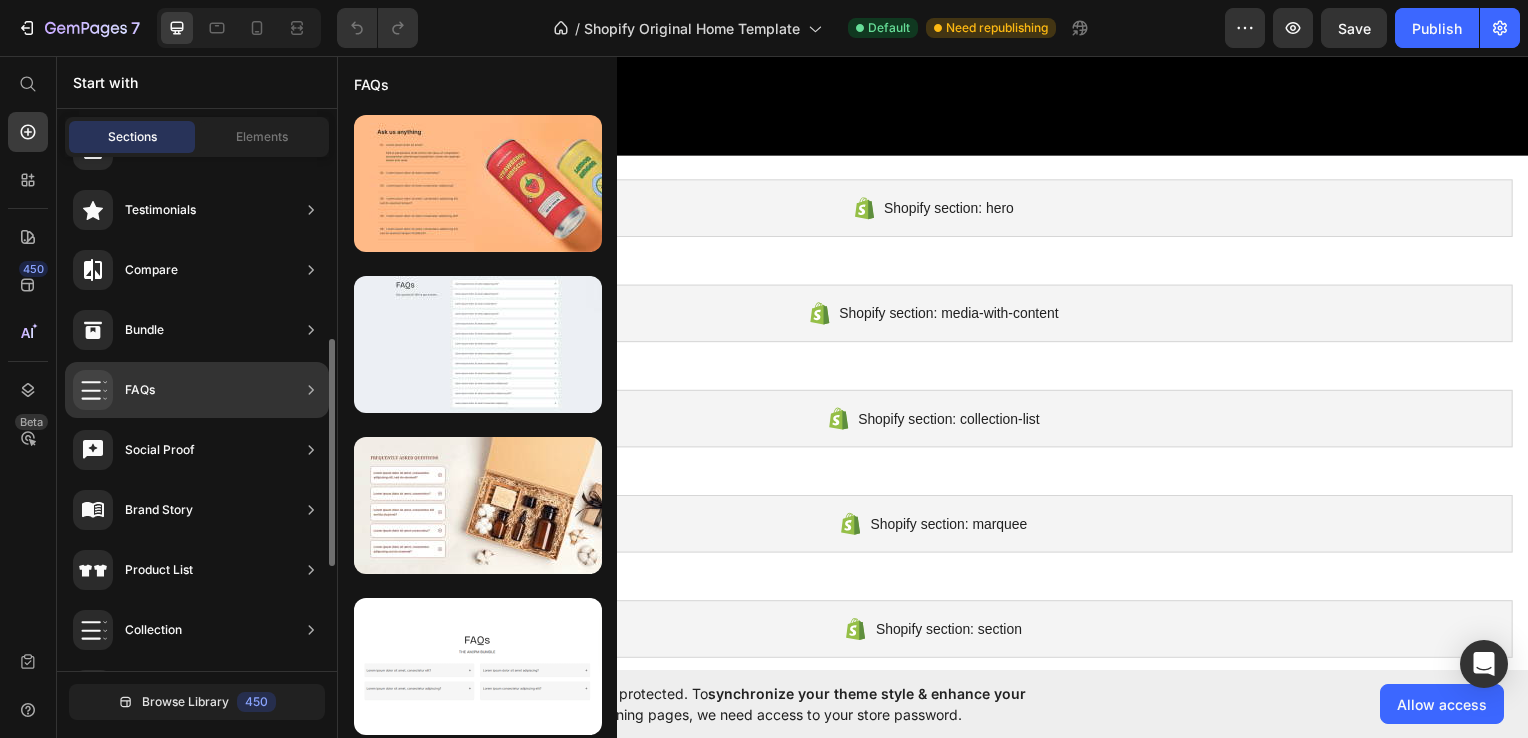 click 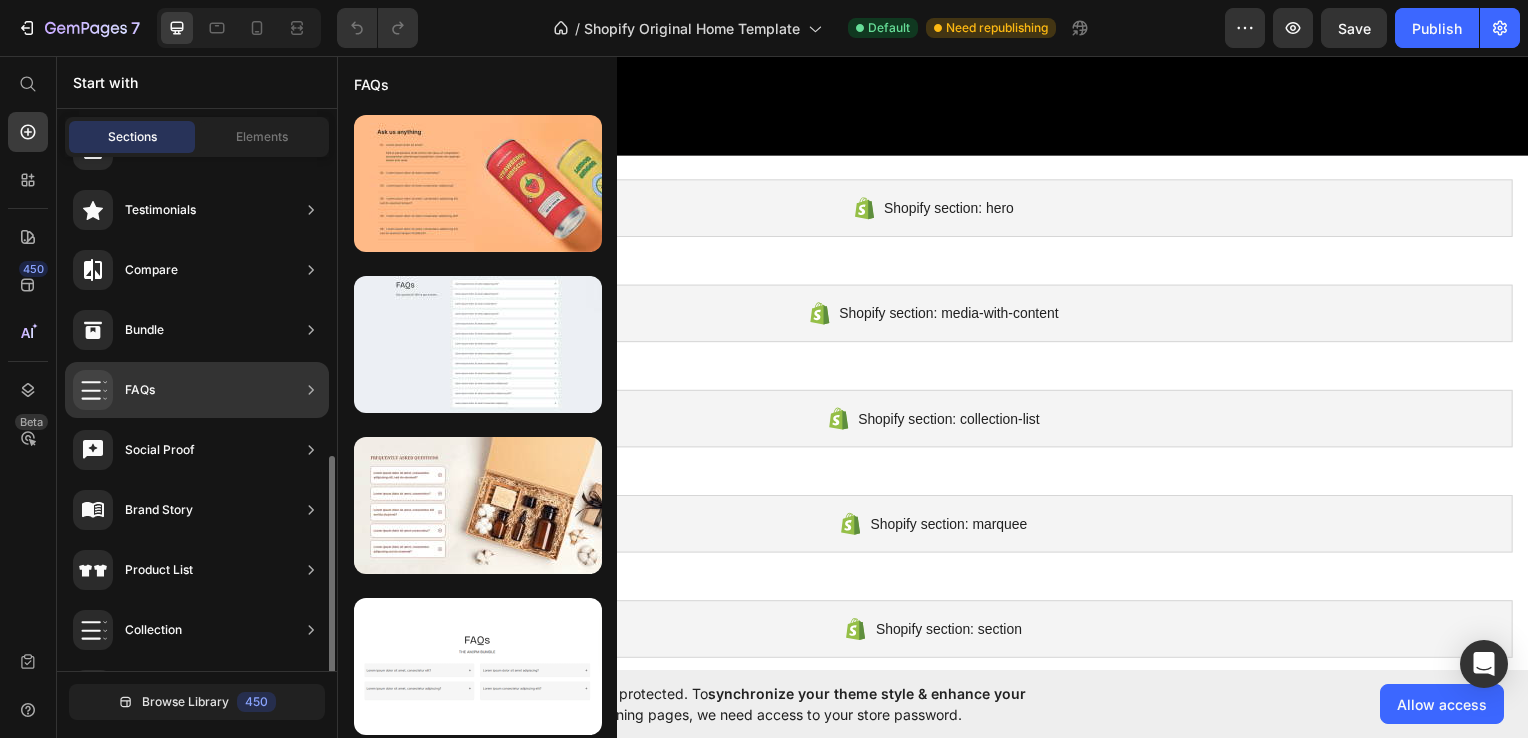 scroll, scrollTop: 645, scrollLeft: 0, axis: vertical 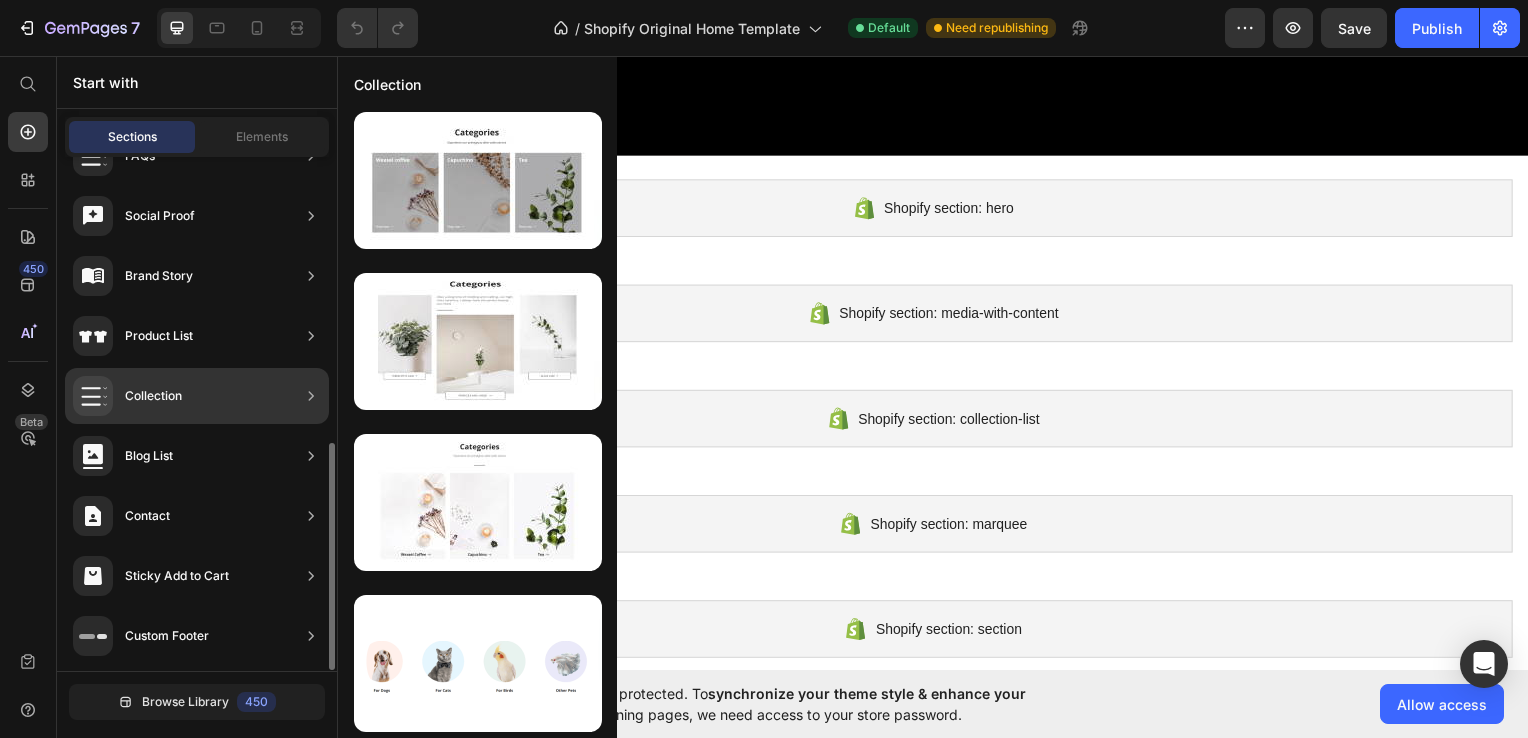 click on "Collection" 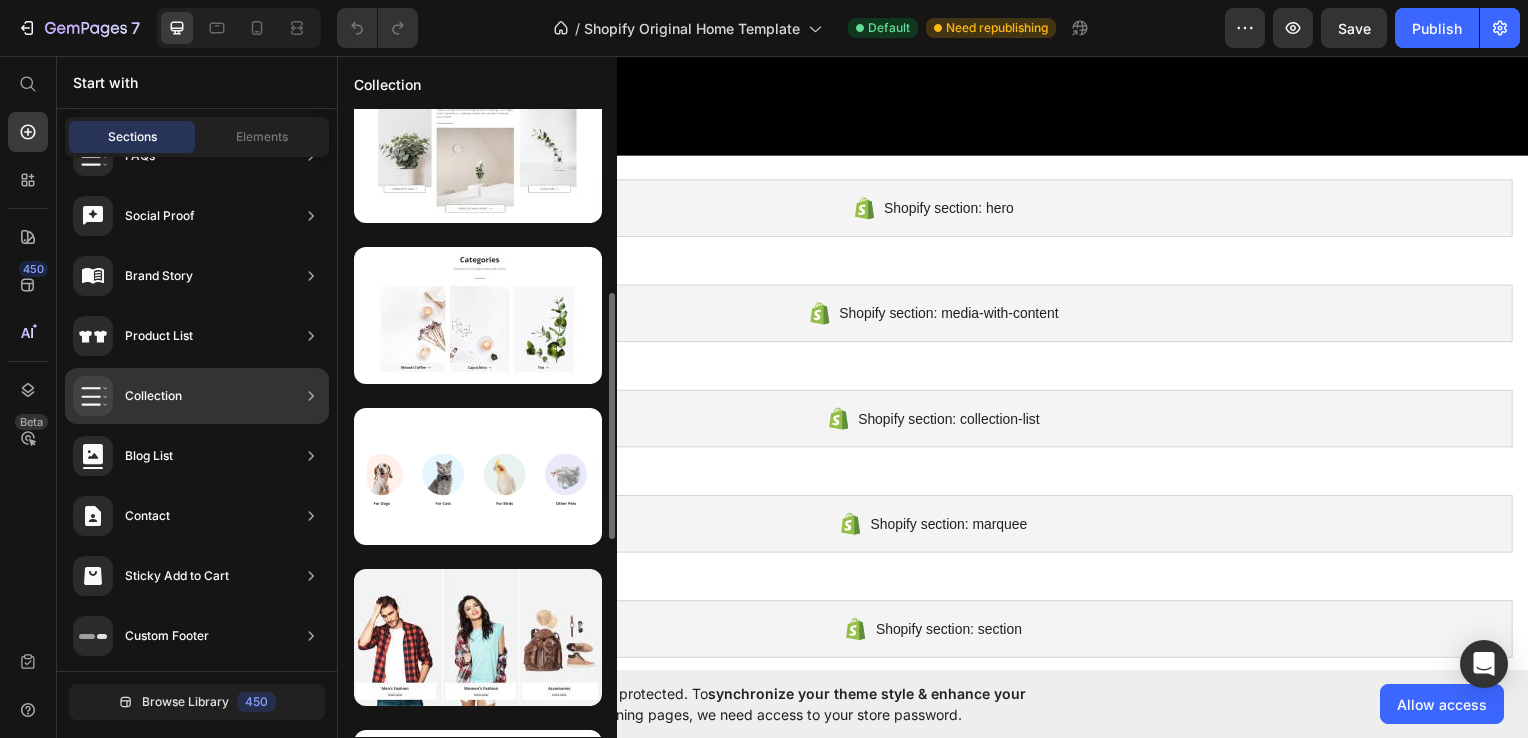 scroll, scrollTop: 384, scrollLeft: 0, axis: vertical 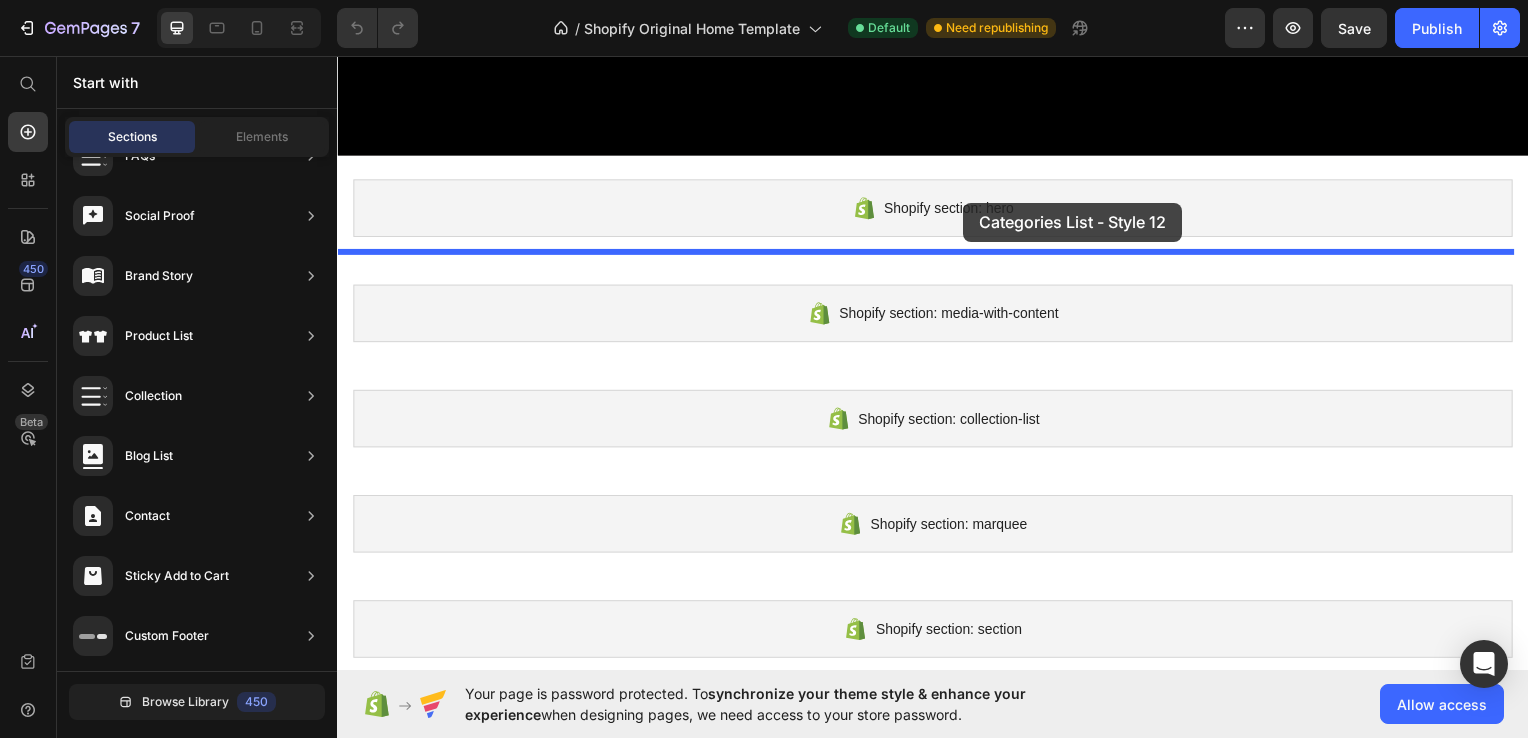 drag, startPoint x: 843, startPoint y: 495, endPoint x: 968, endPoint y: 203, distance: 317.63028 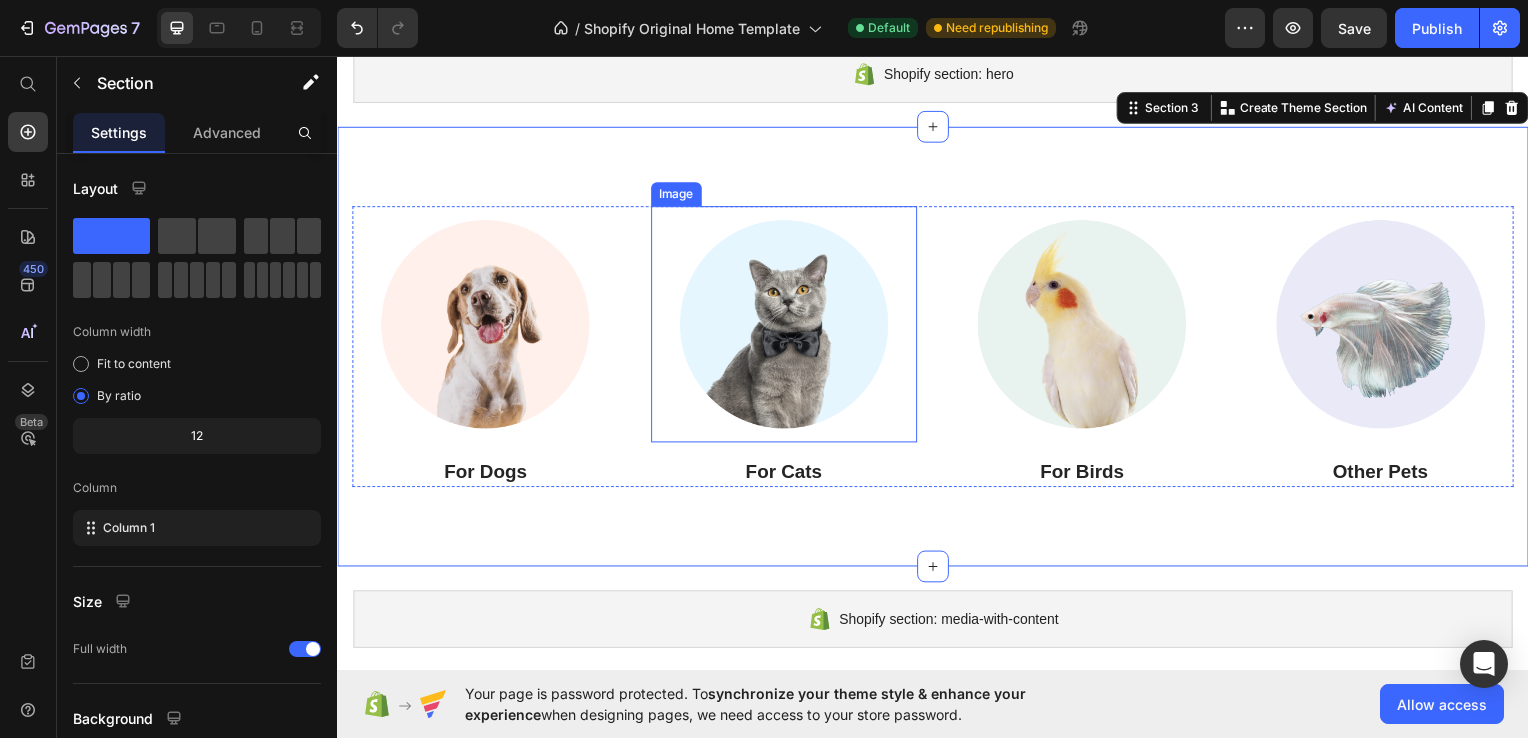 scroll, scrollTop: 754, scrollLeft: 0, axis: vertical 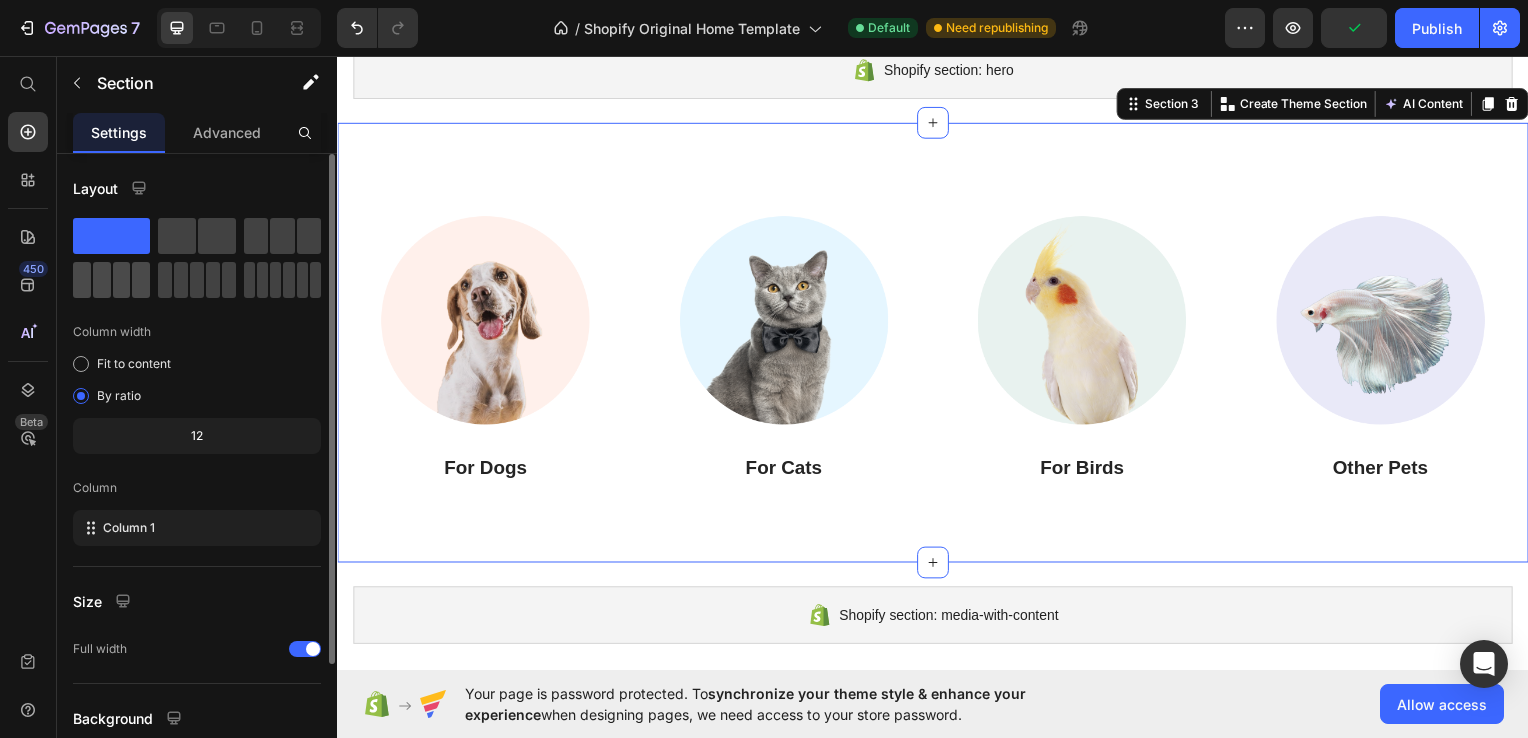 click 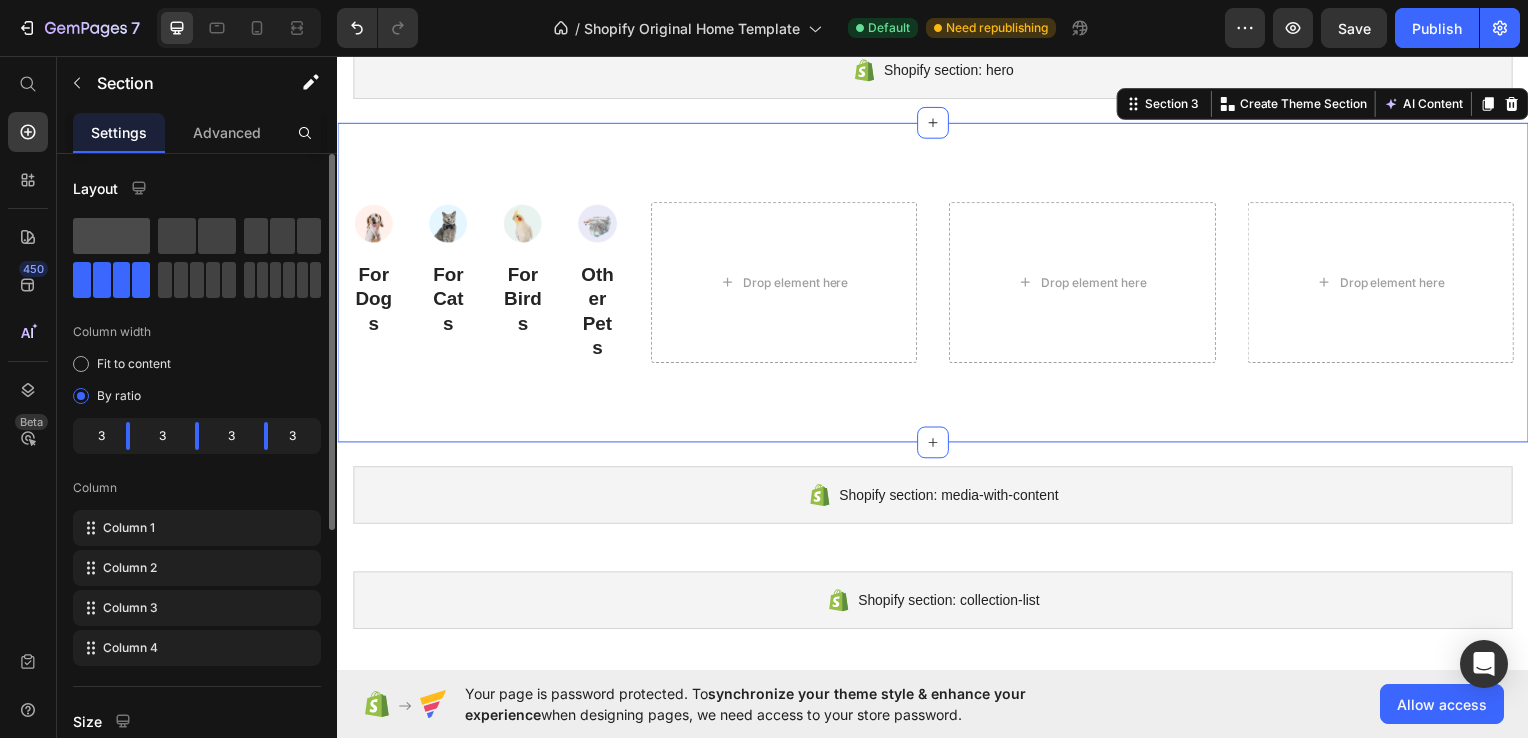 click 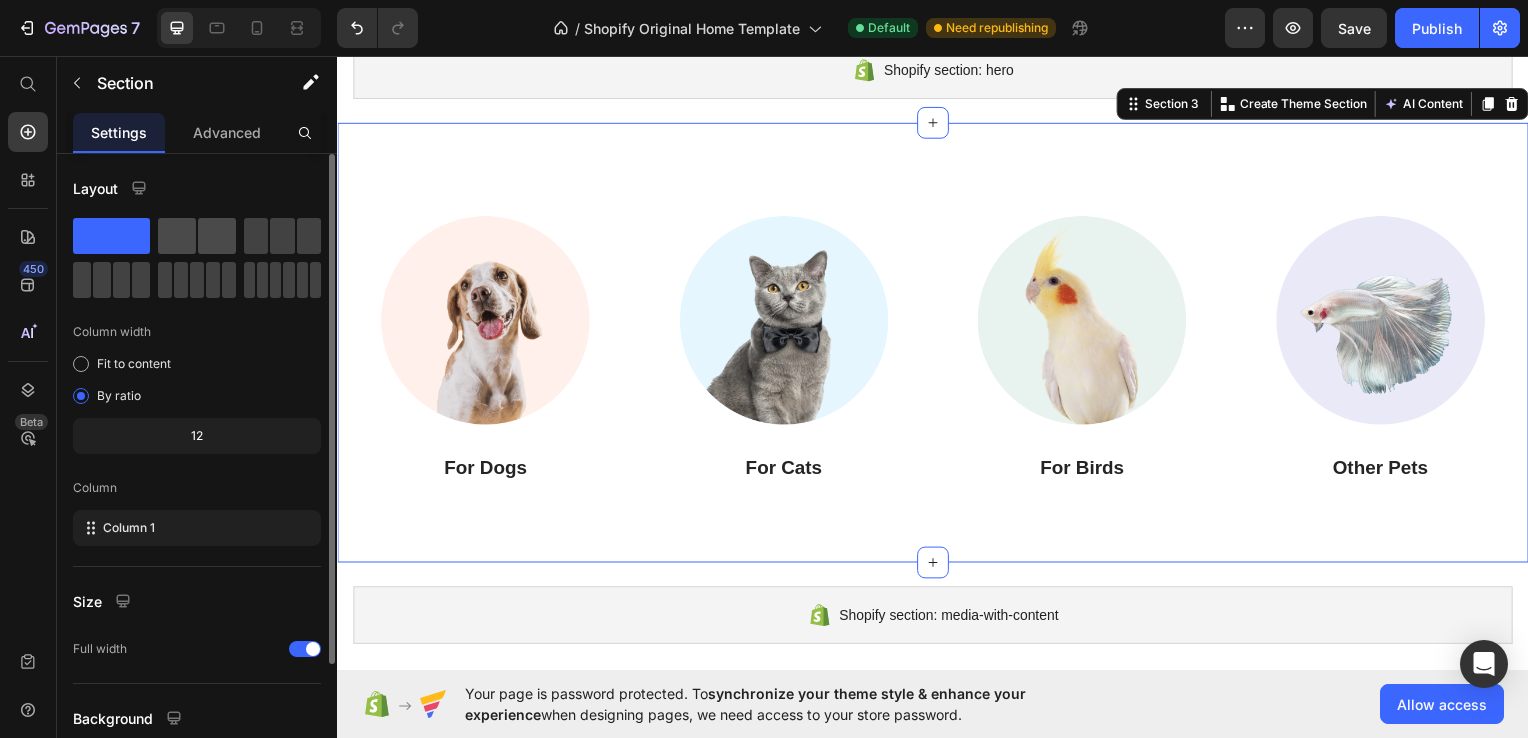click 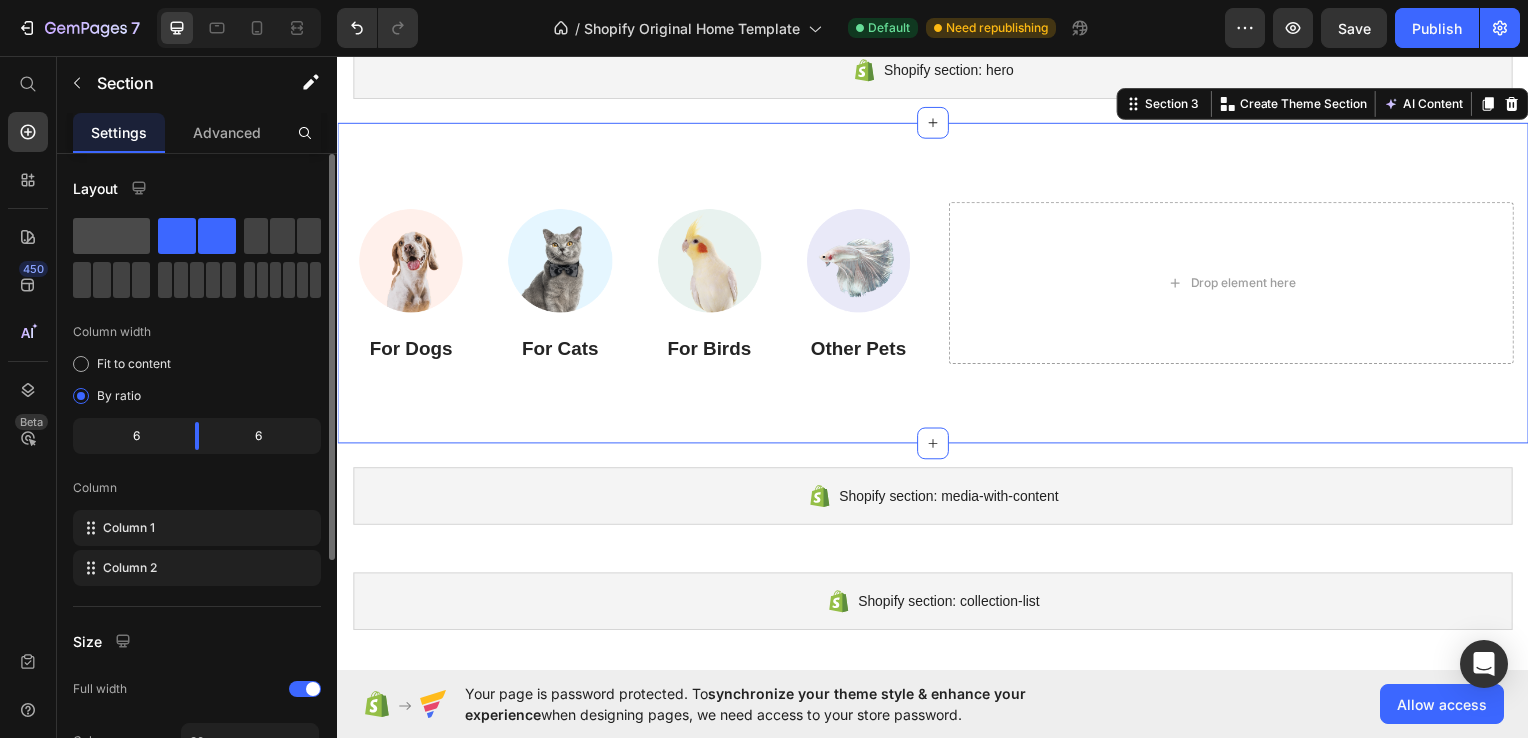 click 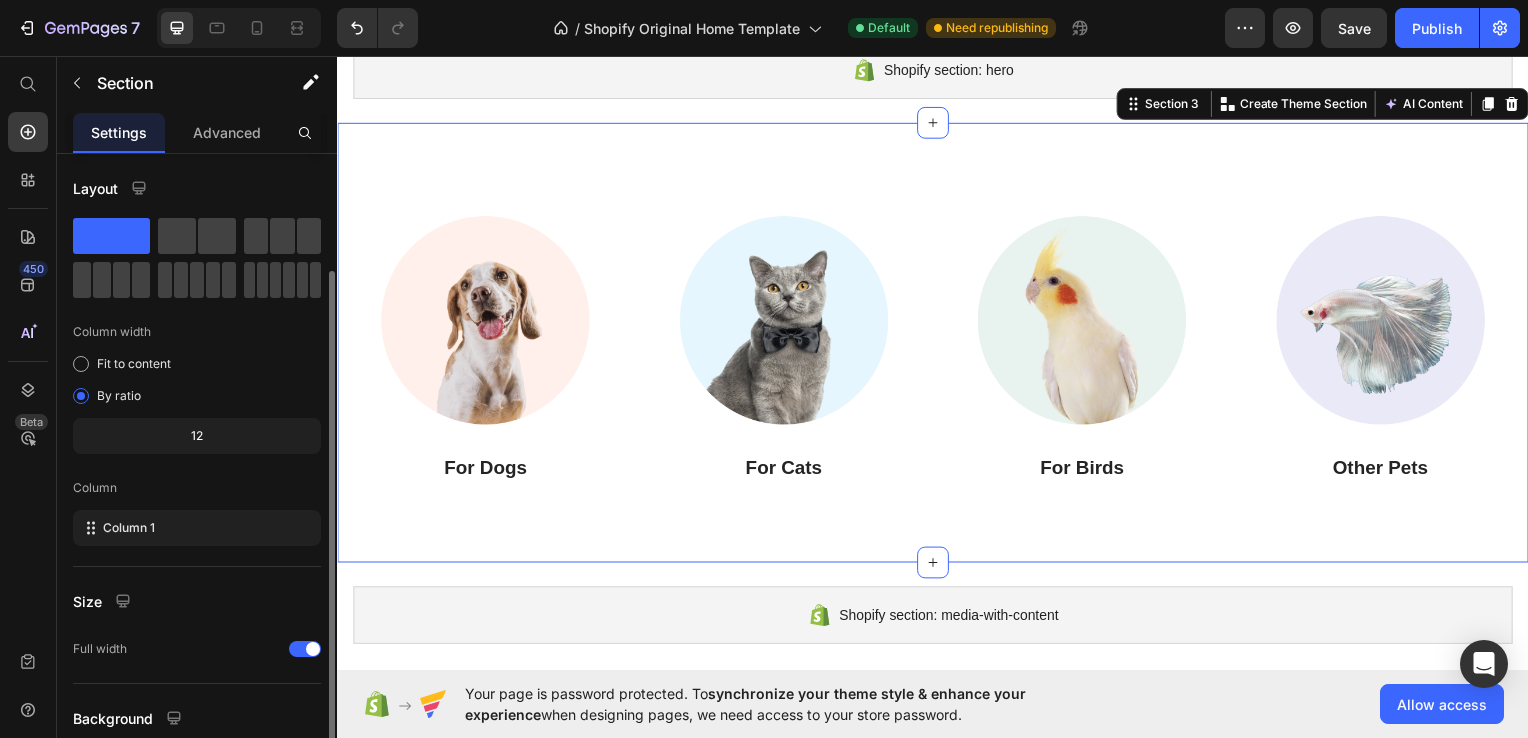 scroll, scrollTop: 164, scrollLeft: 0, axis: vertical 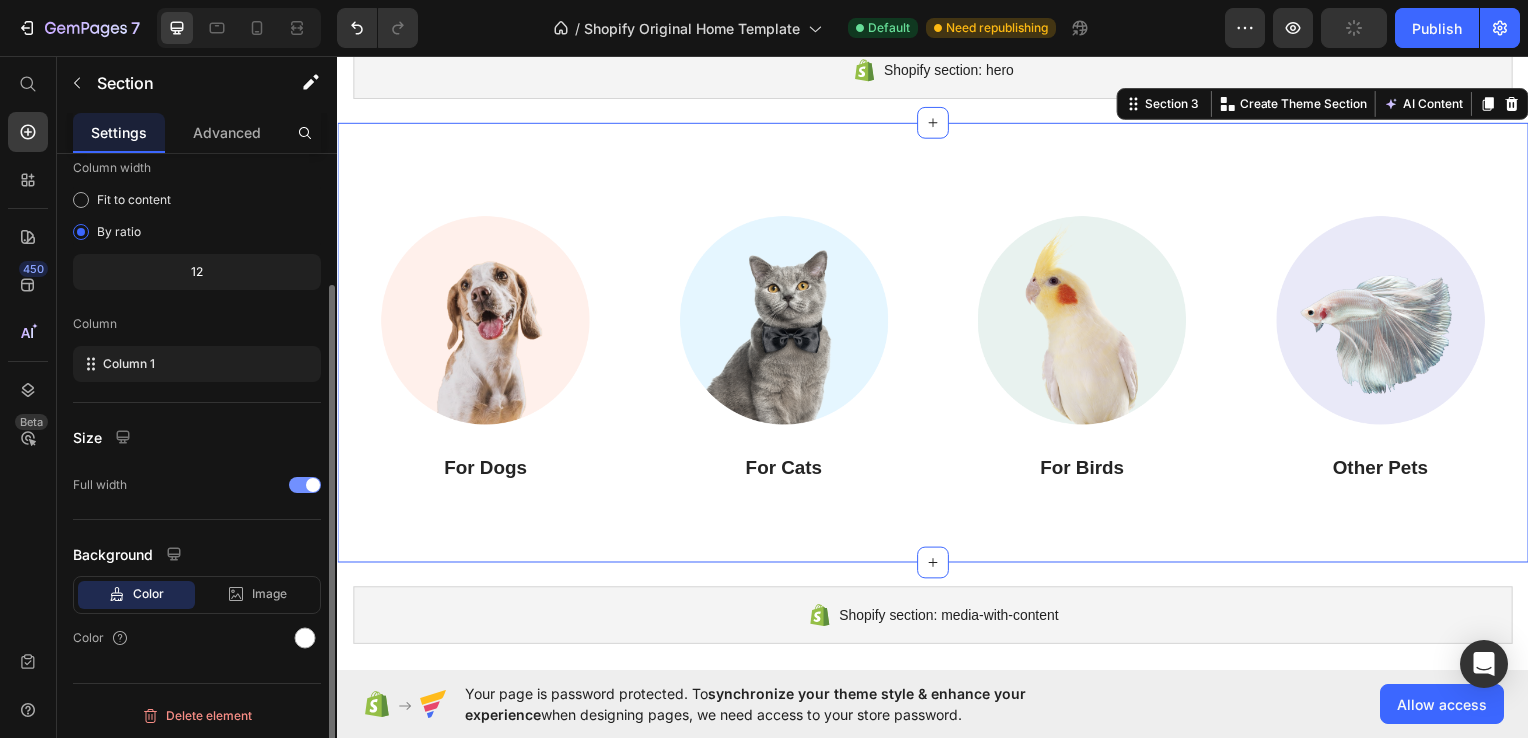 click at bounding box center (305, 485) 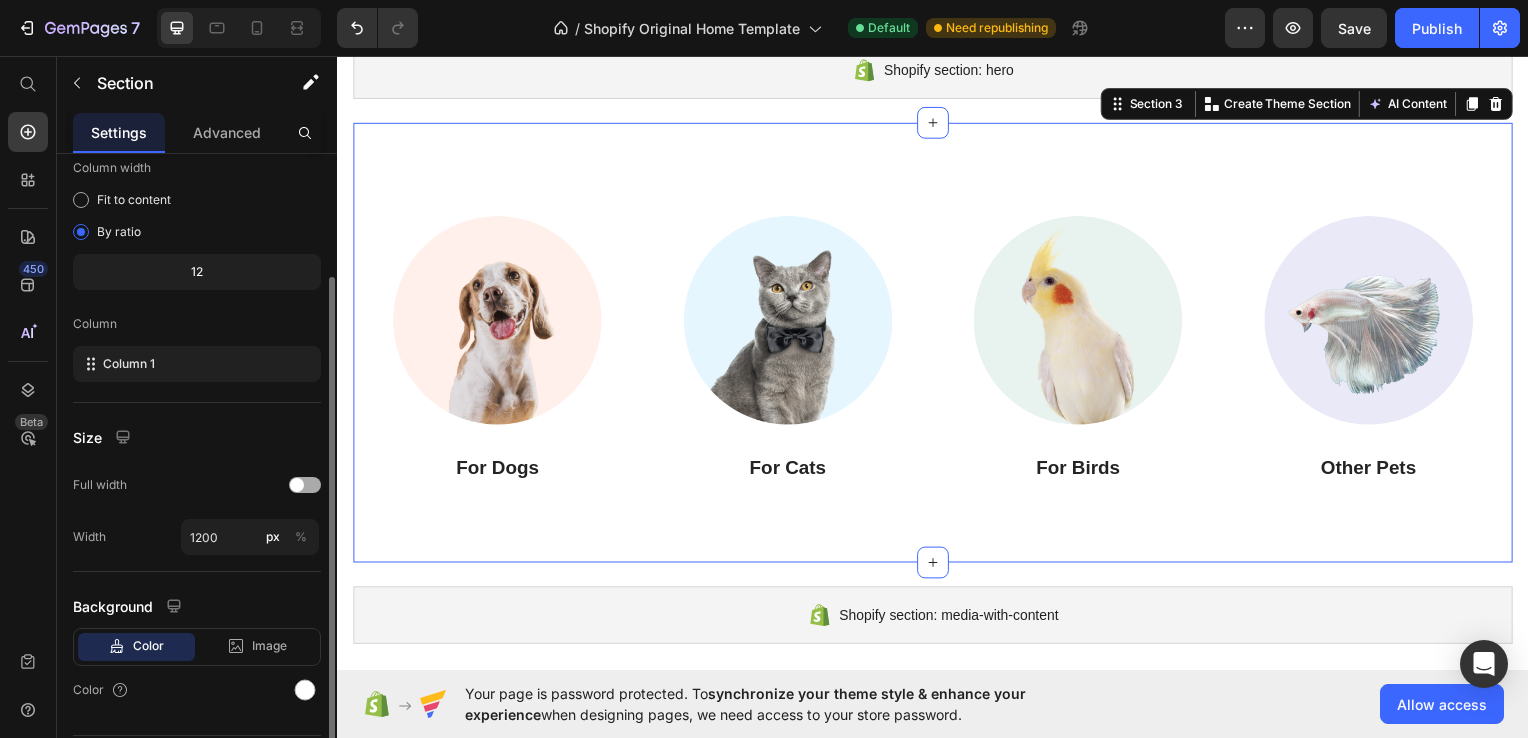 click at bounding box center [305, 485] 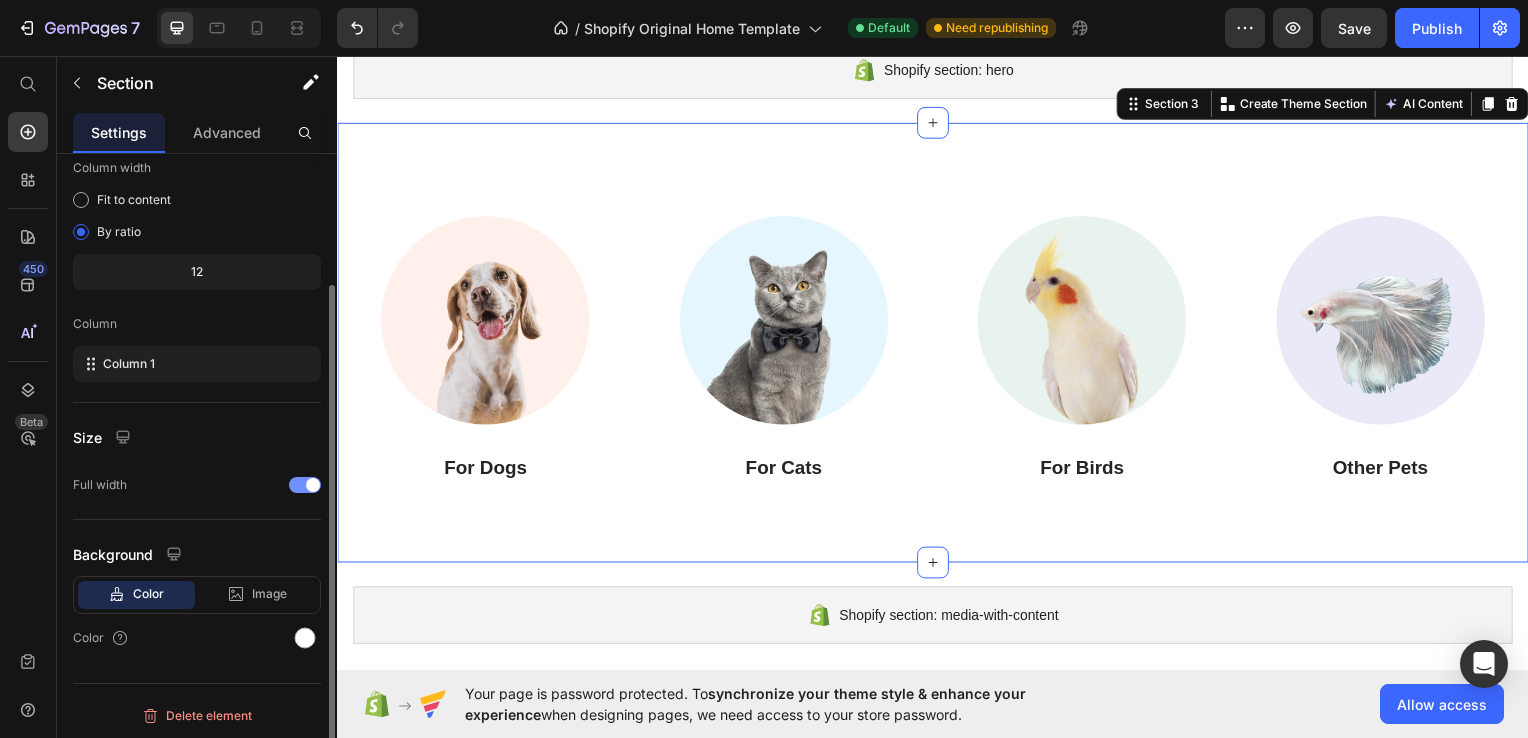 click at bounding box center [305, 485] 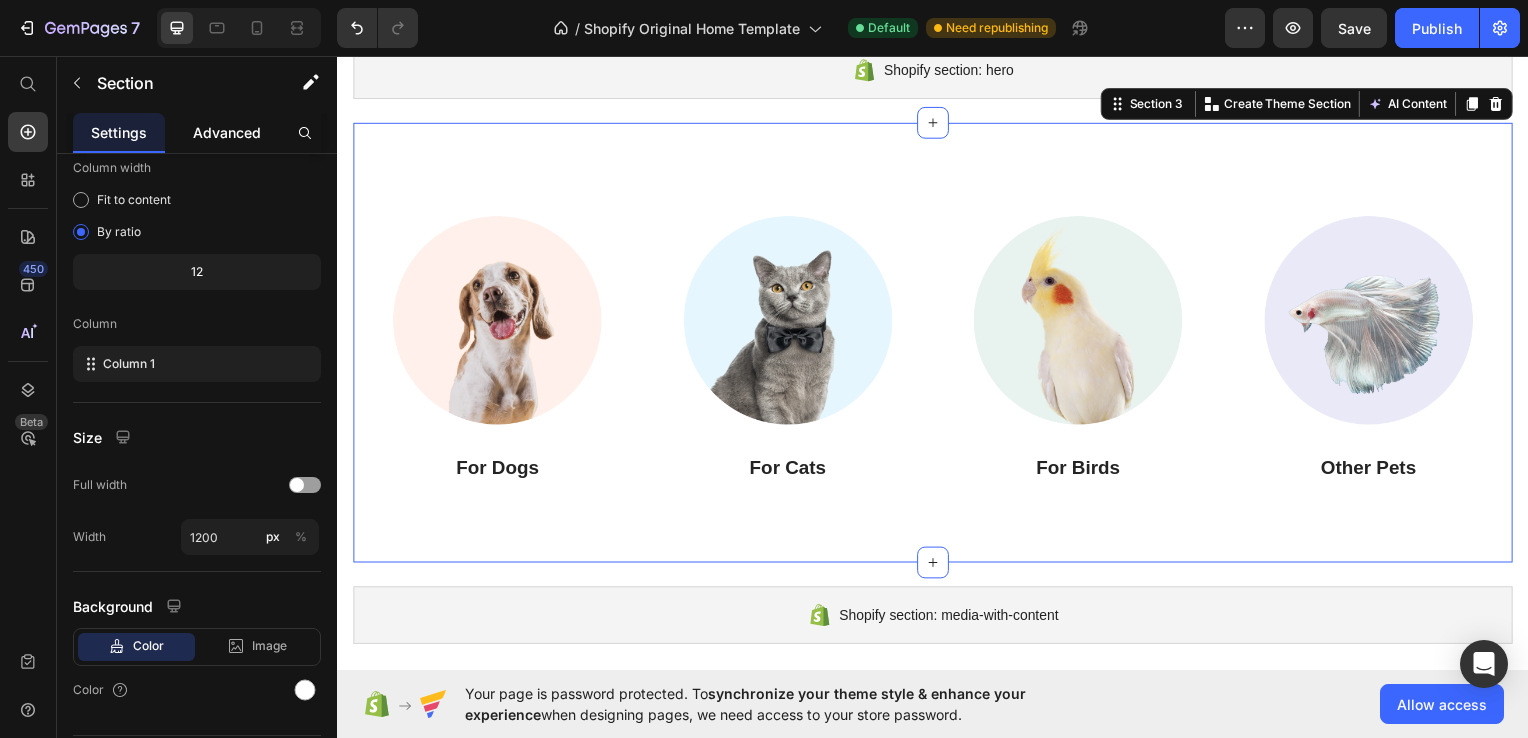 click on "Advanced" at bounding box center (227, 132) 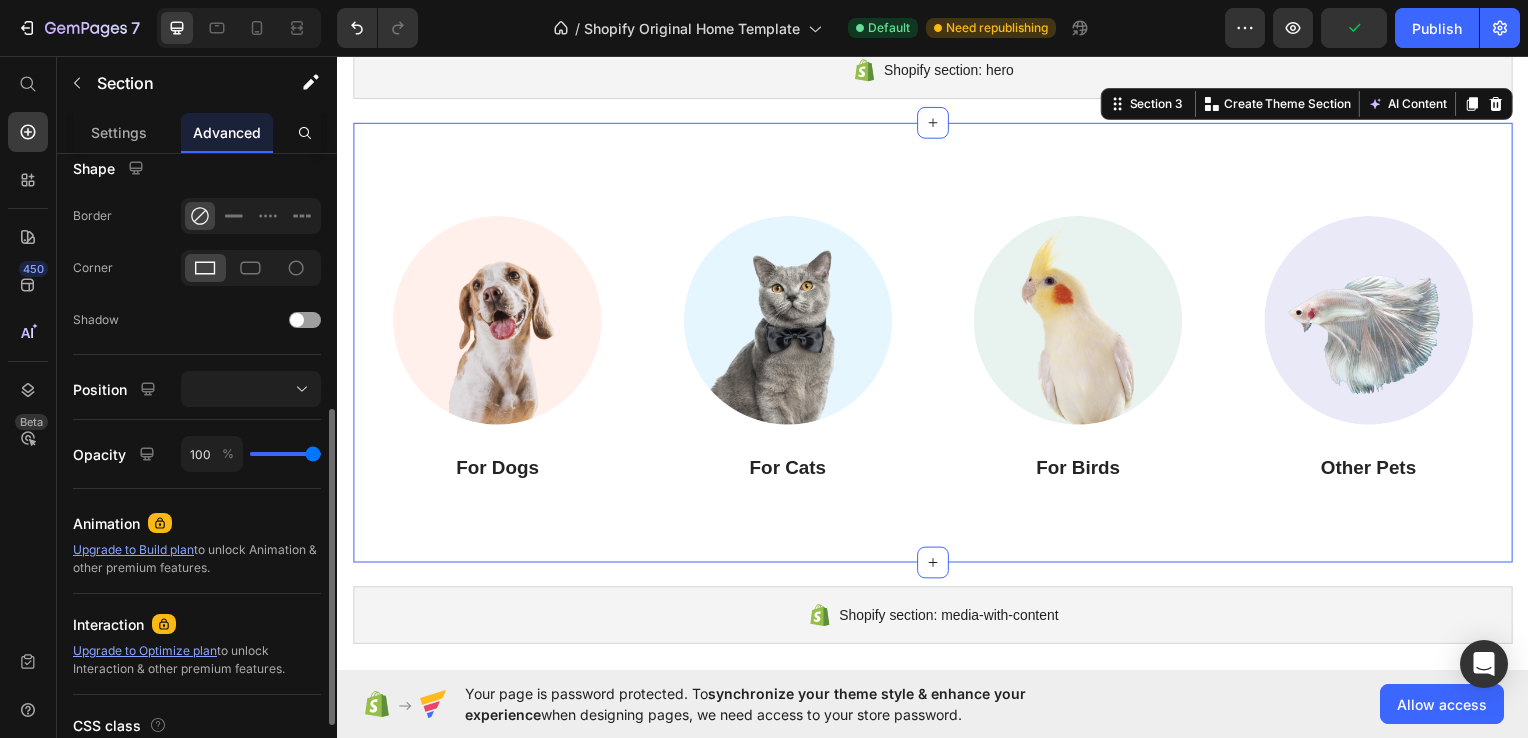 scroll, scrollTop: 661, scrollLeft: 0, axis: vertical 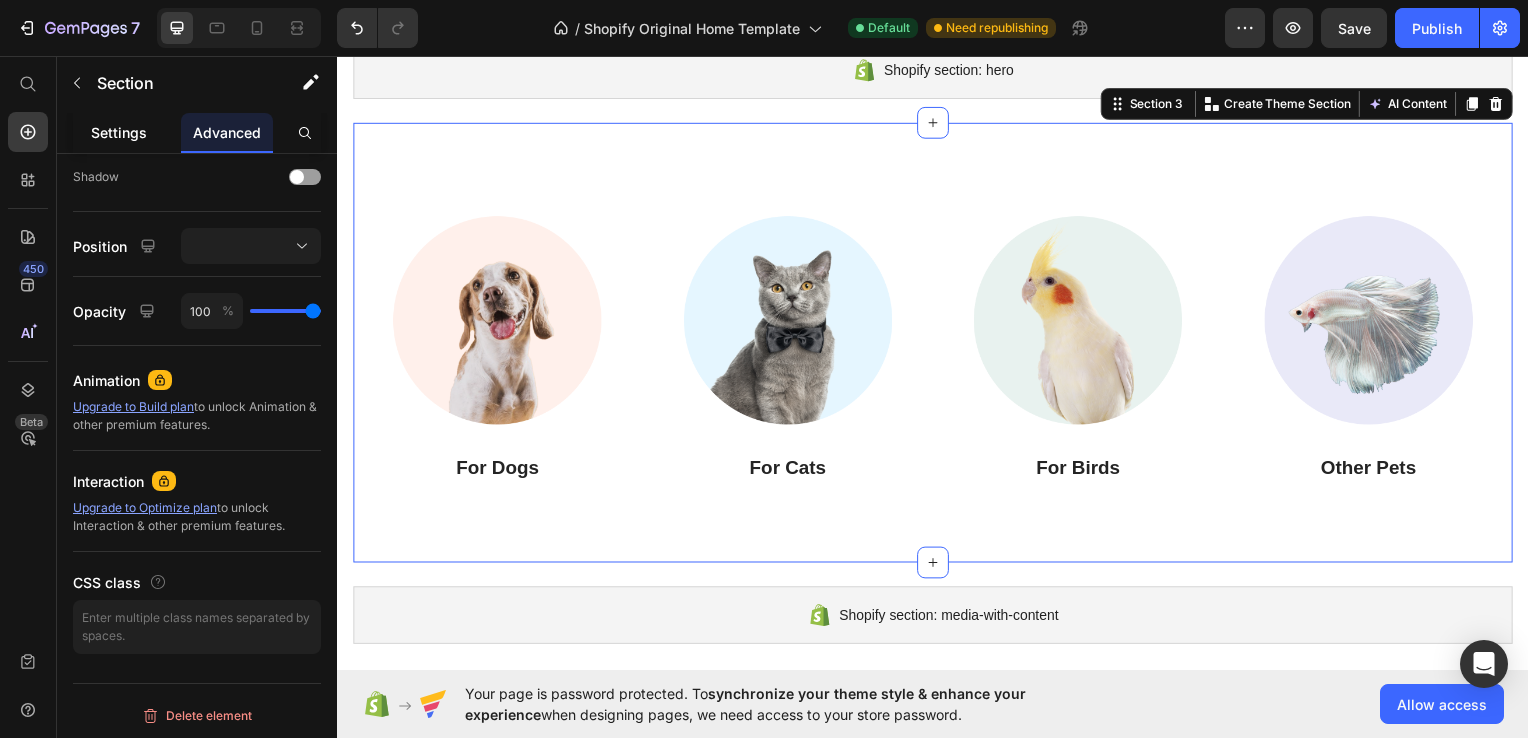 click on "Settings" at bounding box center [119, 132] 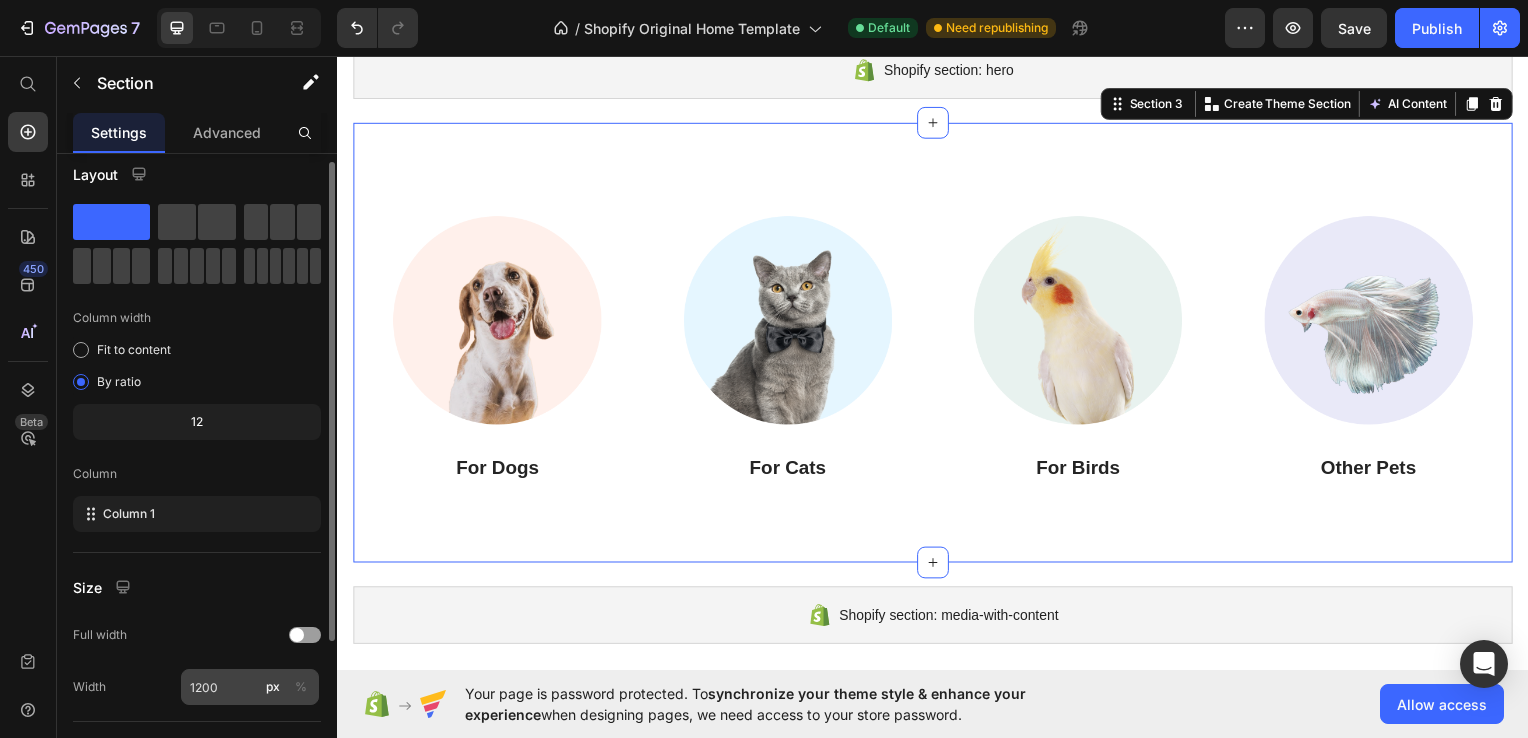 scroll, scrollTop: 13, scrollLeft: 0, axis: vertical 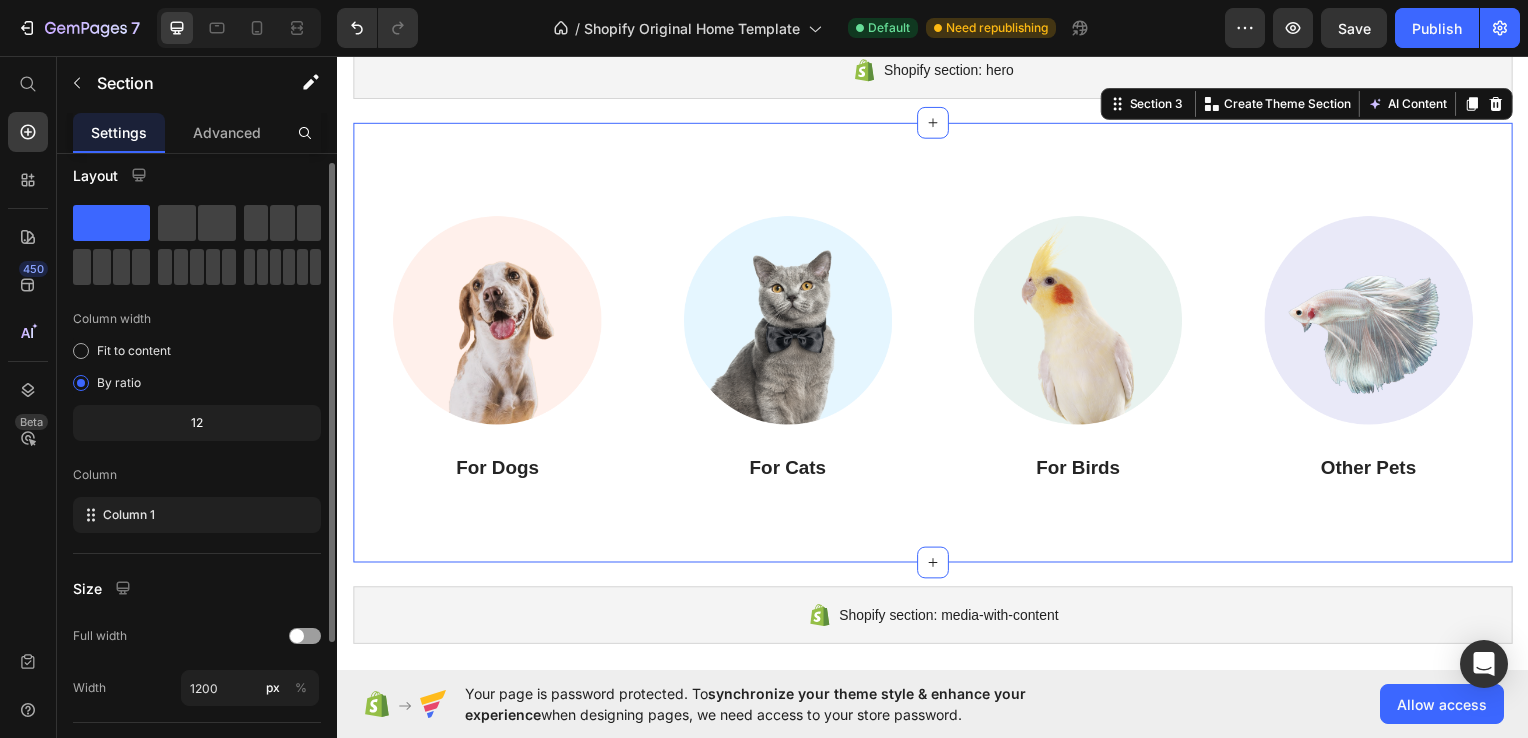 click on "12" 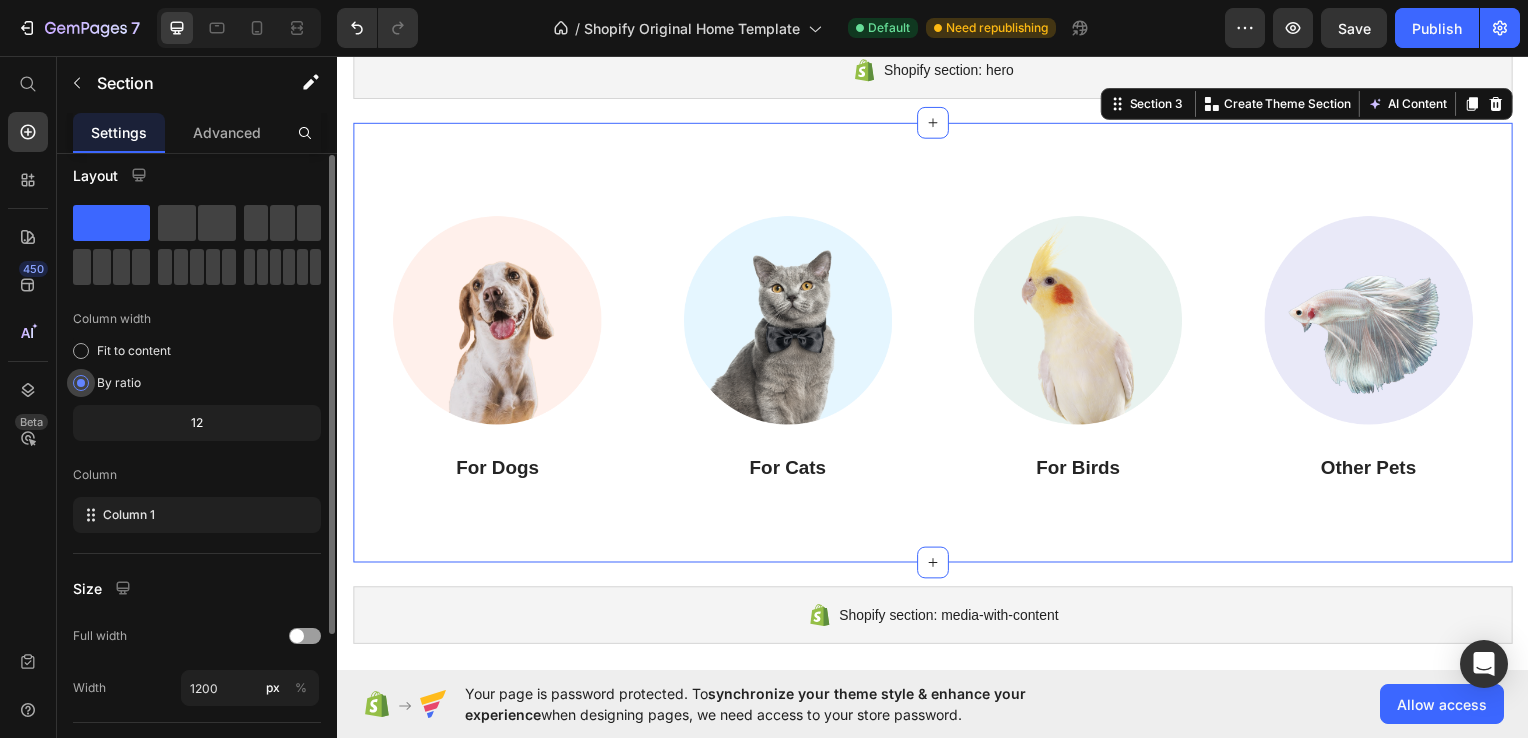 scroll, scrollTop: 0, scrollLeft: 0, axis: both 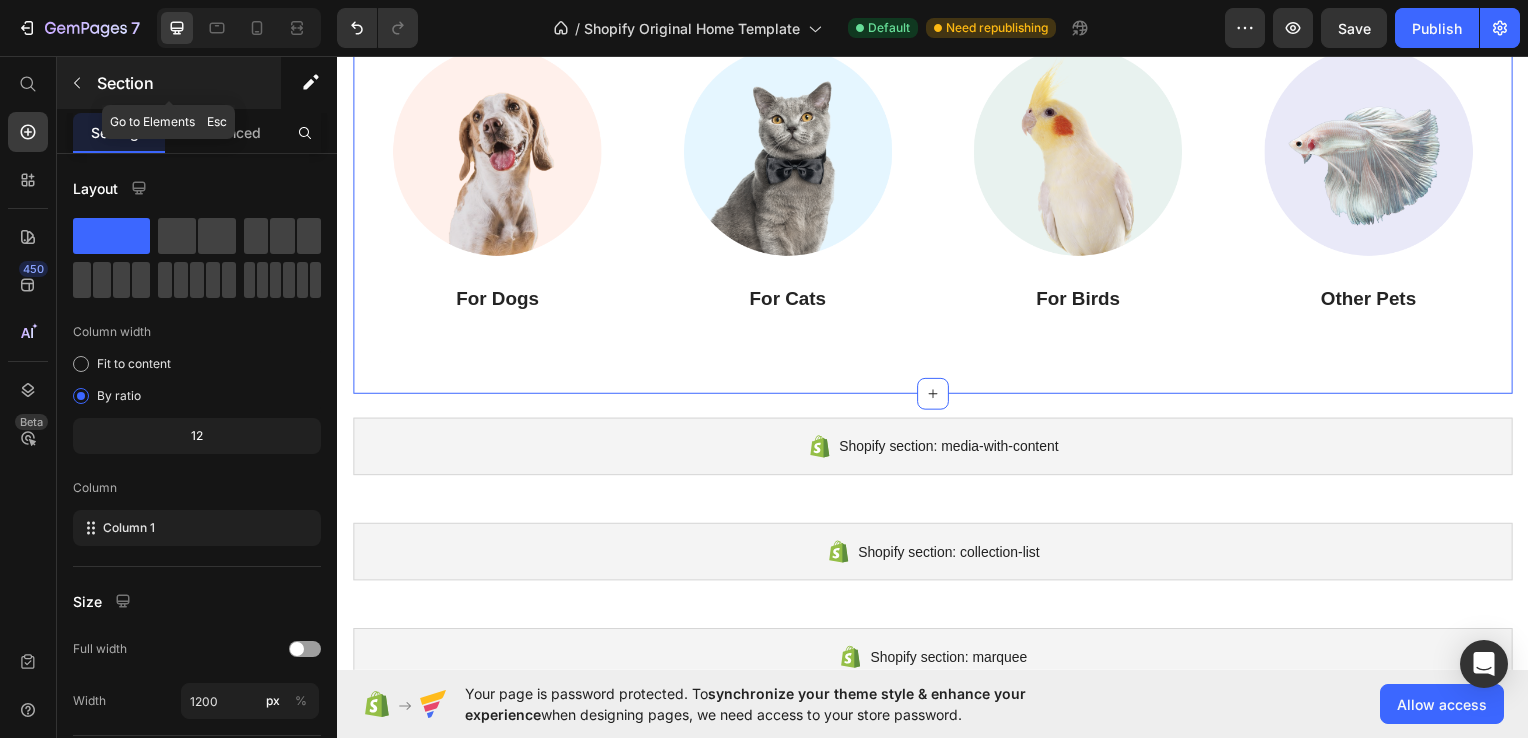 click at bounding box center (77, 83) 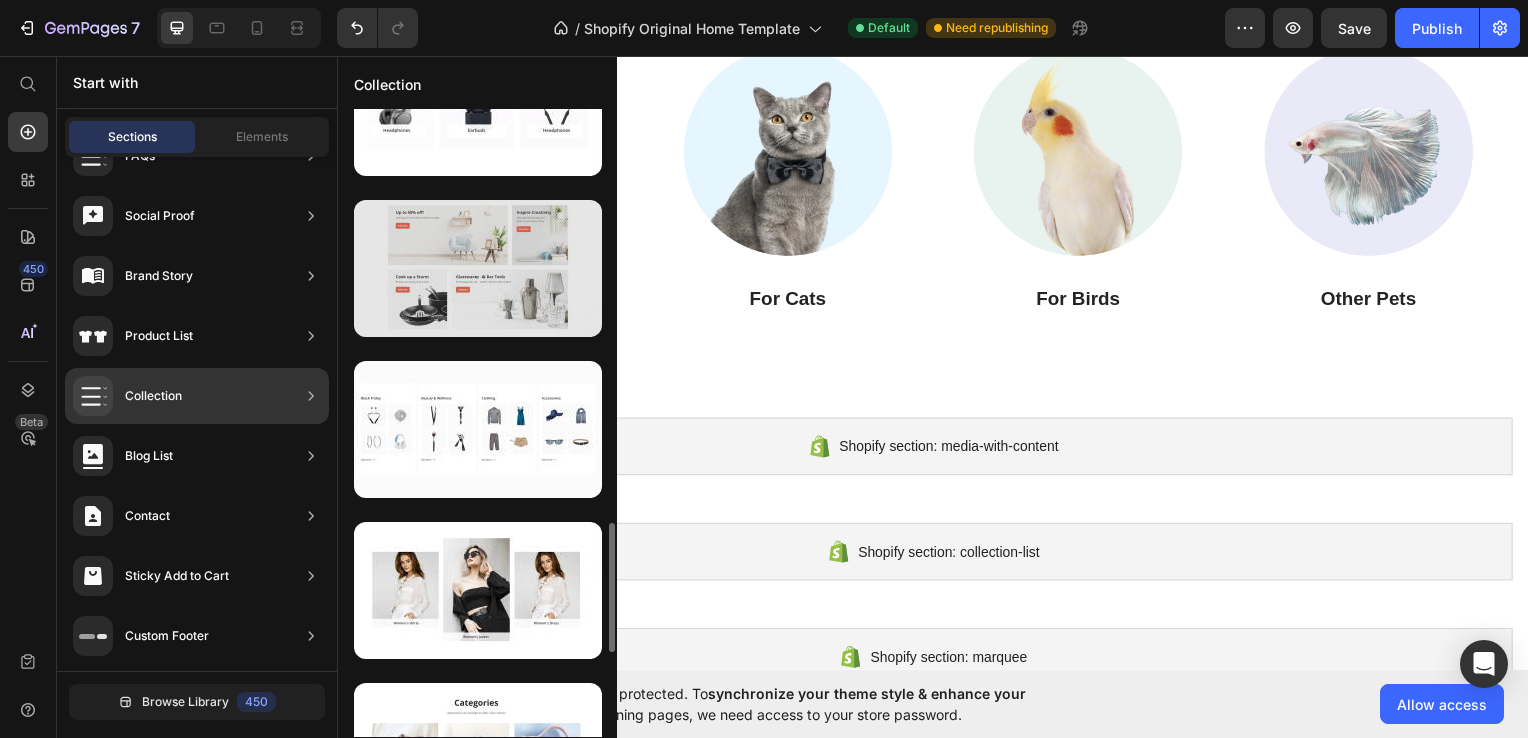 scroll, scrollTop: 2007, scrollLeft: 0, axis: vertical 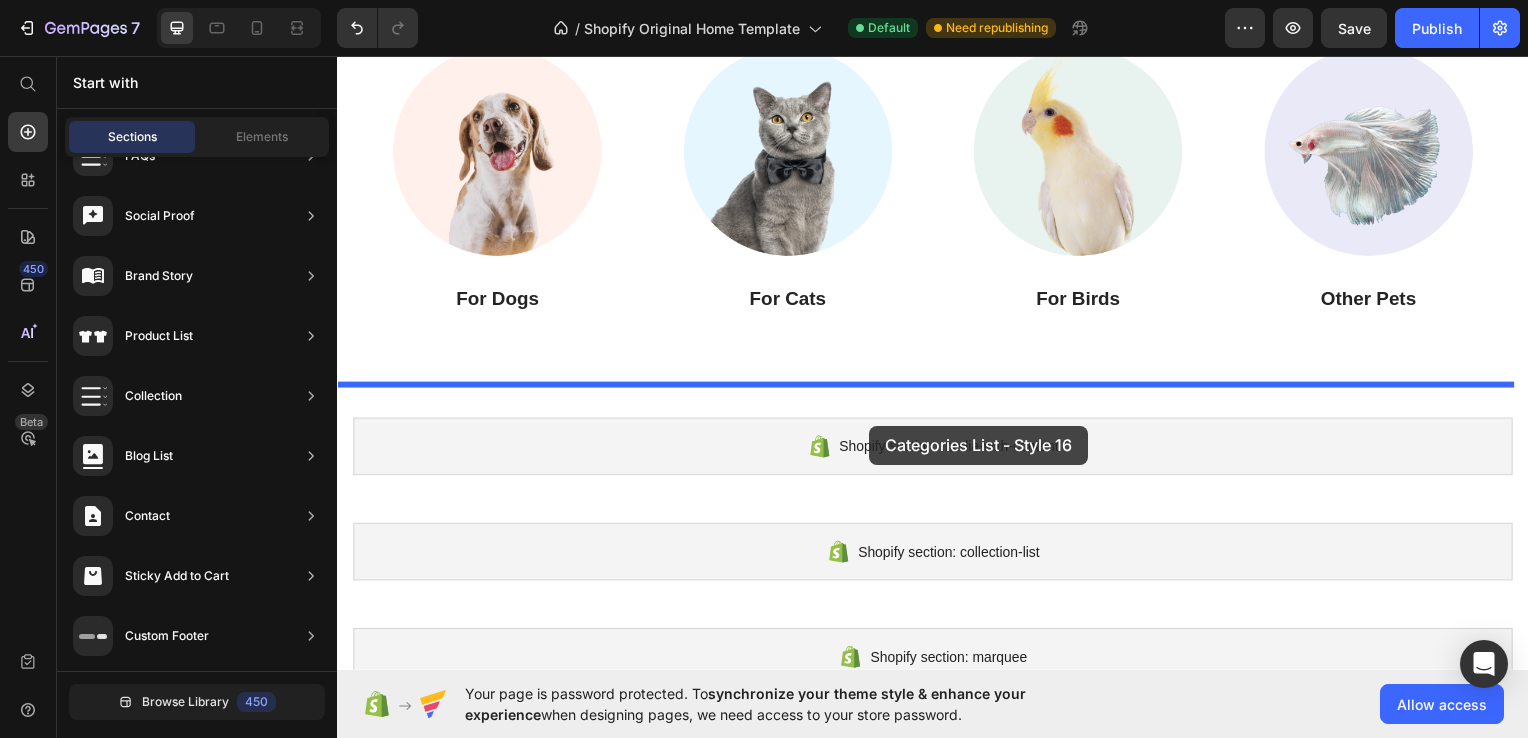 drag, startPoint x: 832, startPoint y: 313, endPoint x: 873, endPoint y: 428, distance: 122.09013 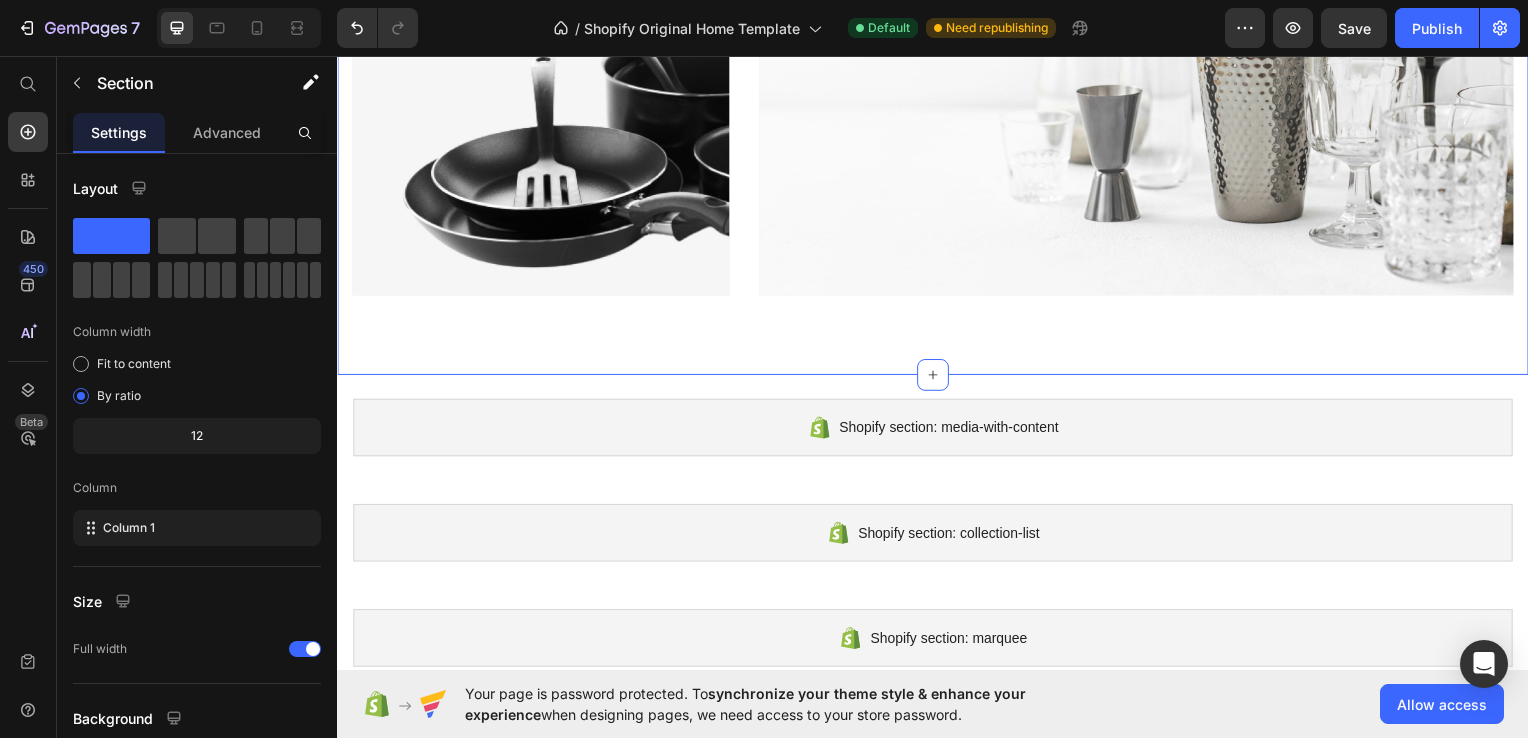 scroll, scrollTop: 1972, scrollLeft: 0, axis: vertical 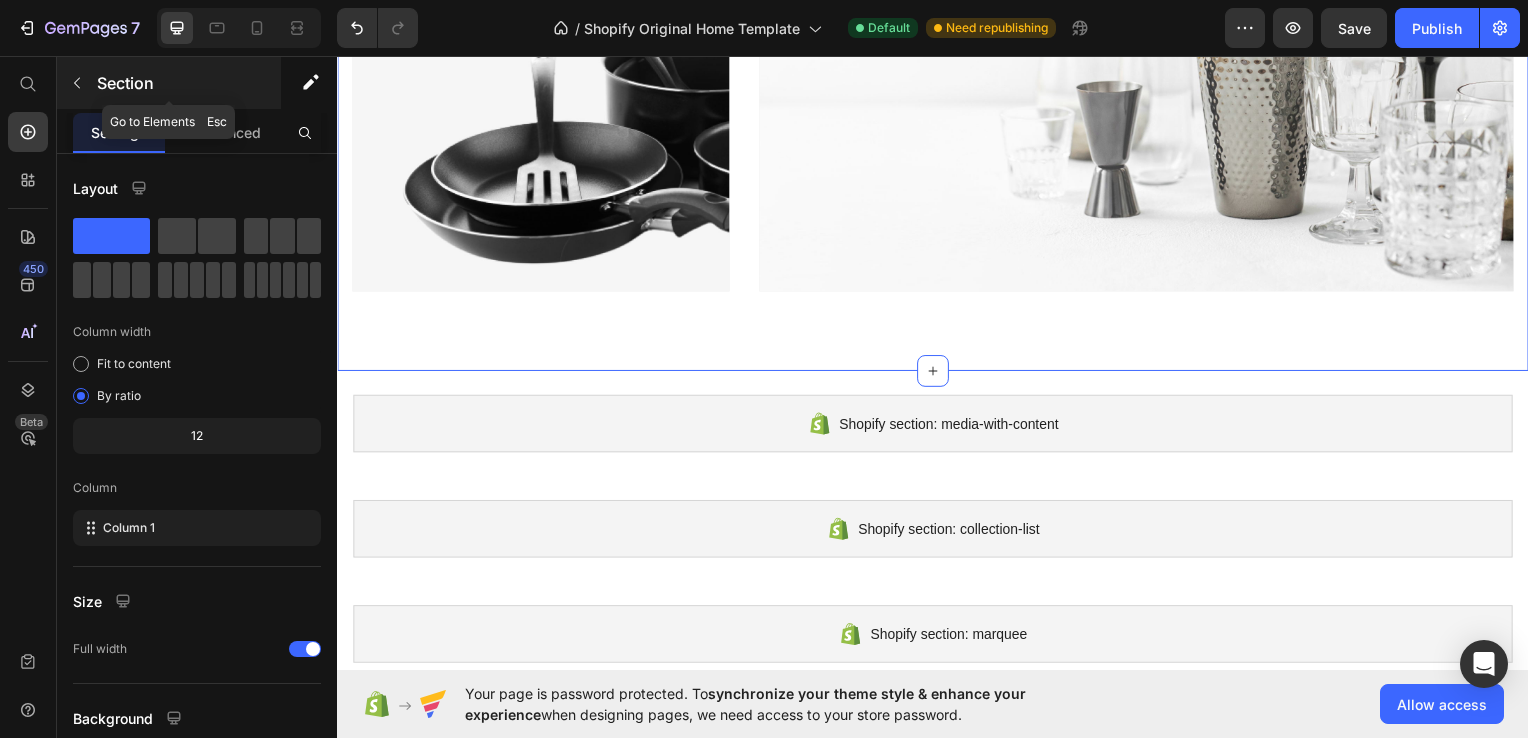 click 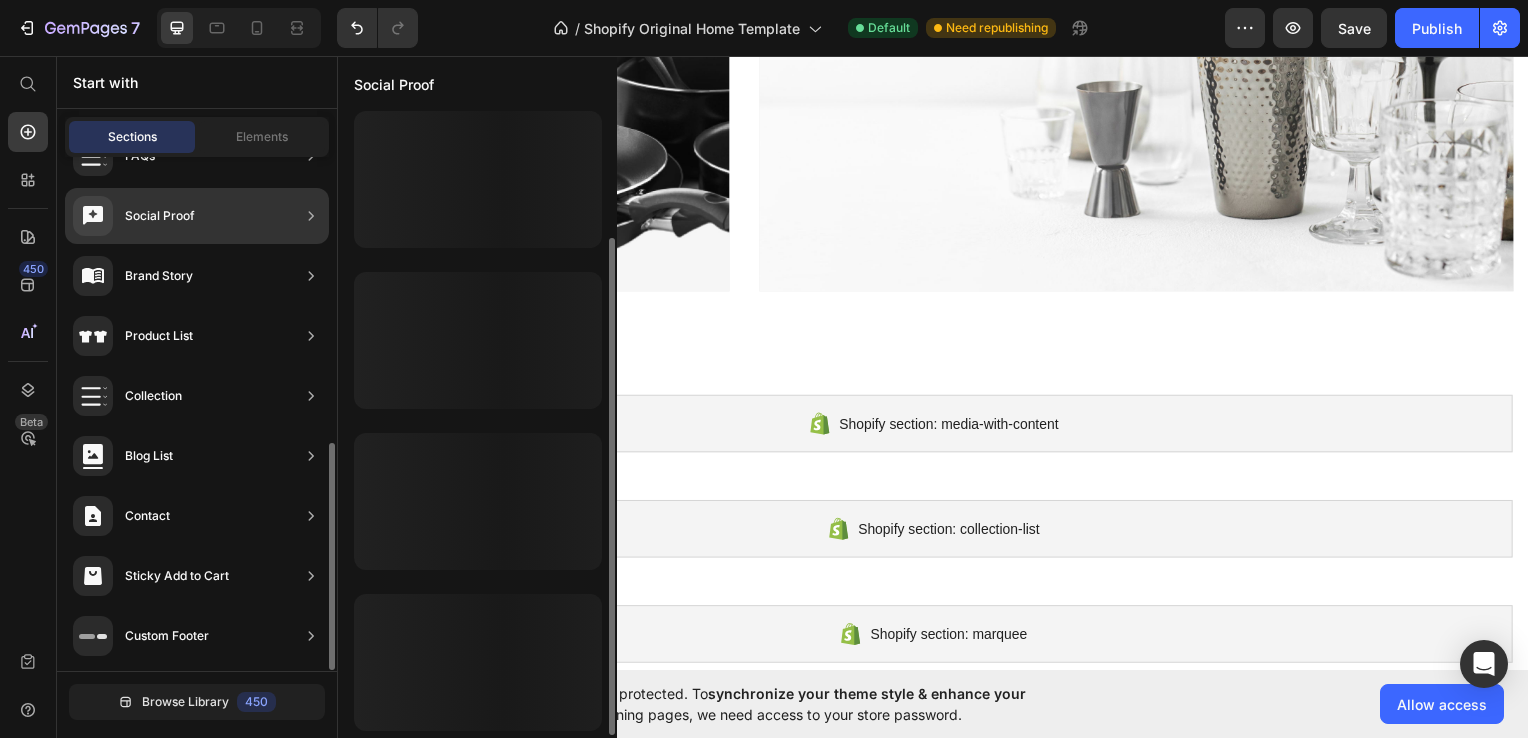 scroll, scrollTop: 164, scrollLeft: 0, axis: vertical 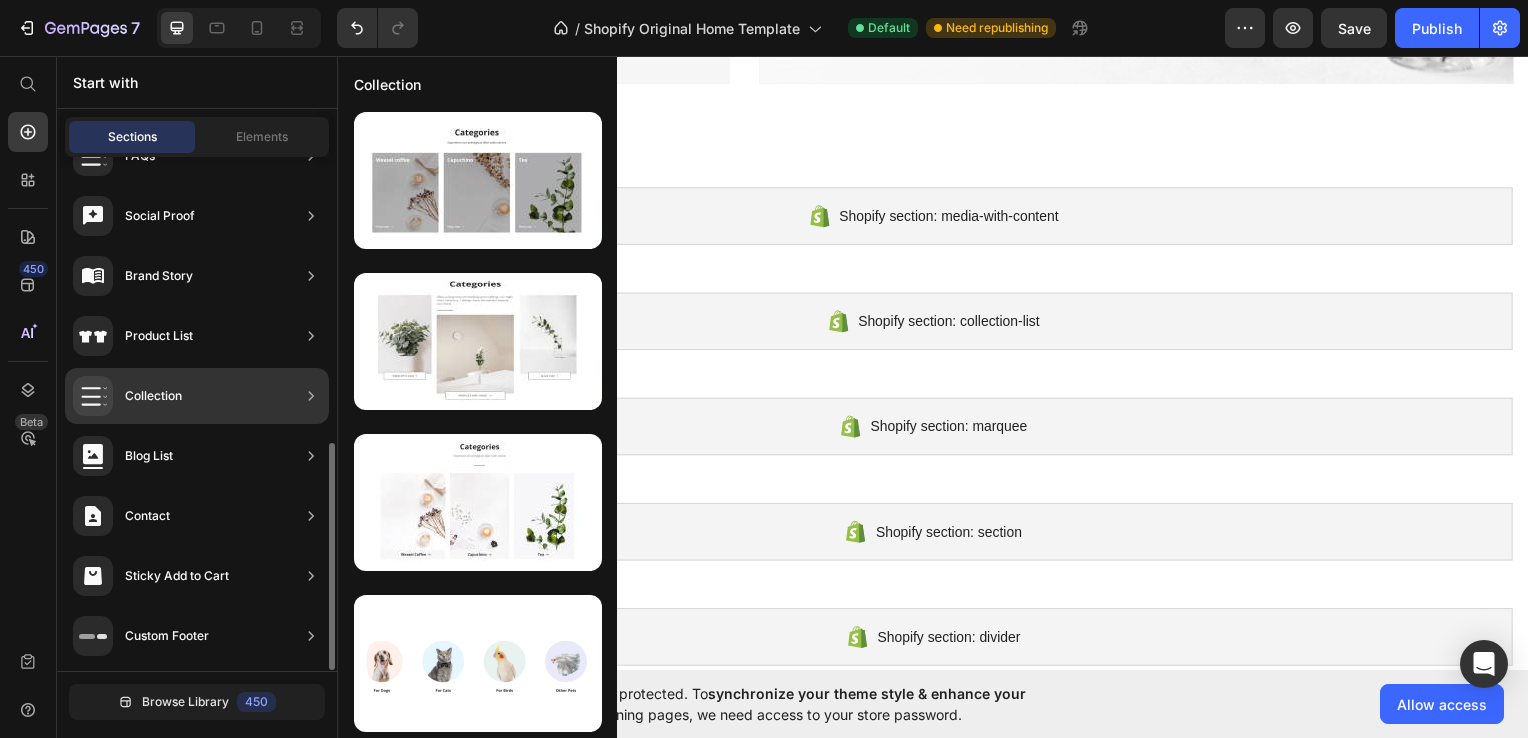 click 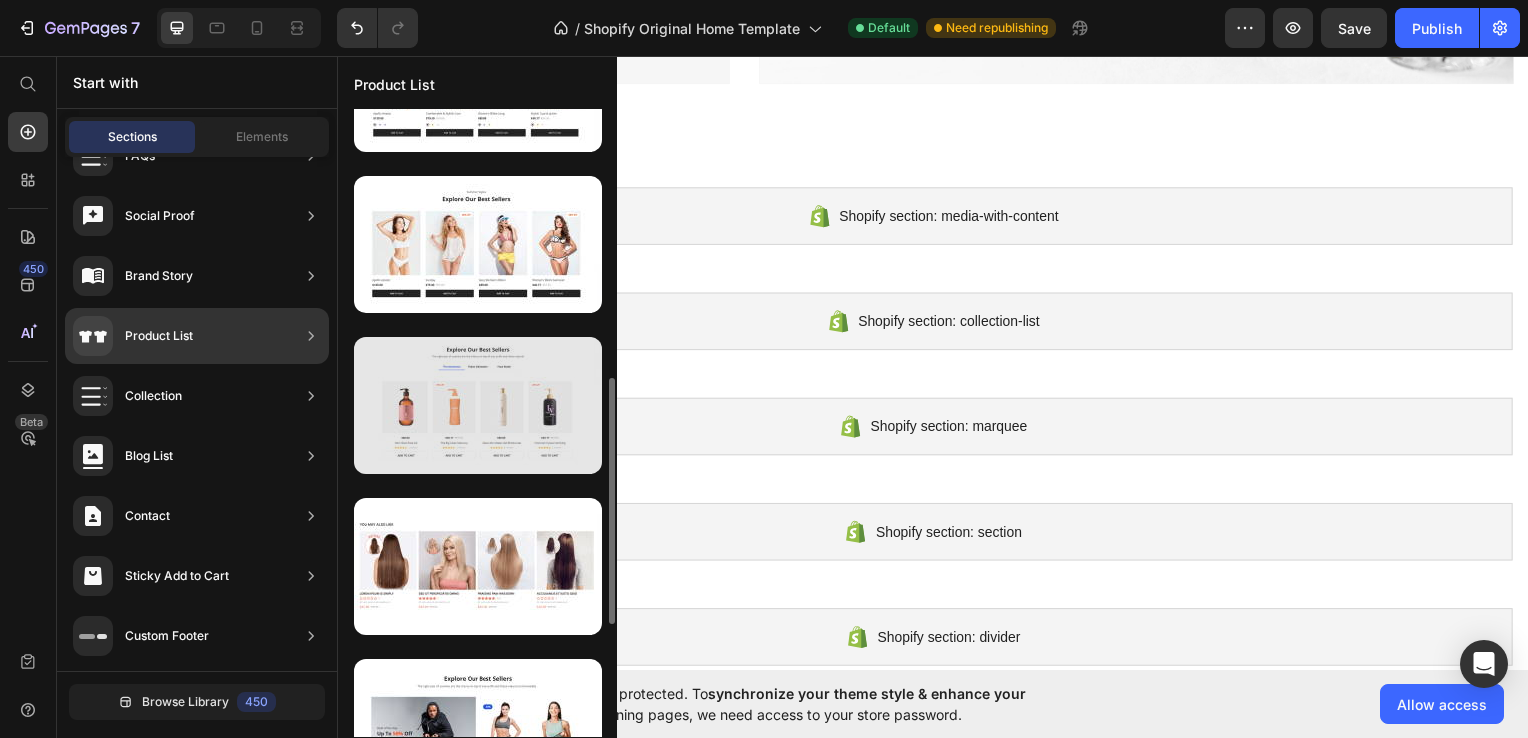 scroll, scrollTop: 727, scrollLeft: 0, axis: vertical 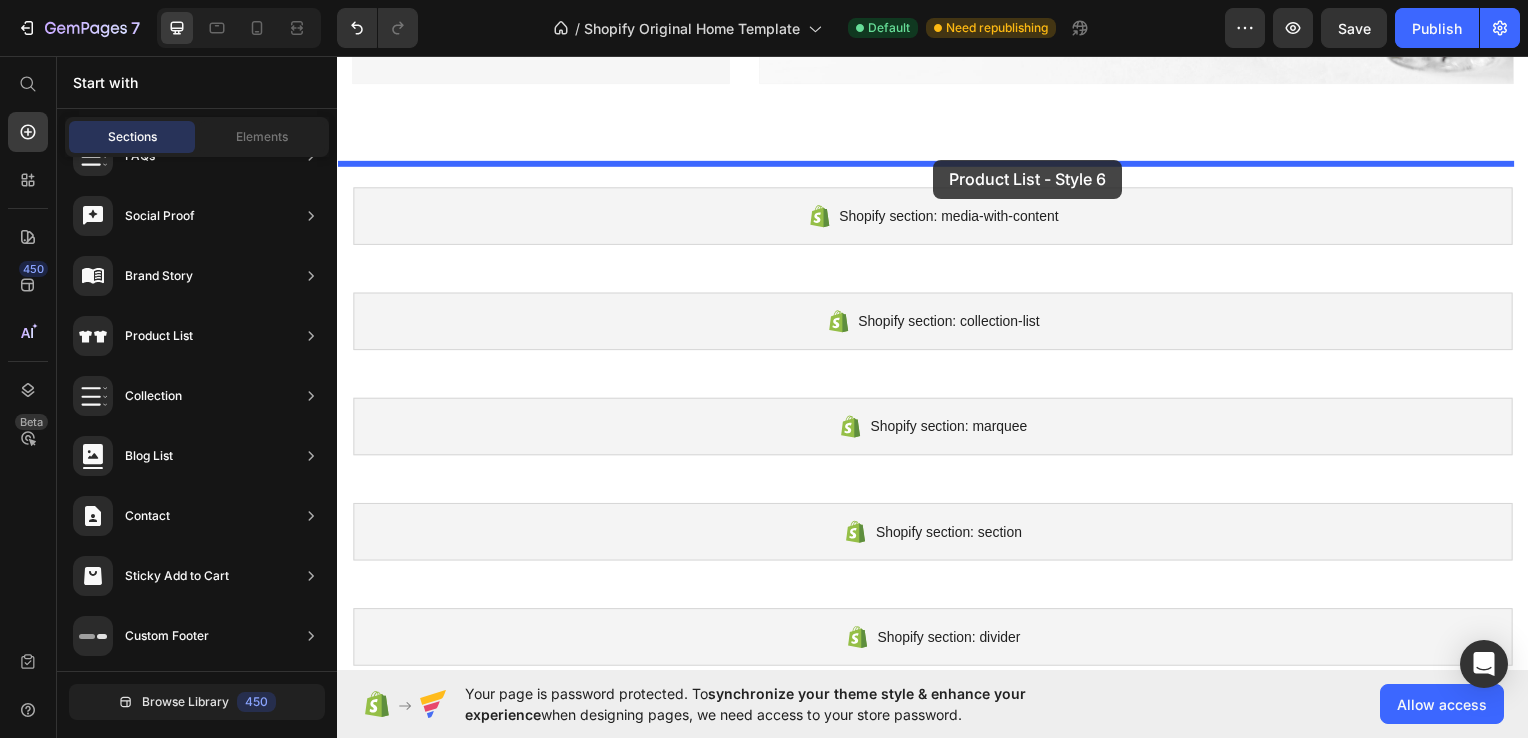 drag, startPoint x: 827, startPoint y: 493, endPoint x: 936, endPoint y: 158, distance: 352.2868 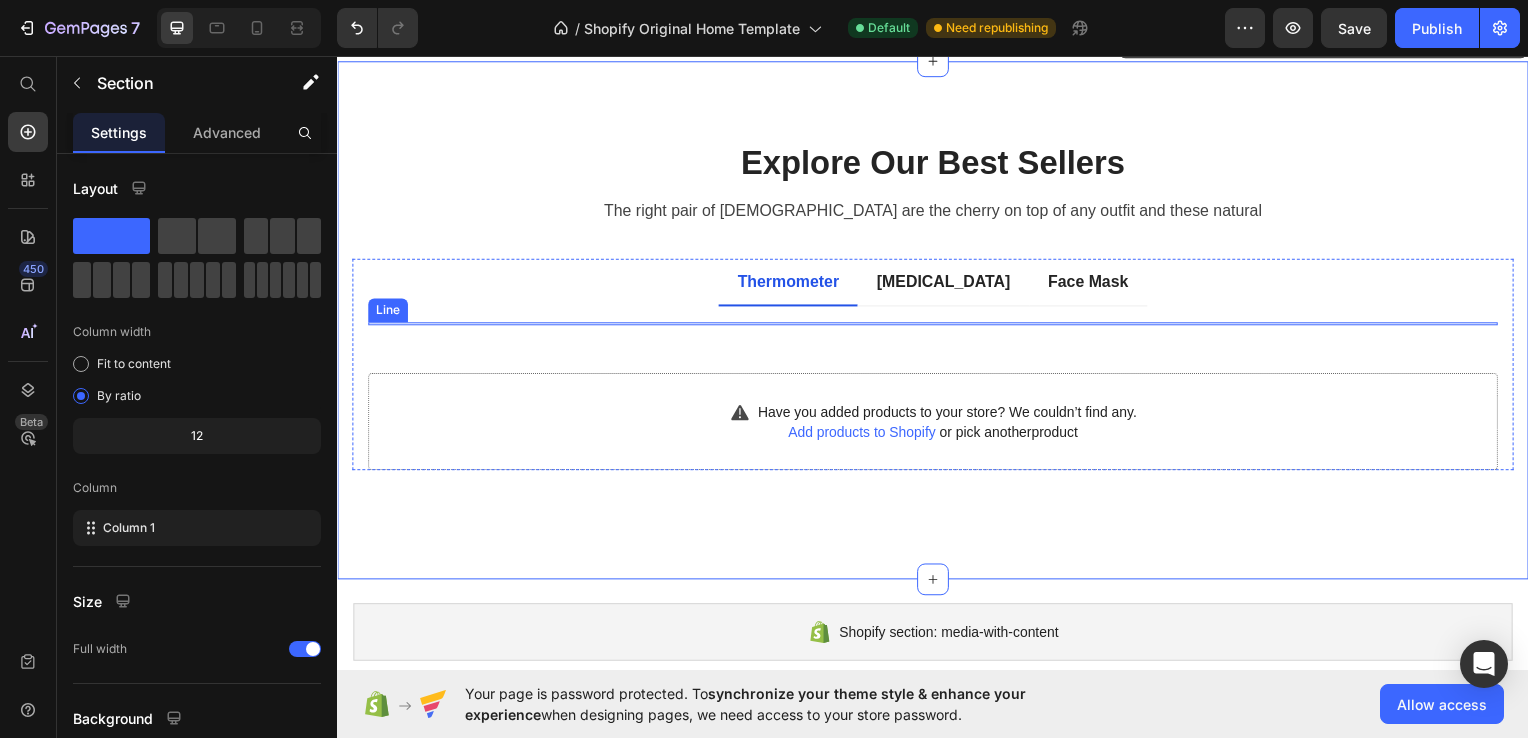 scroll, scrollTop: 2288, scrollLeft: 0, axis: vertical 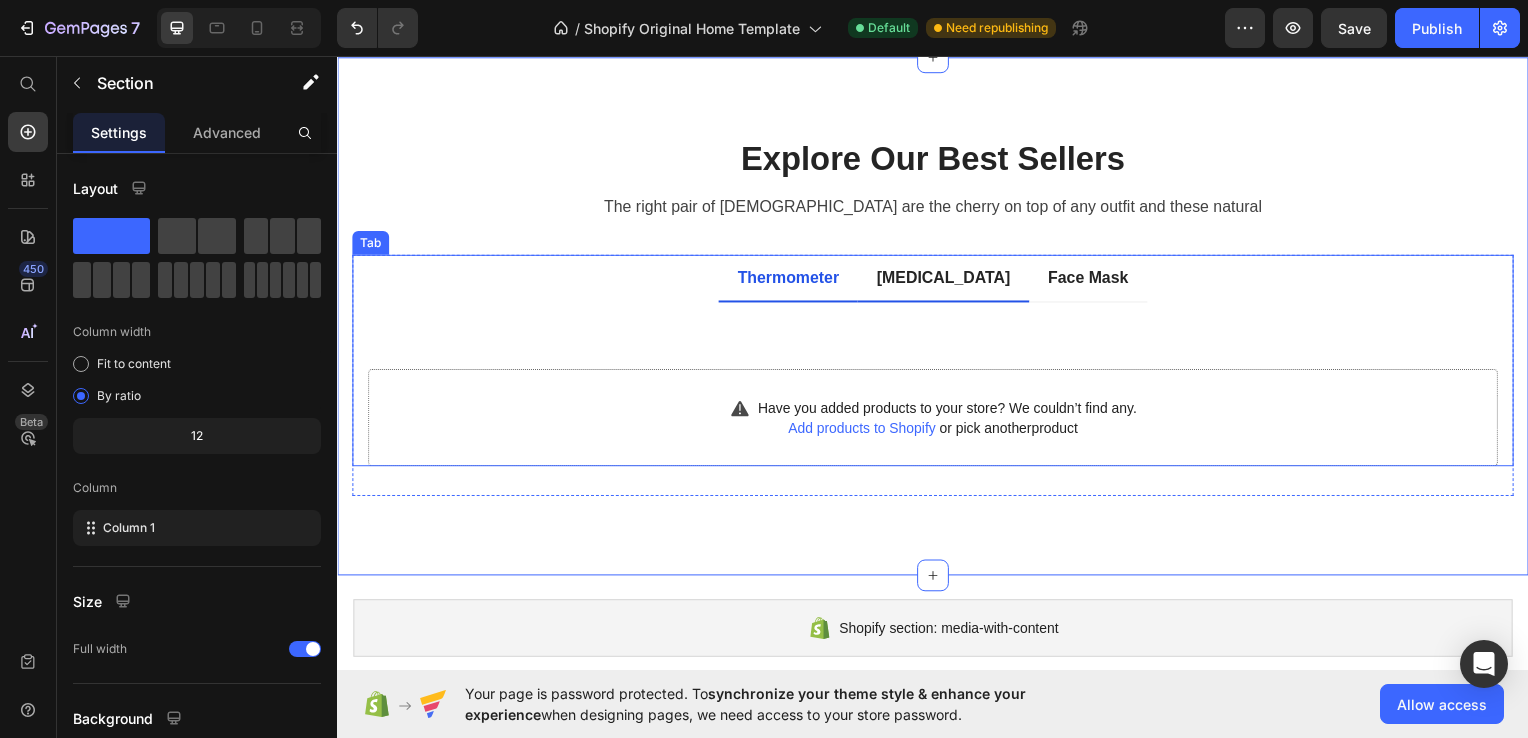 click on "[MEDICAL_DATA]" at bounding box center (947, 279) 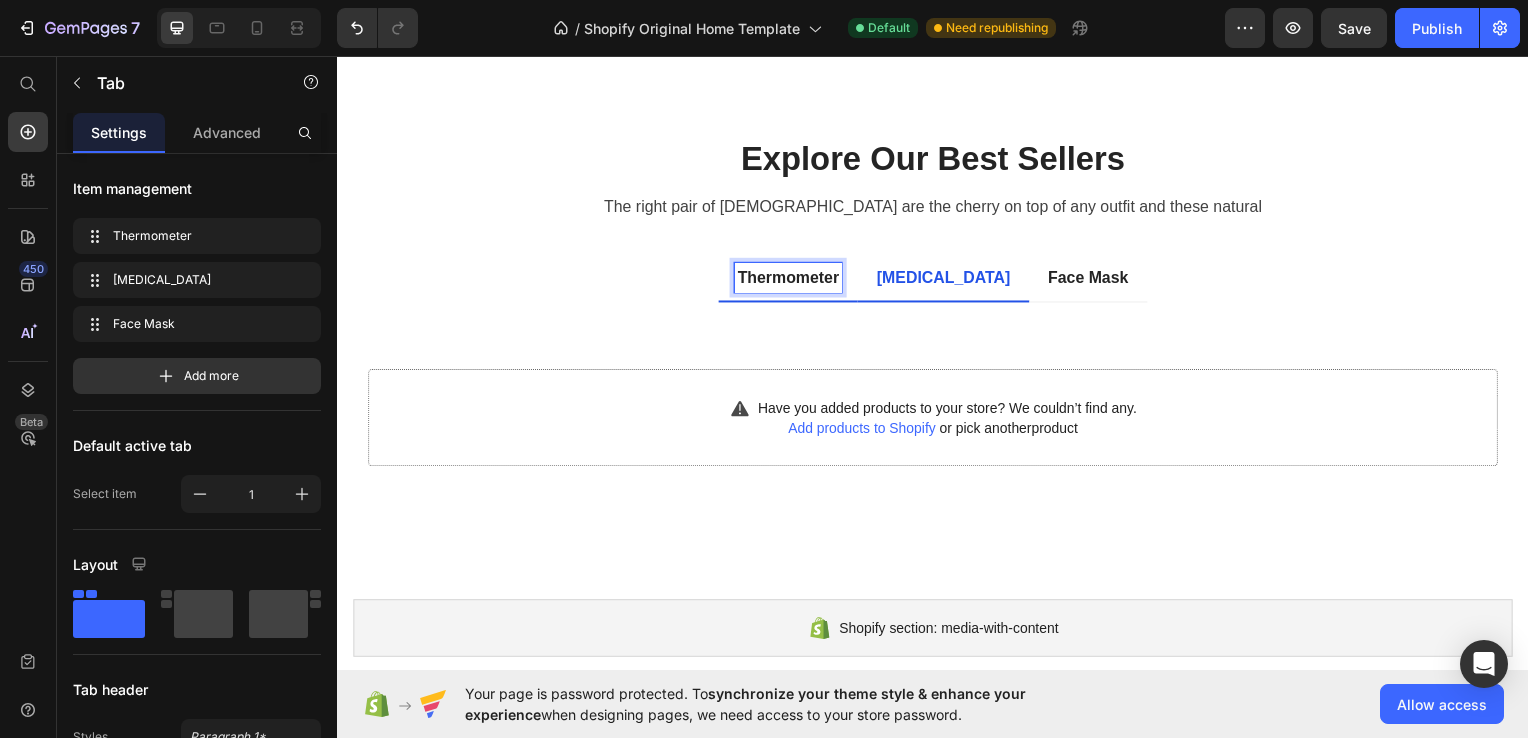 click on "Thermometer" at bounding box center [791, 279] 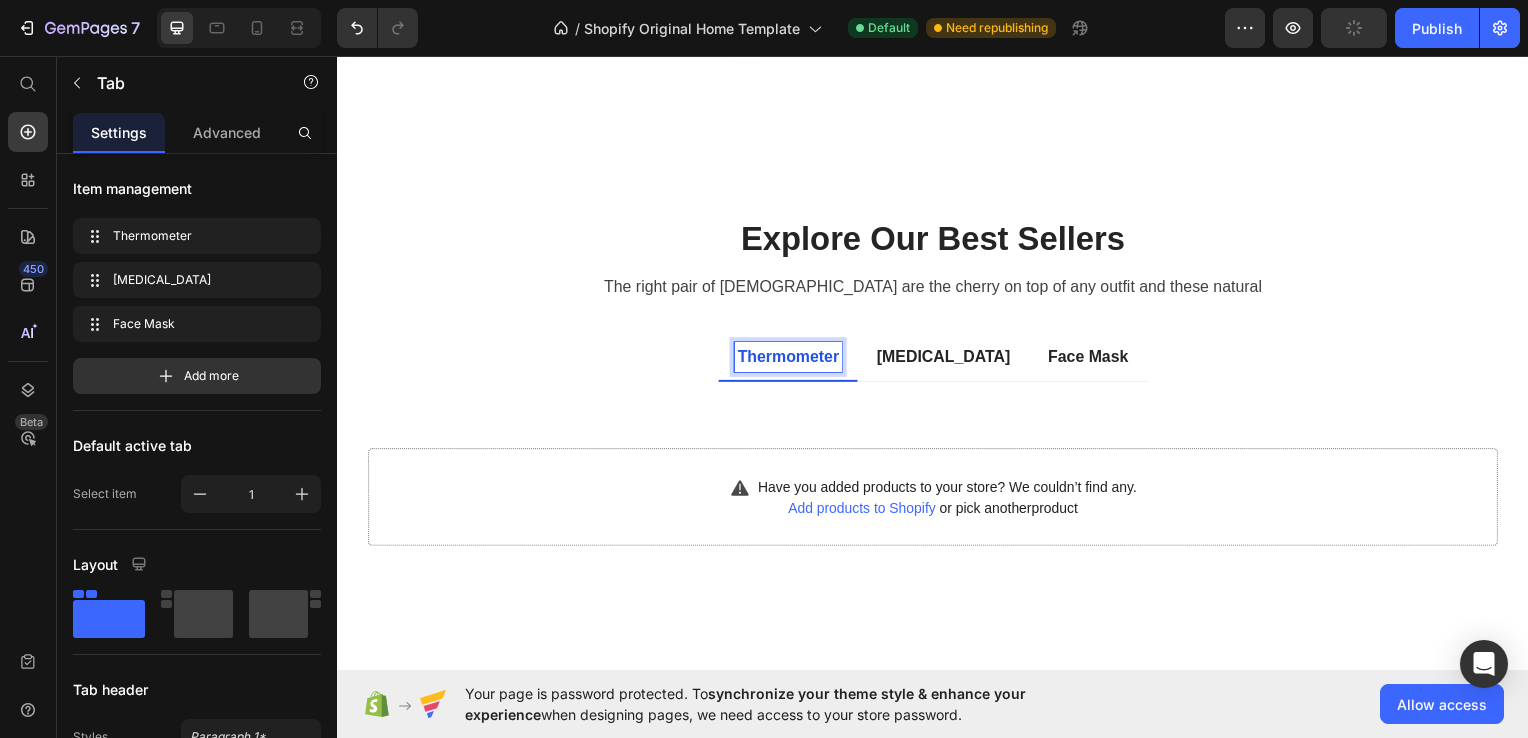scroll, scrollTop: 2212, scrollLeft: 0, axis: vertical 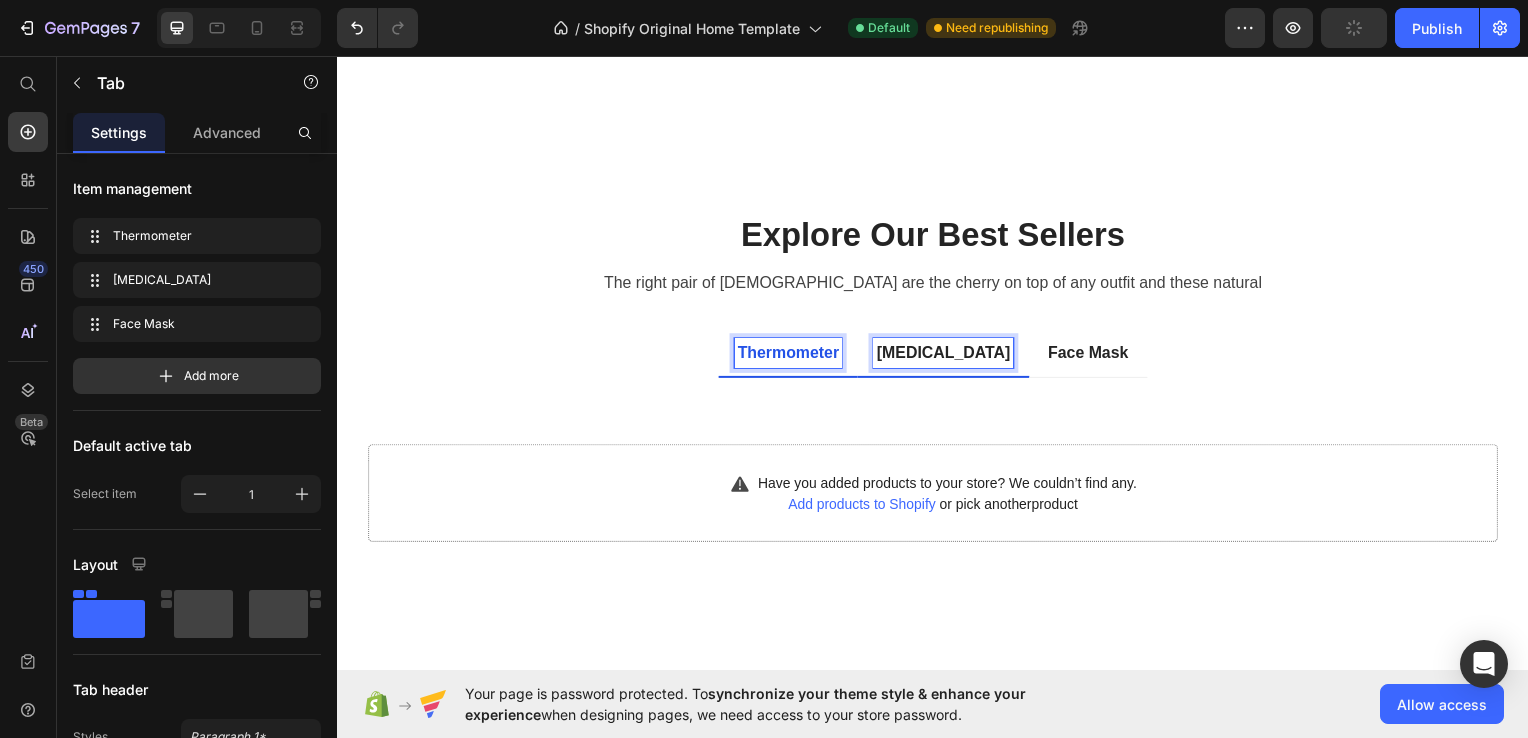 click on "[MEDICAL_DATA]" at bounding box center [947, 355] 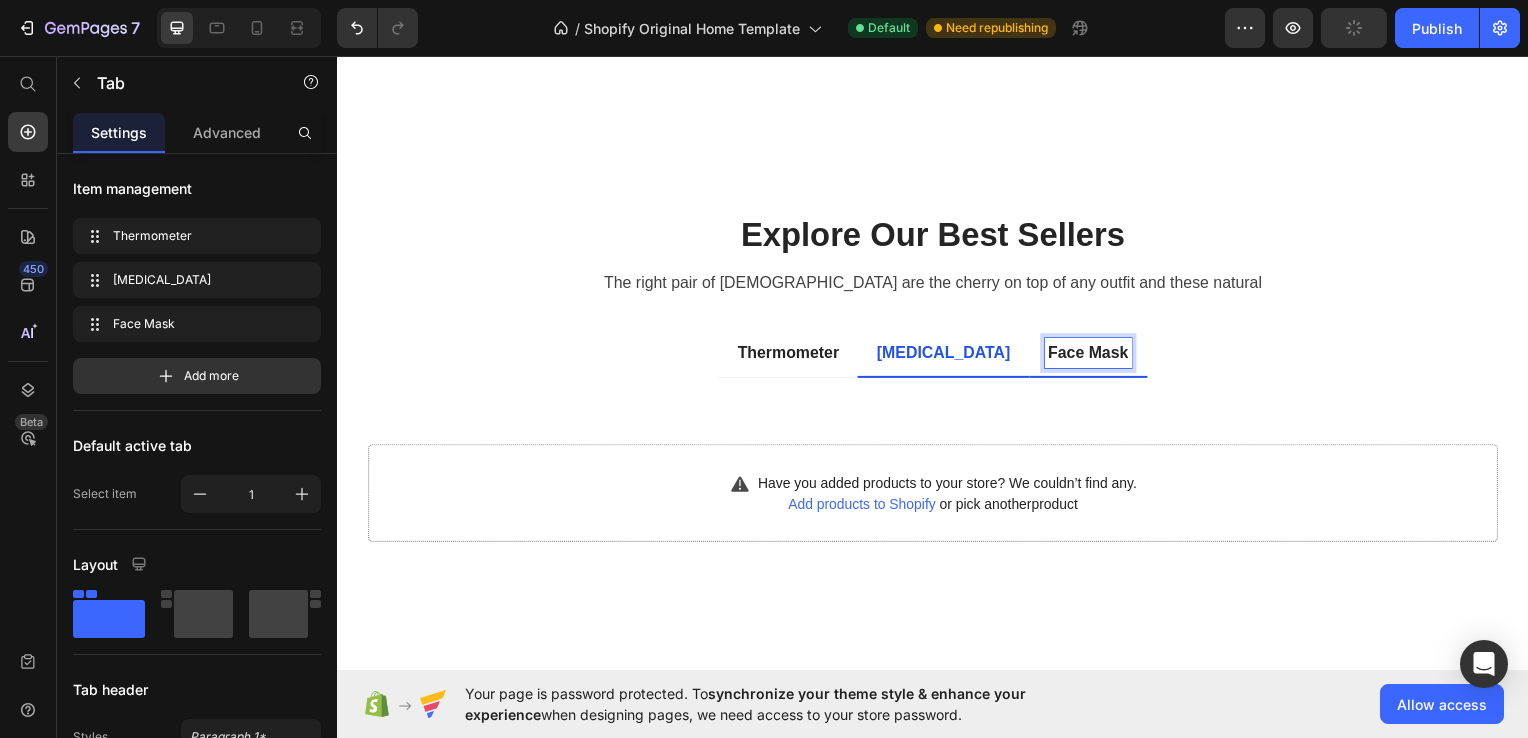 click on "Face Mask" at bounding box center [1093, 355] 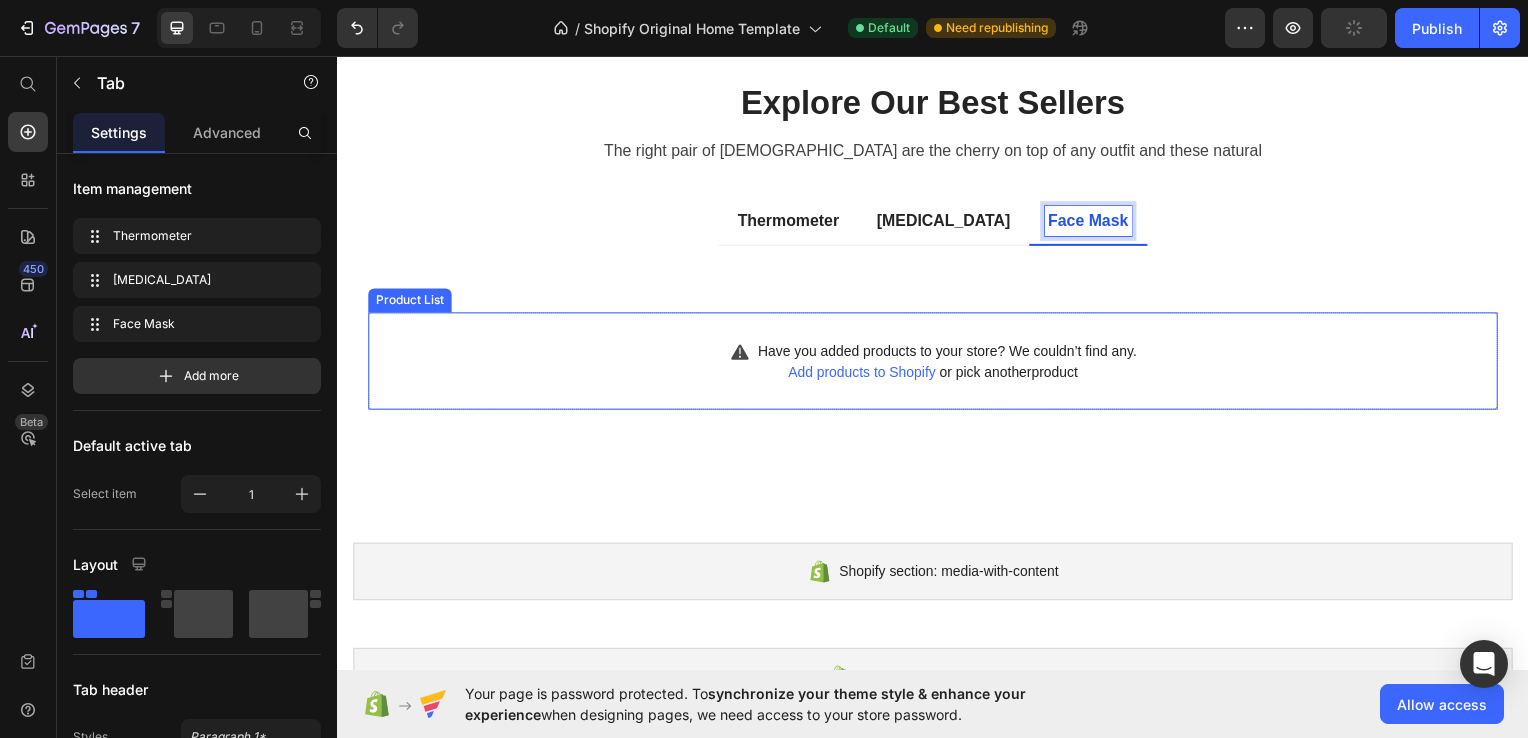 scroll, scrollTop: 2333, scrollLeft: 0, axis: vertical 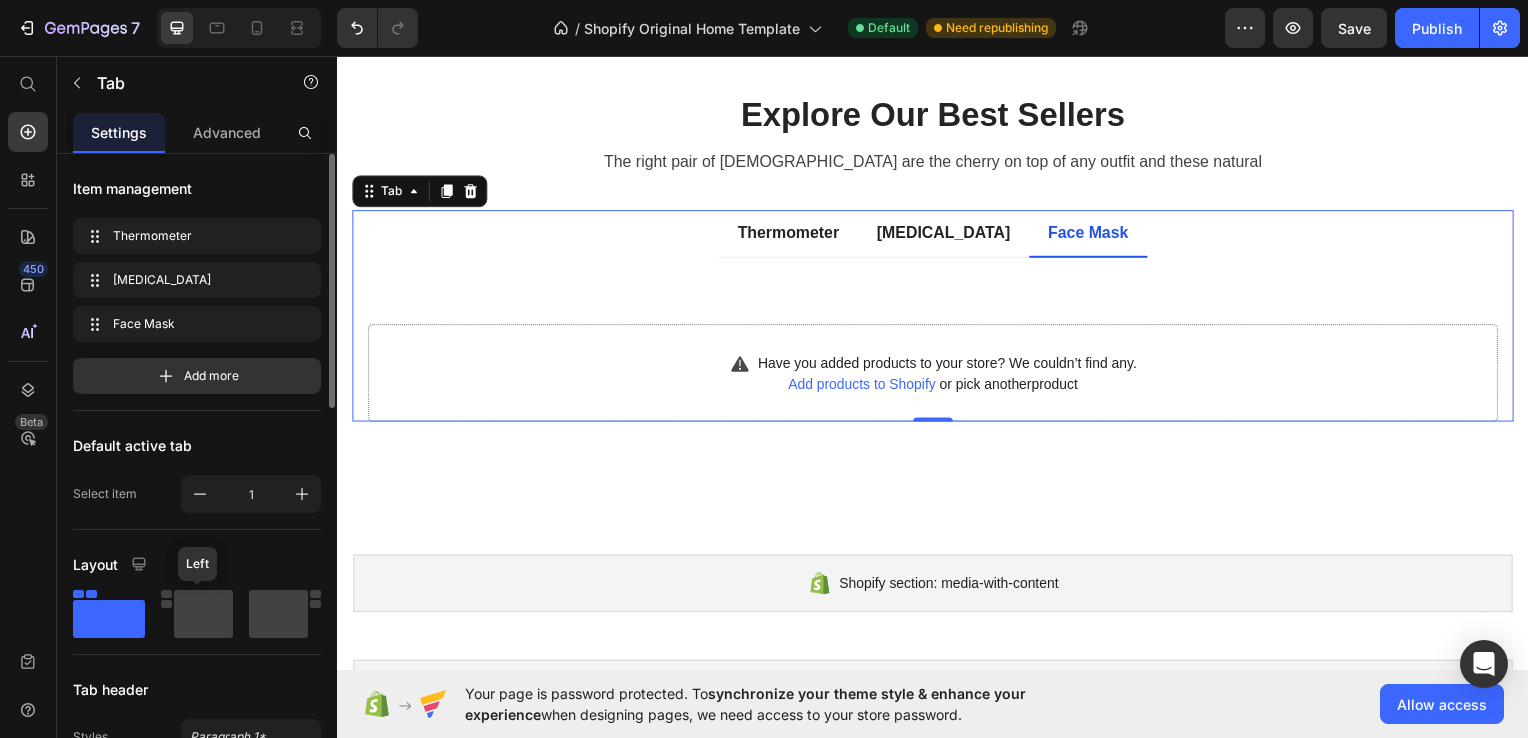 click 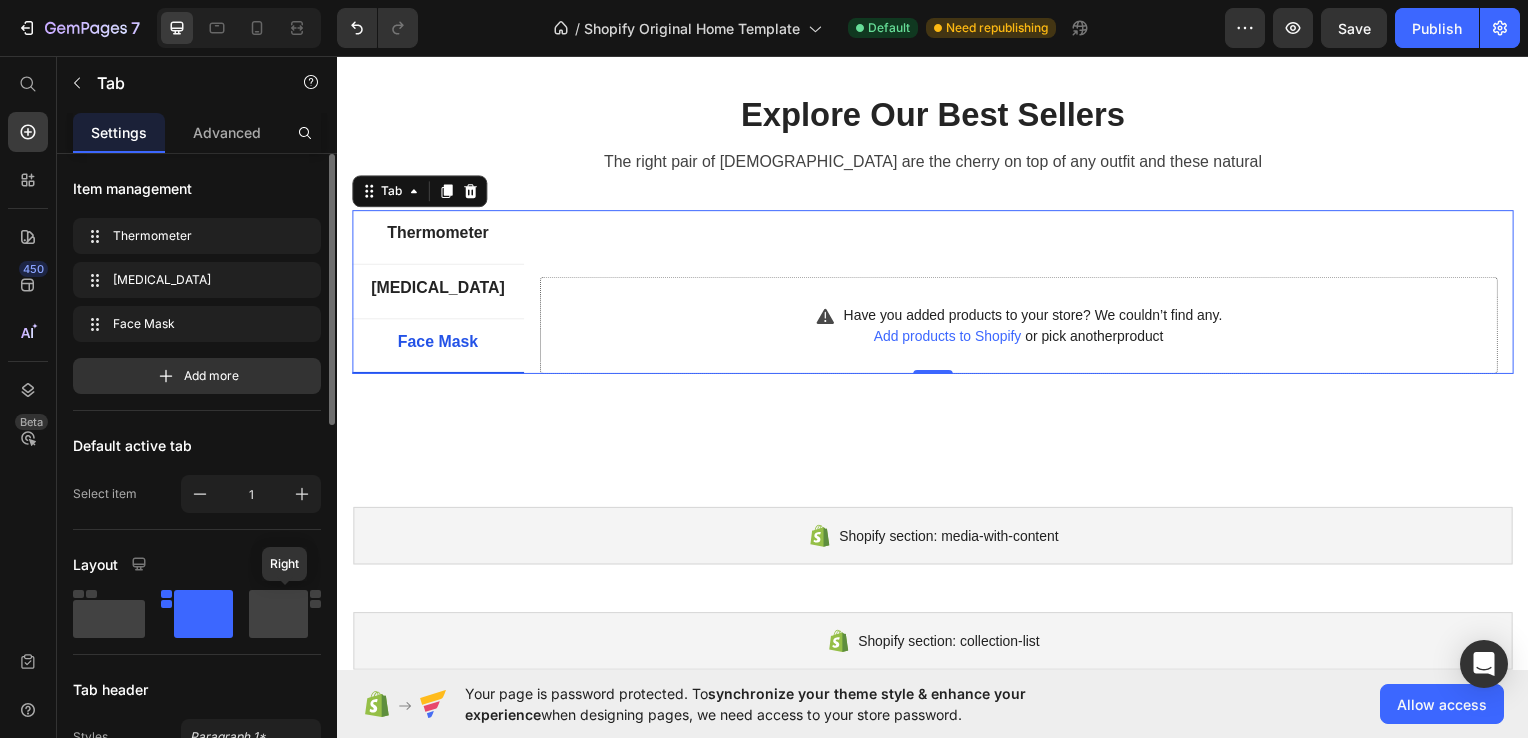 click 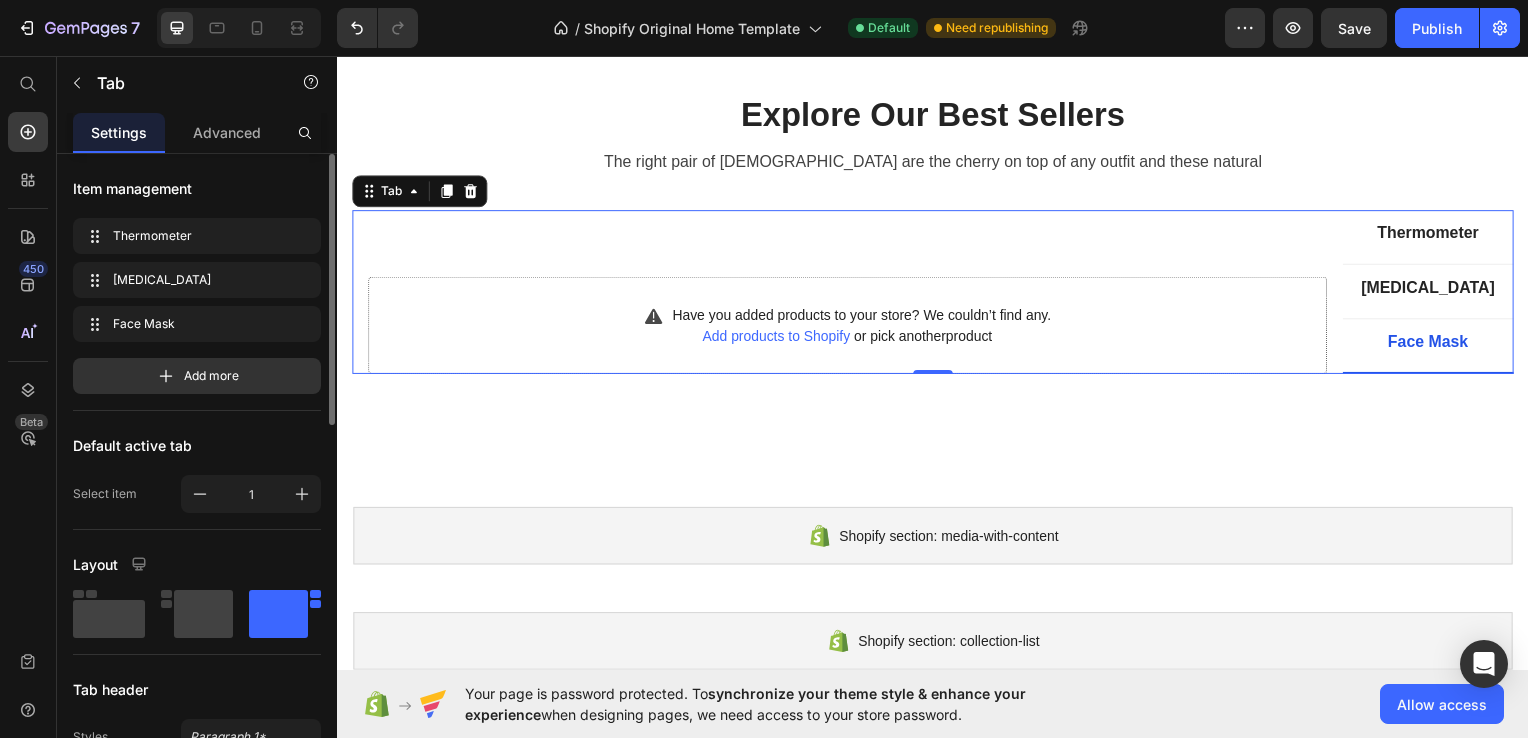 click on "Item management
Thermometer Thermometer
[MEDICAL_DATA] [MEDICAL_DATA]
Face Mask Face Mask Add more Default active tab Select item 1 Layout Tab header Styles Paragraph 1* Font sans-serif Size 16 Show more Text align Width 200 px % States Normal Hover Active Background color Text color Border Mixed Background Color Image Video  Color   Delete element" at bounding box center [197, 914] 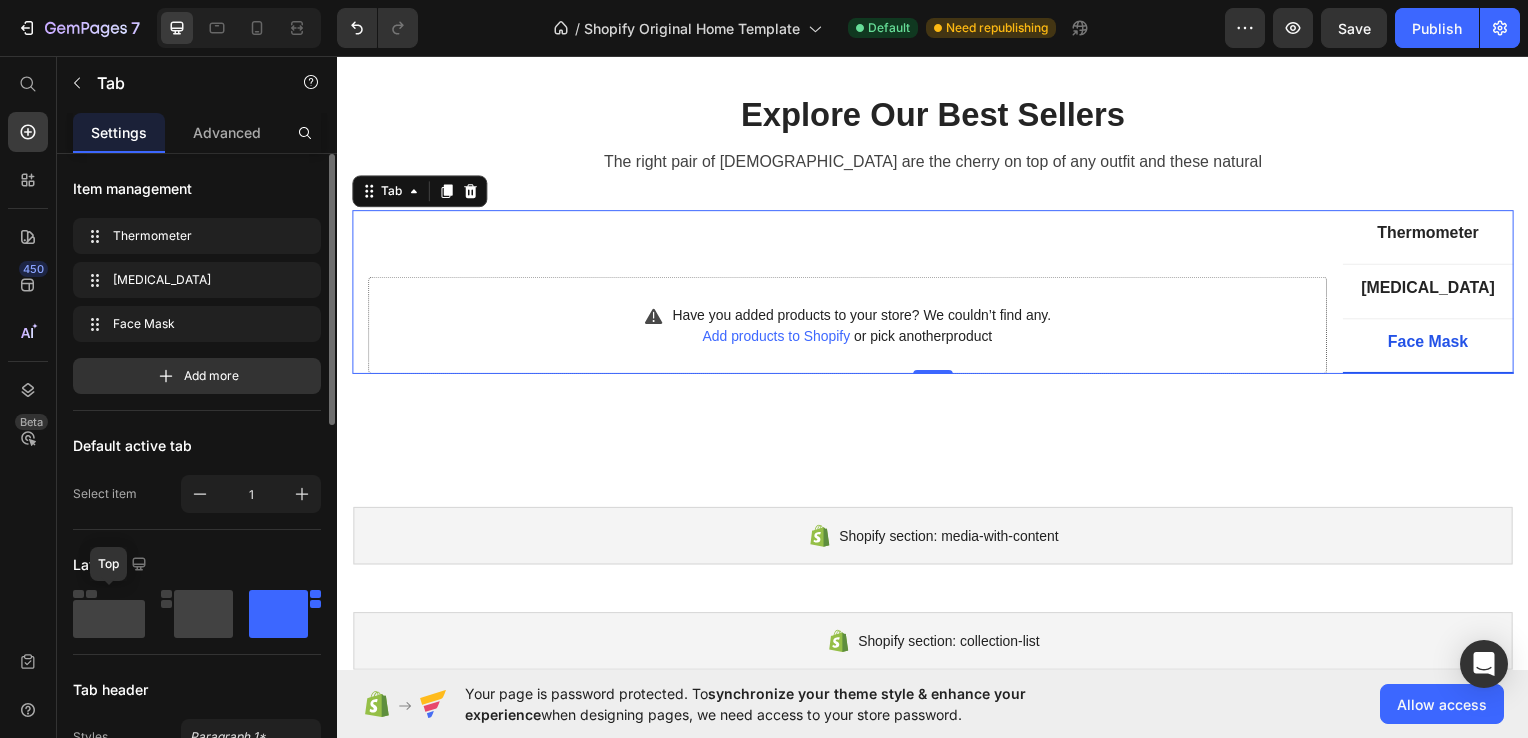 click 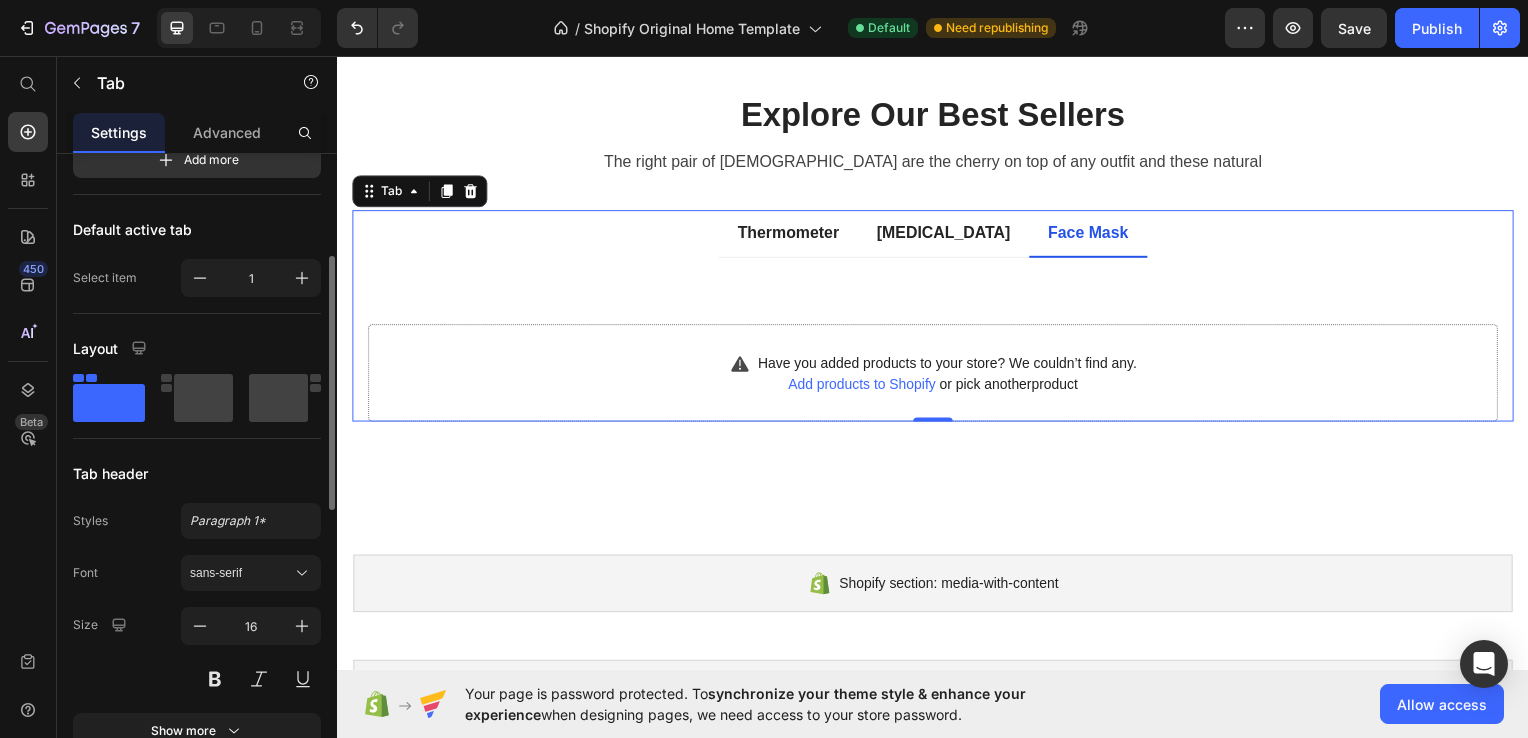scroll, scrollTop: 234, scrollLeft: 0, axis: vertical 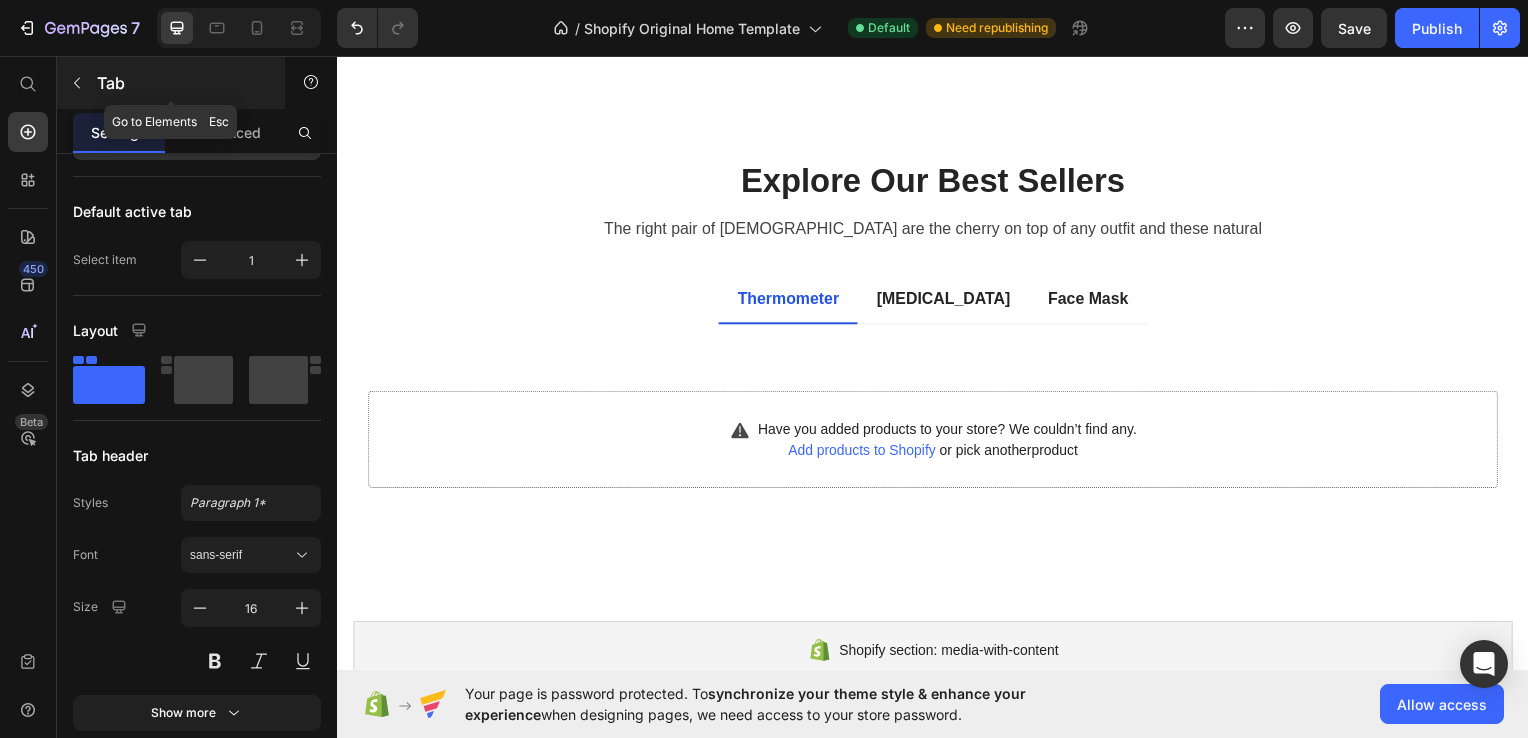 click at bounding box center [77, 83] 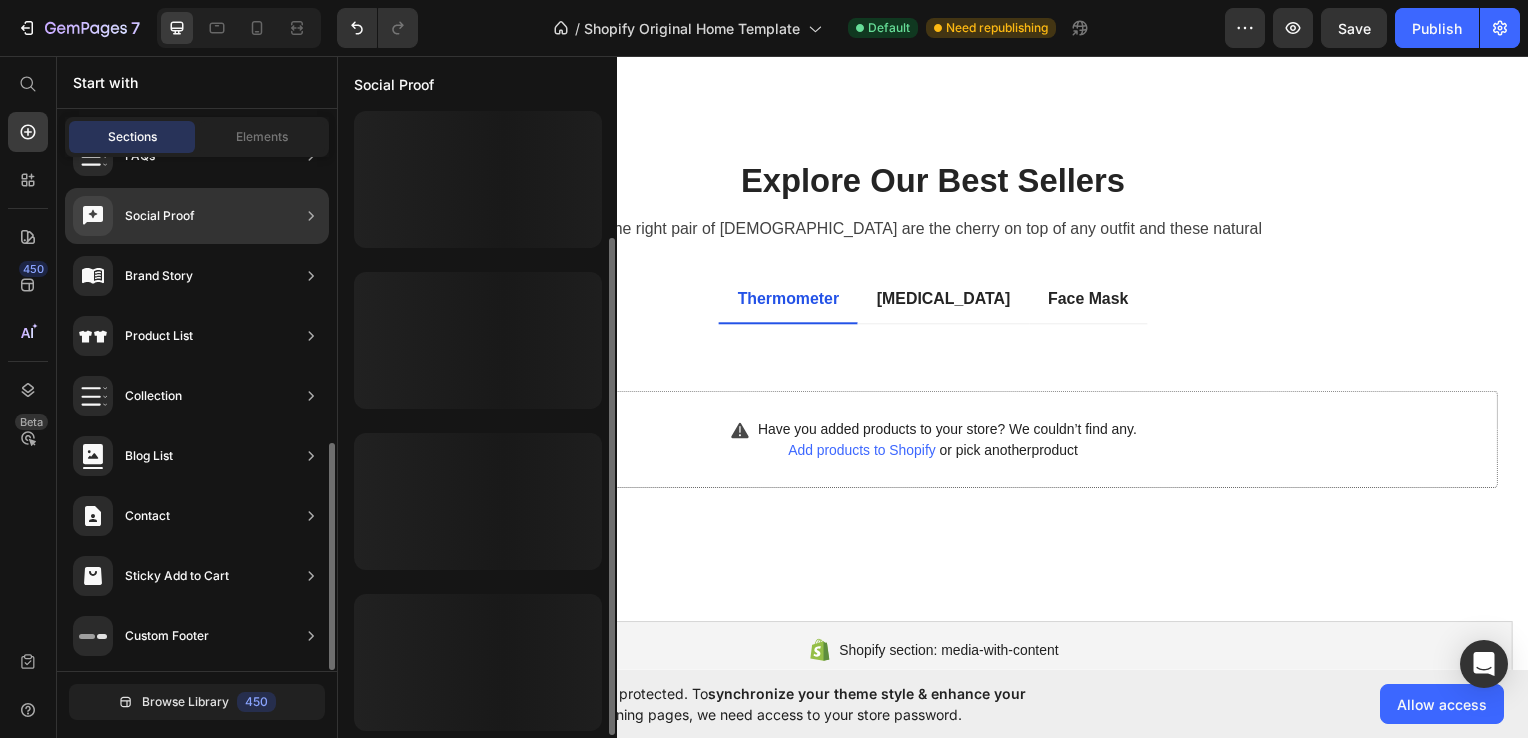 scroll, scrollTop: 164, scrollLeft: 0, axis: vertical 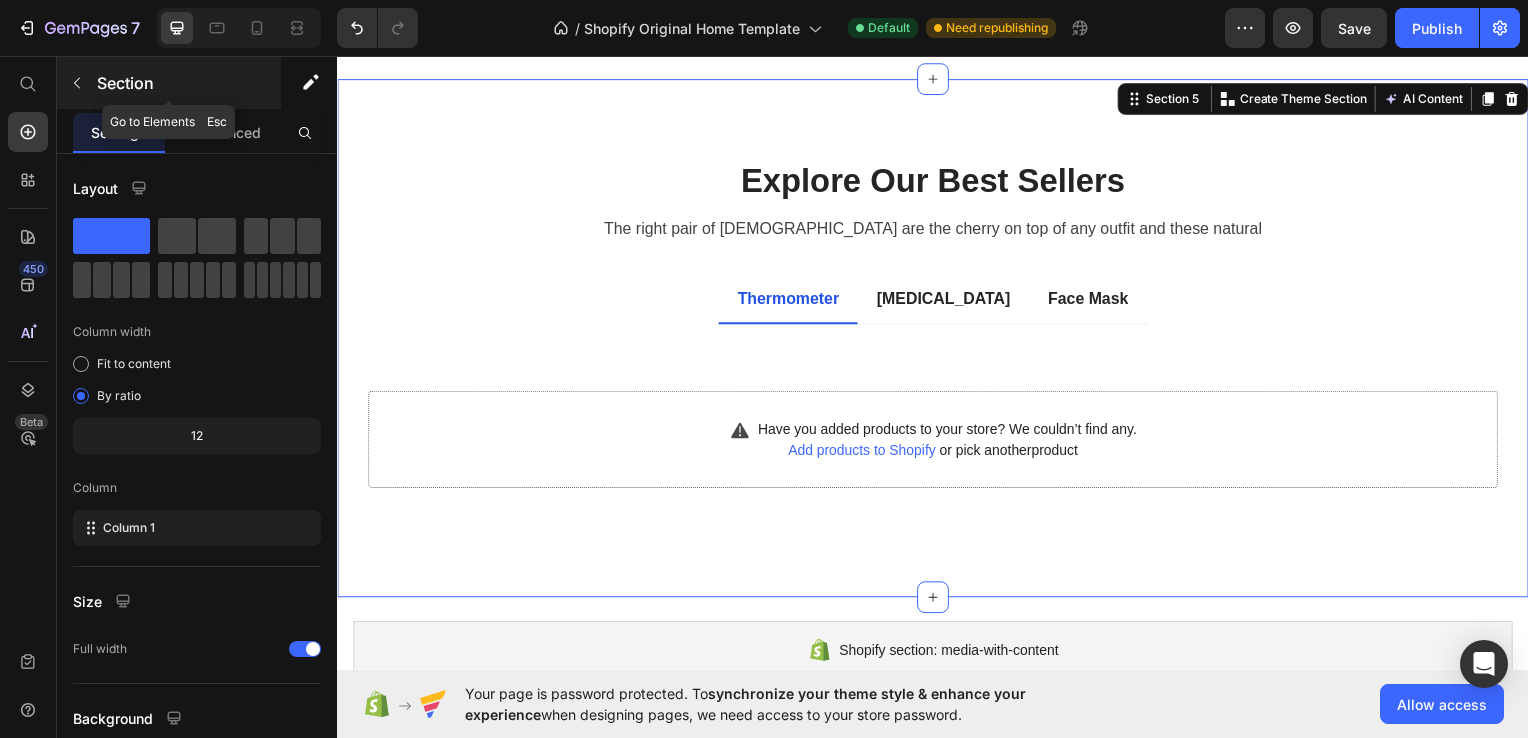 click at bounding box center [77, 83] 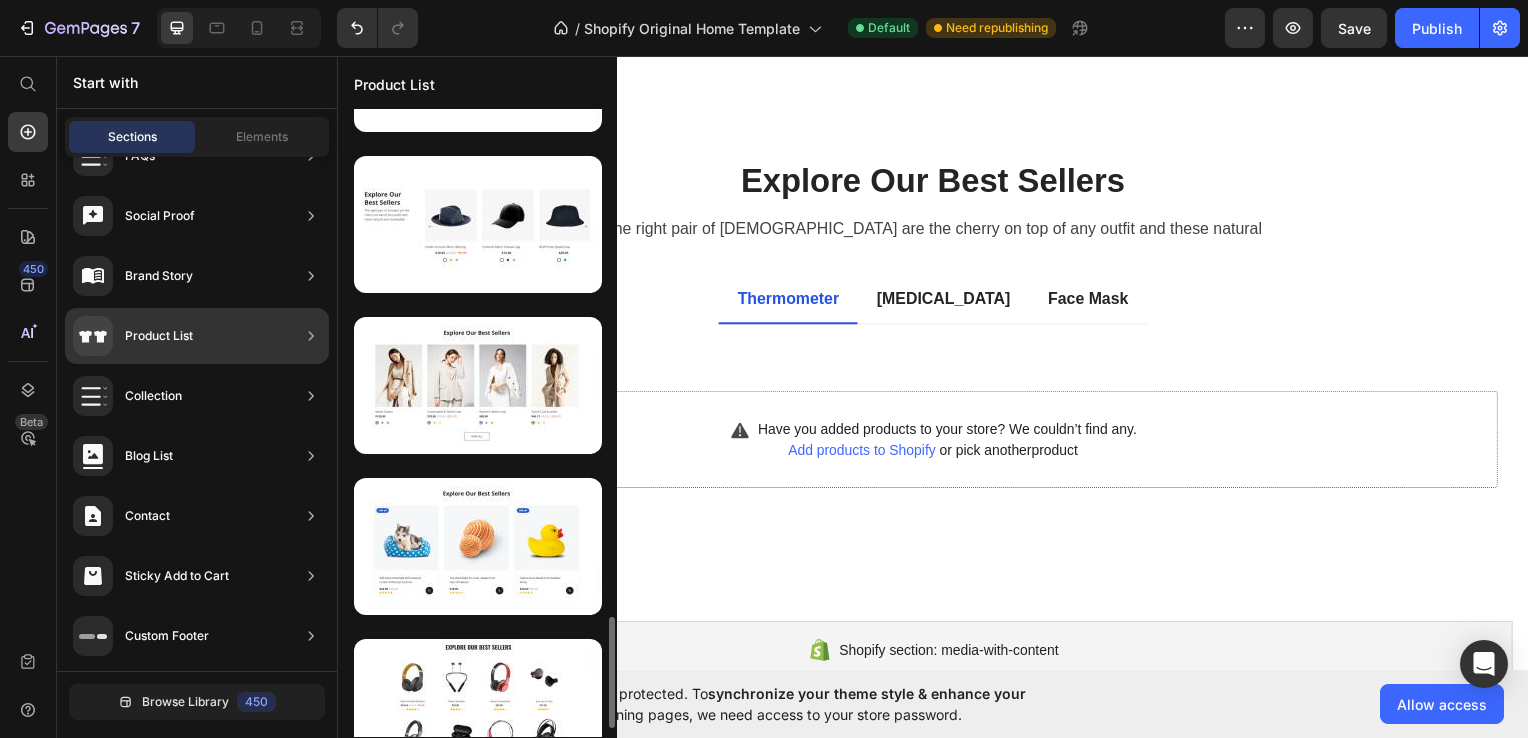 scroll, scrollTop: 2901, scrollLeft: 0, axis: vertical 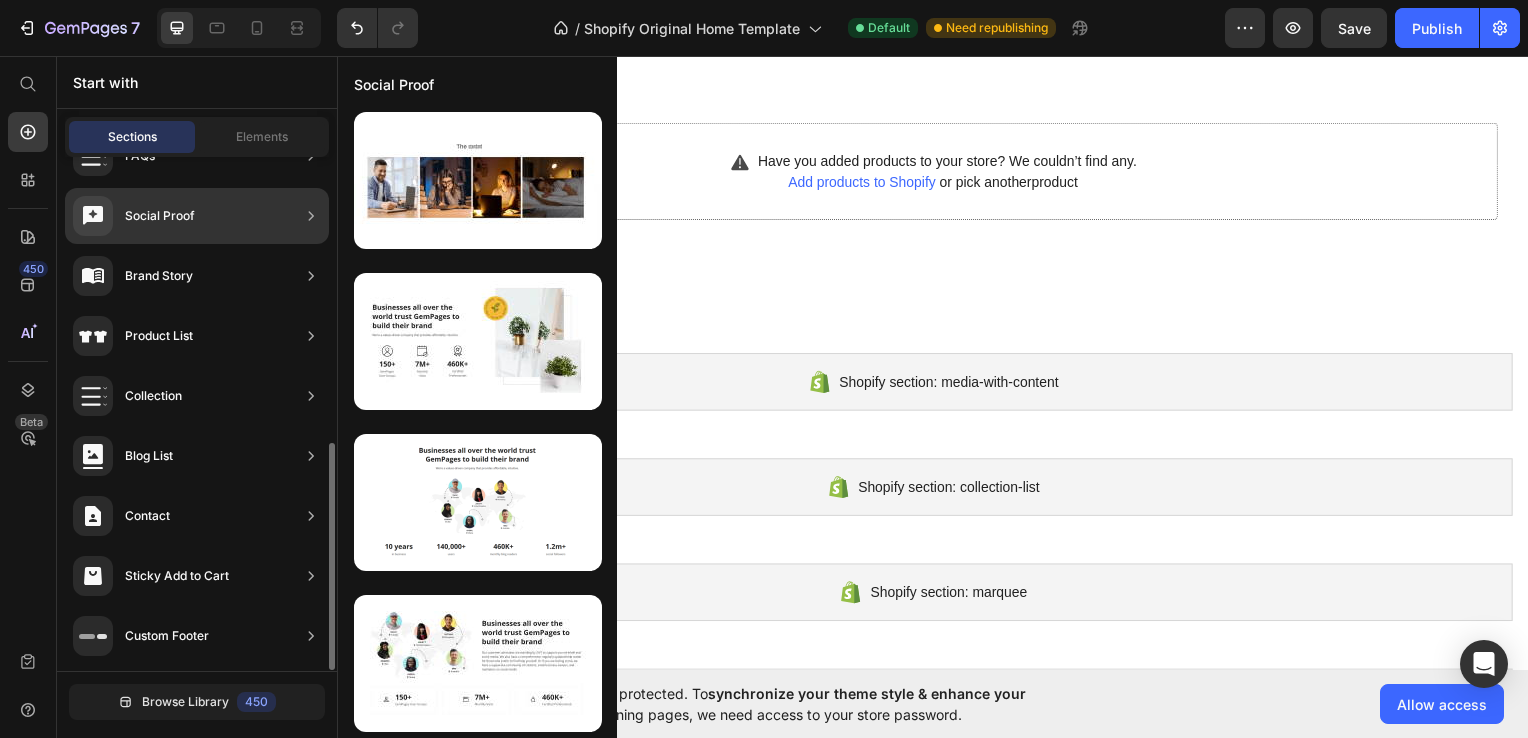 click on "Social Proof" 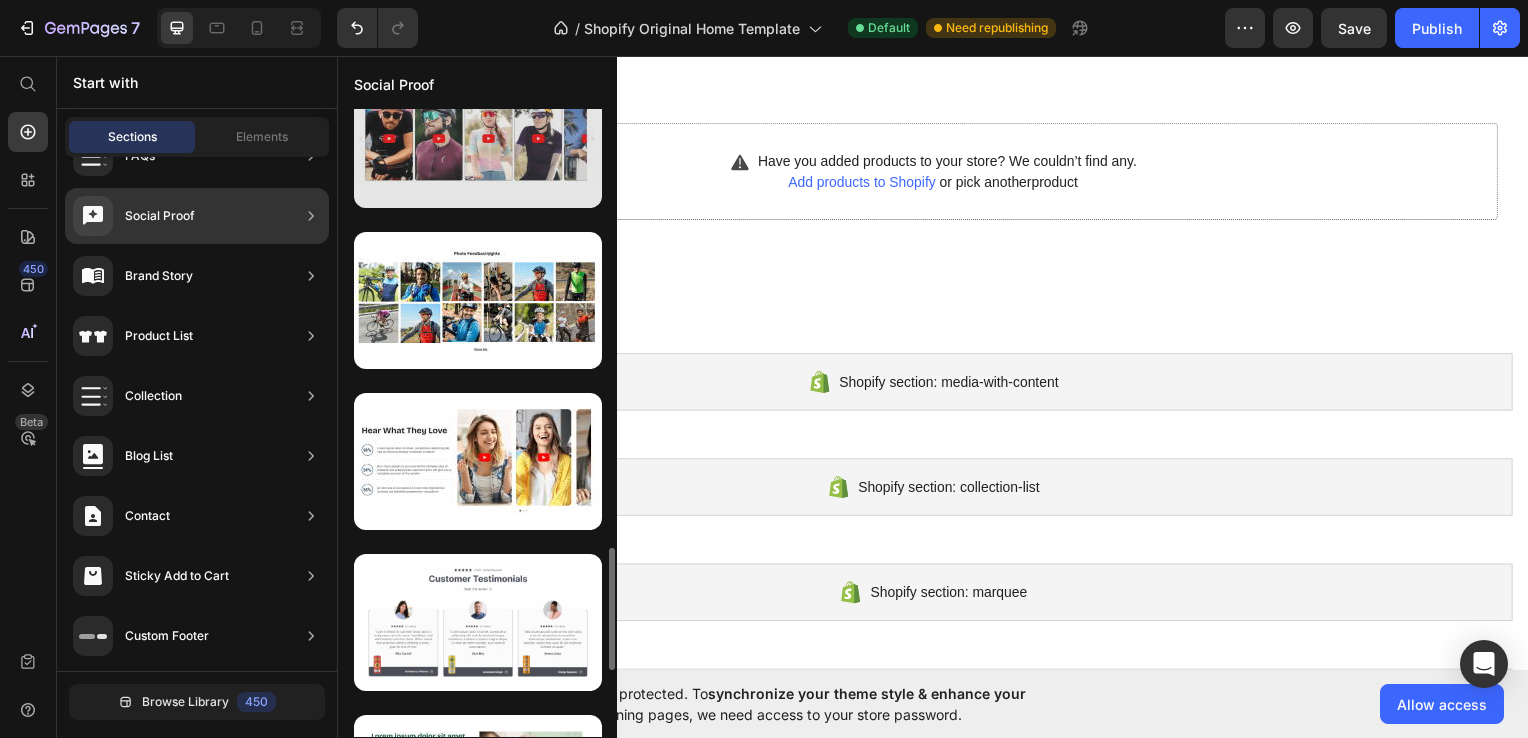 scroll, scrollTop: 2288, scrollLeft: 0, axis: vertical 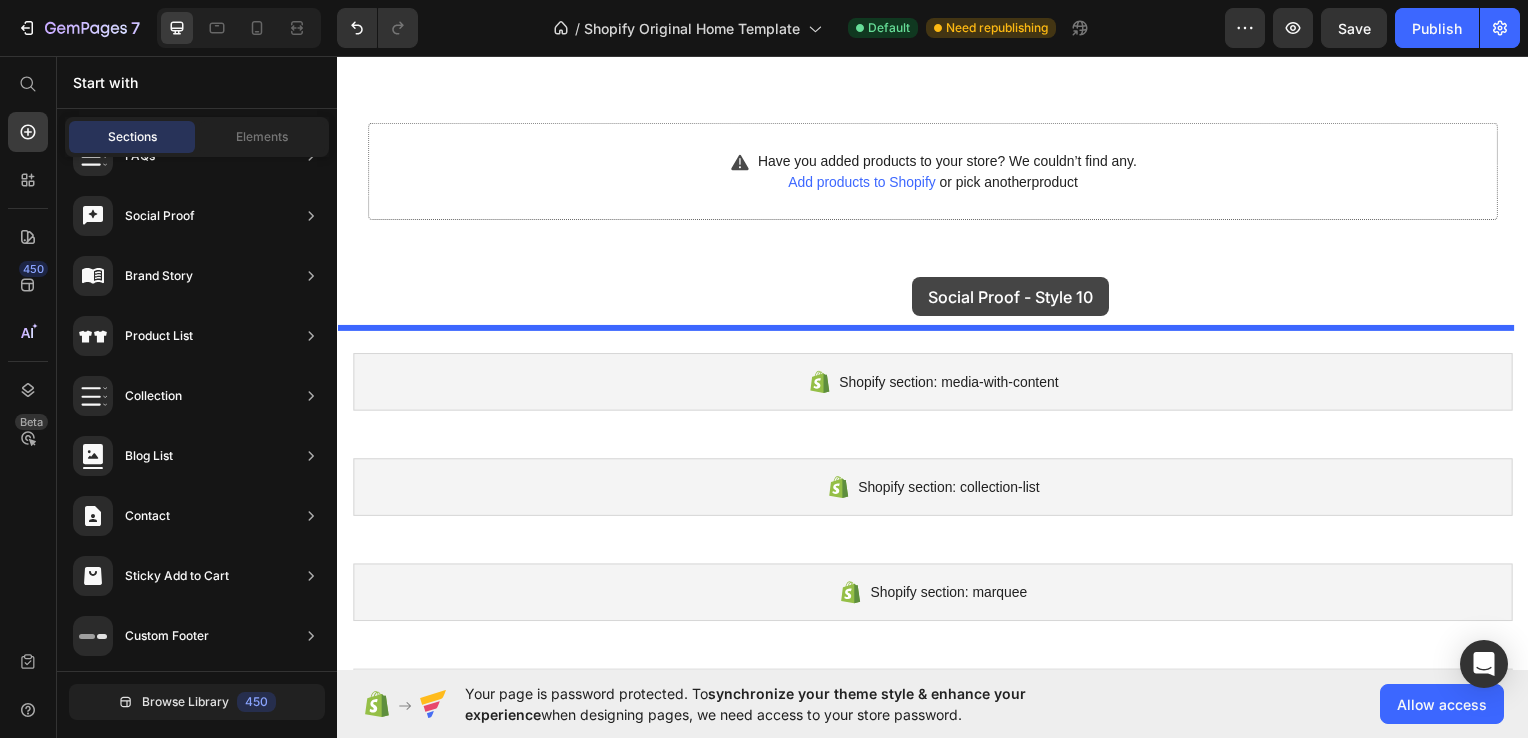 drag, startPoint x: 837, startPoint y: 521, endPoint x: 916, endPoint y: 278, distance: 255.51907 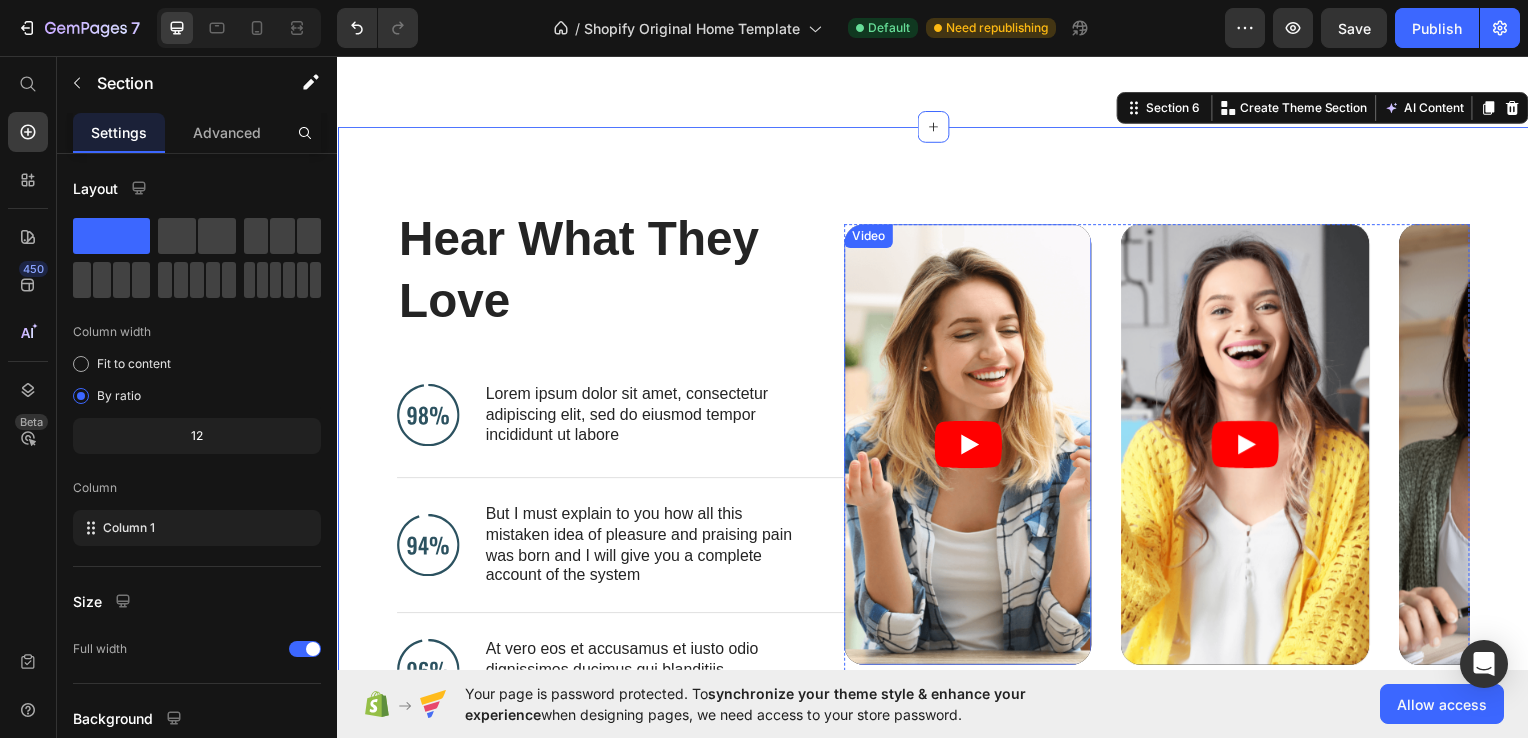 scroll, scrollTop: 2810, scrollLeft: 0, axis: vertical 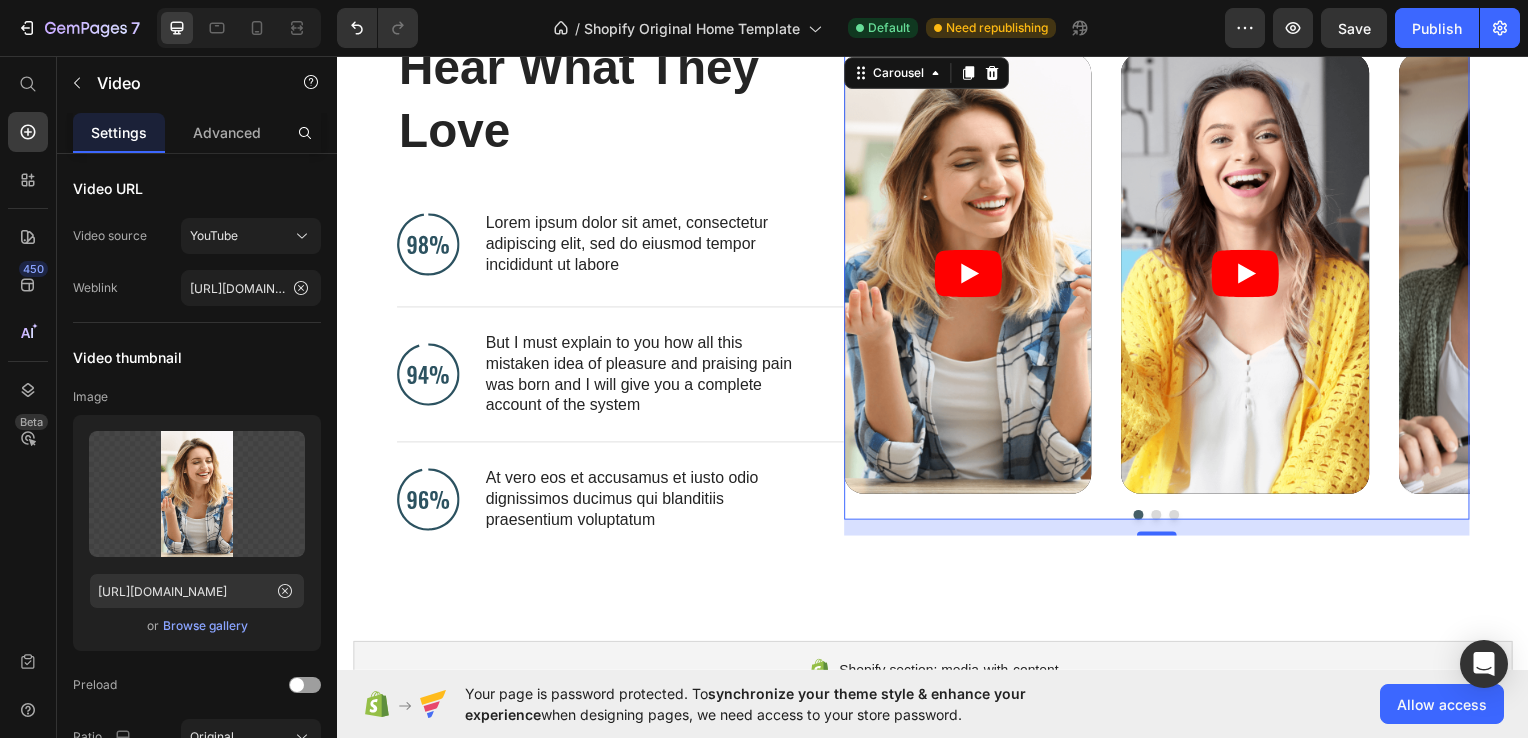 click at bounding box center [1162, 518] 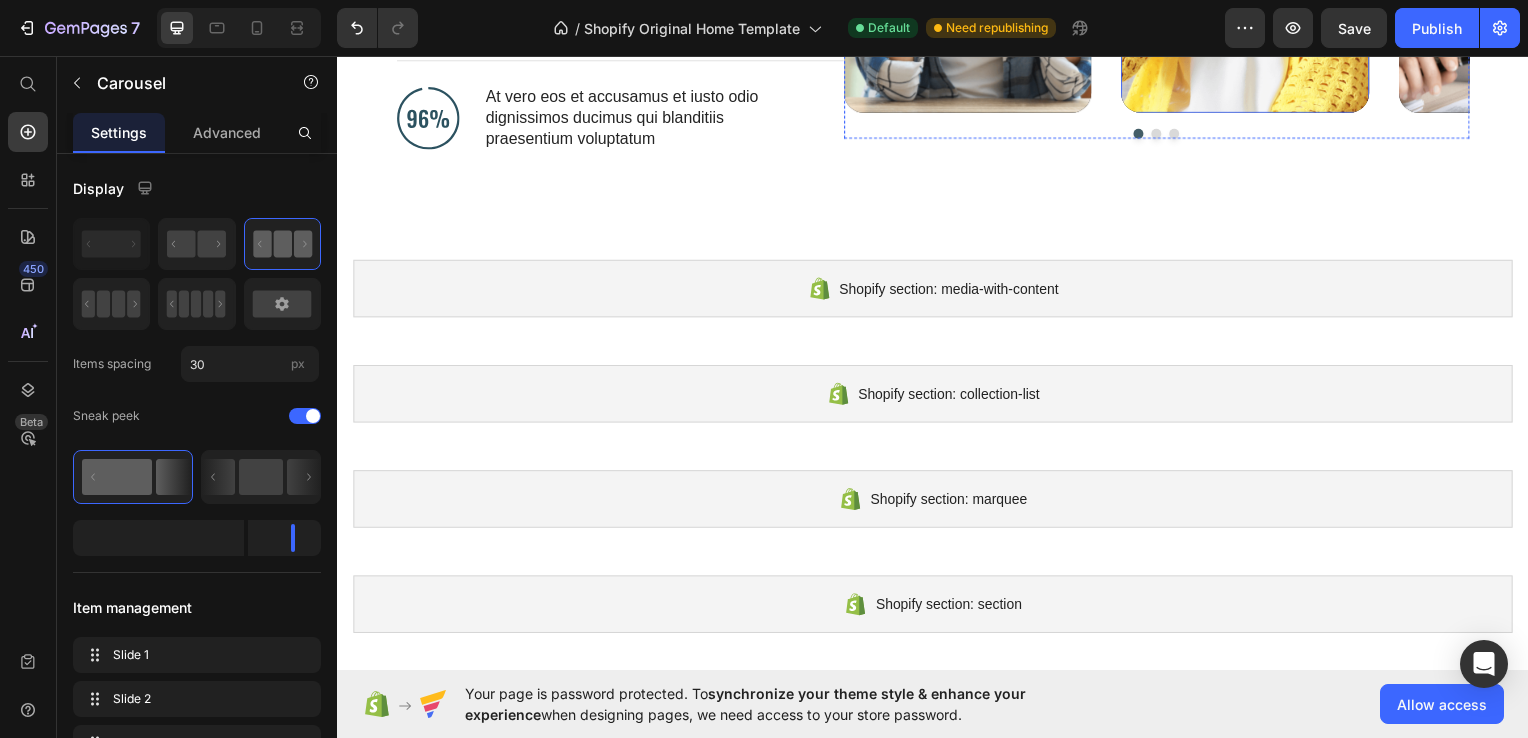 scroll, scrollTop: 3236, scrollLeft: 0, axis: vertical 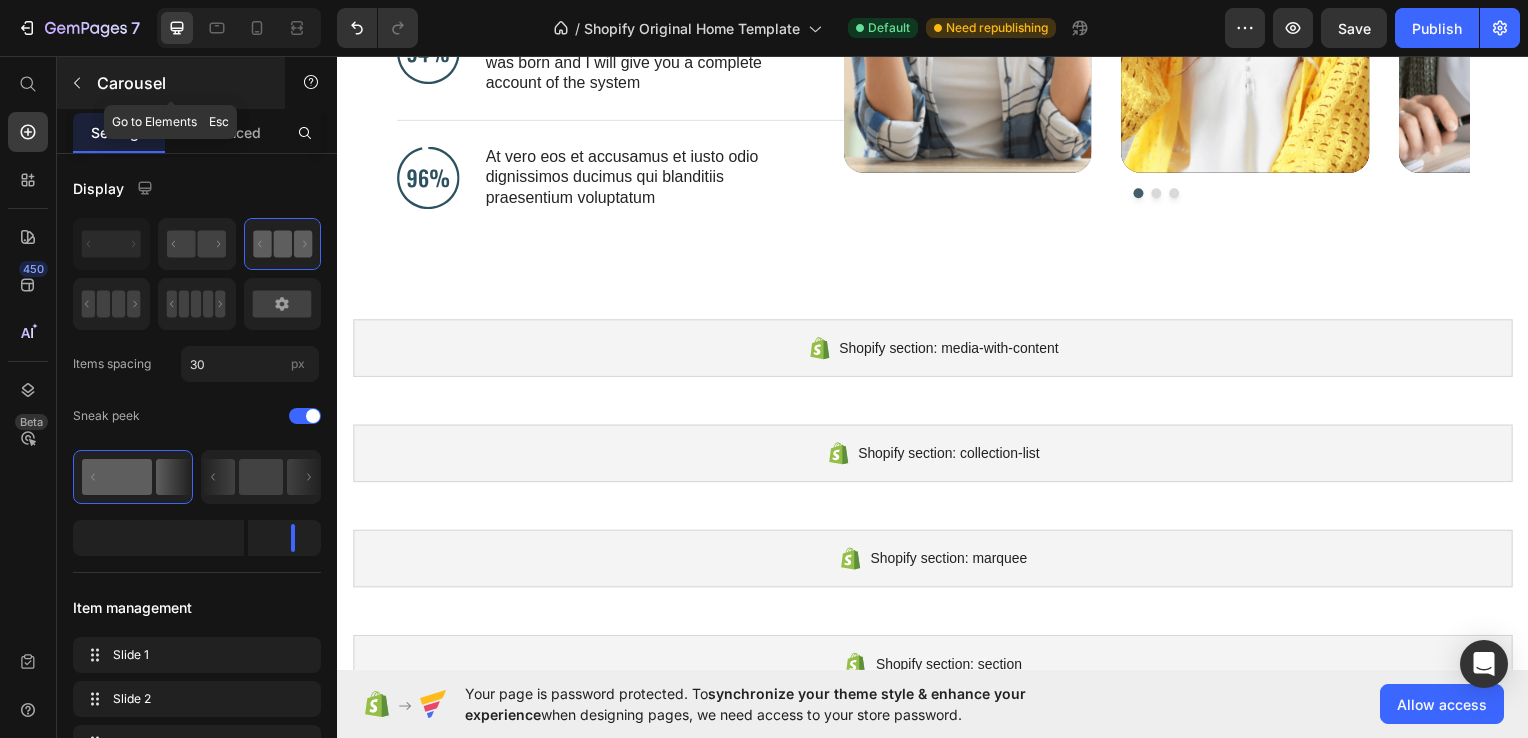 click 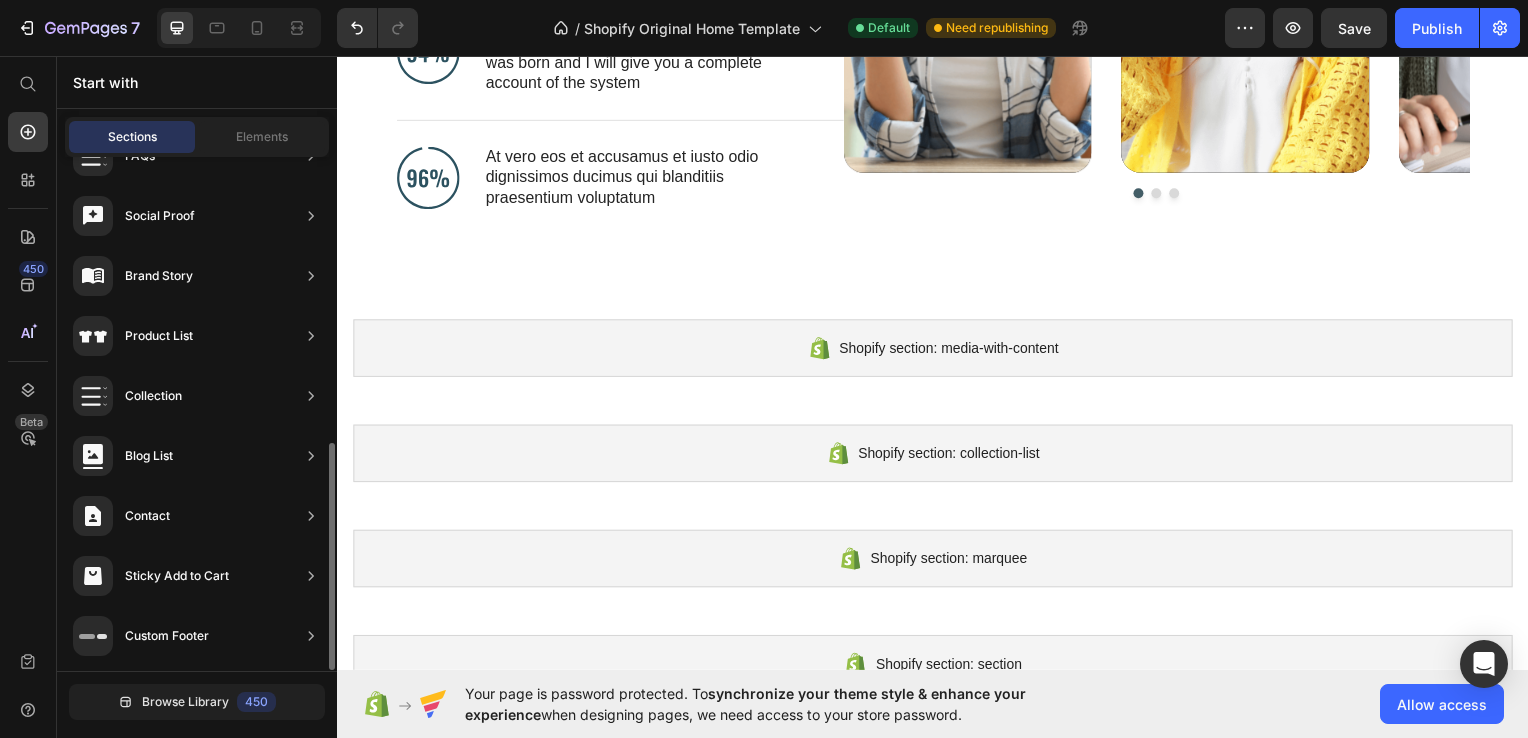 scroll, scrollTop: 969, scrollLeft: 0, axis: vertical 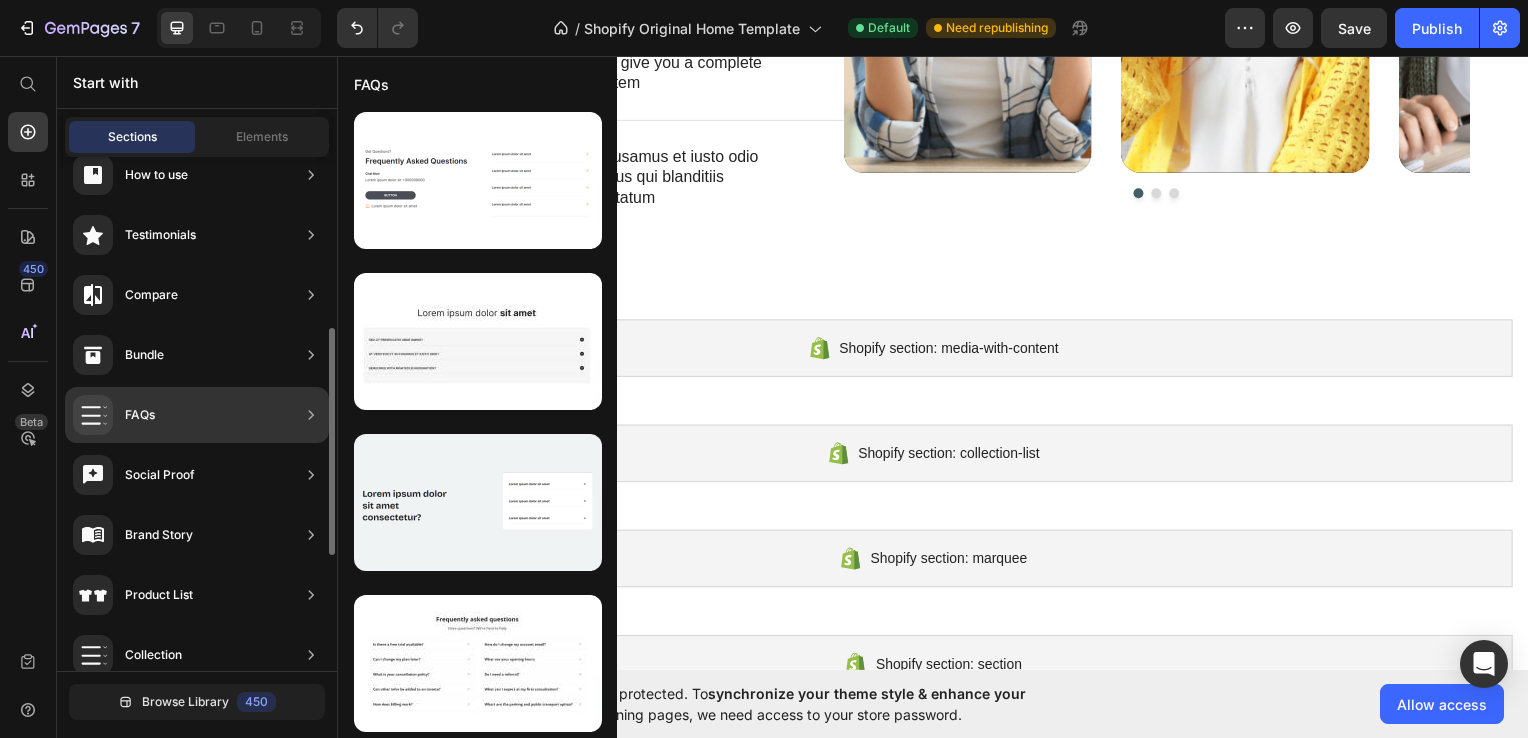 click 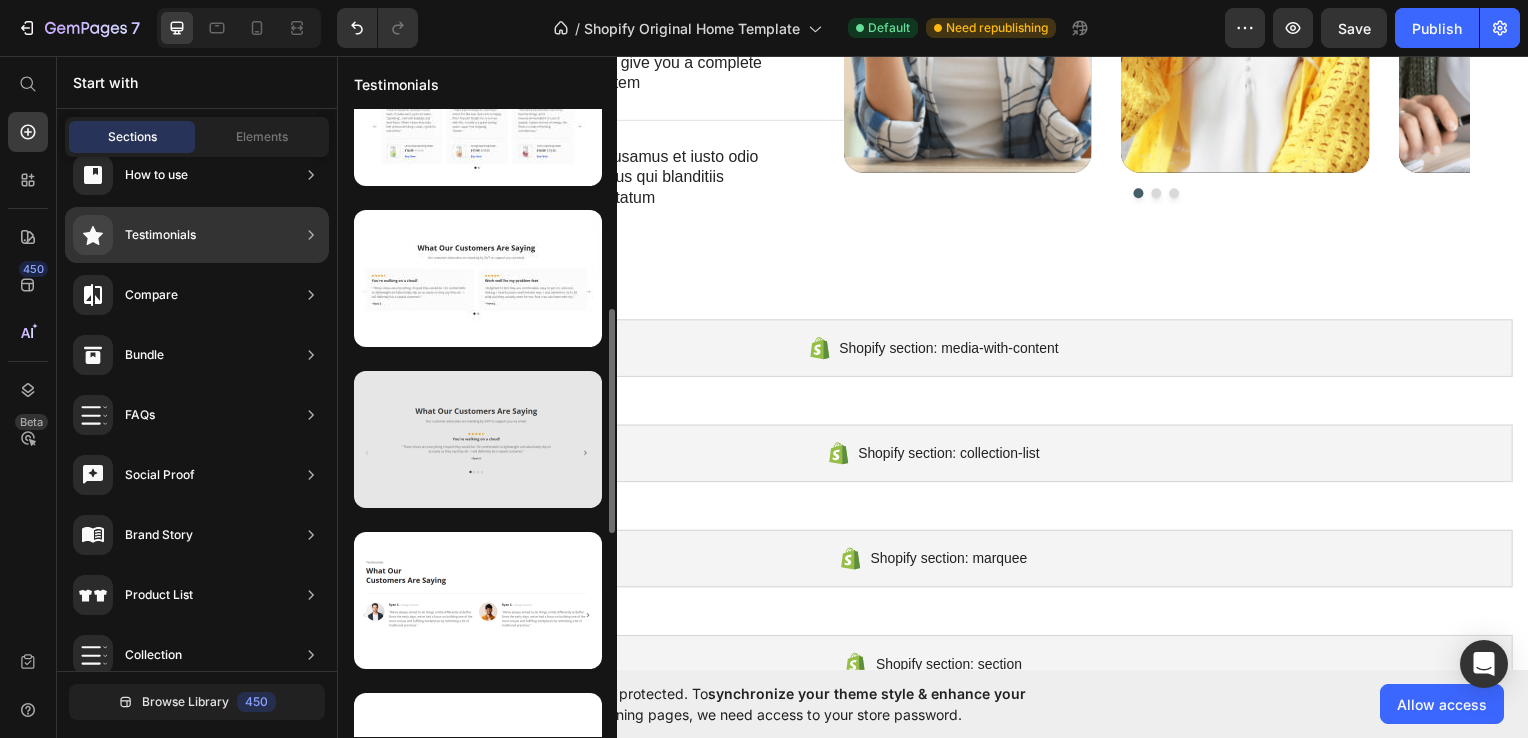 scroll, scrollTop: 0, scrollLeft: 0, axis: both 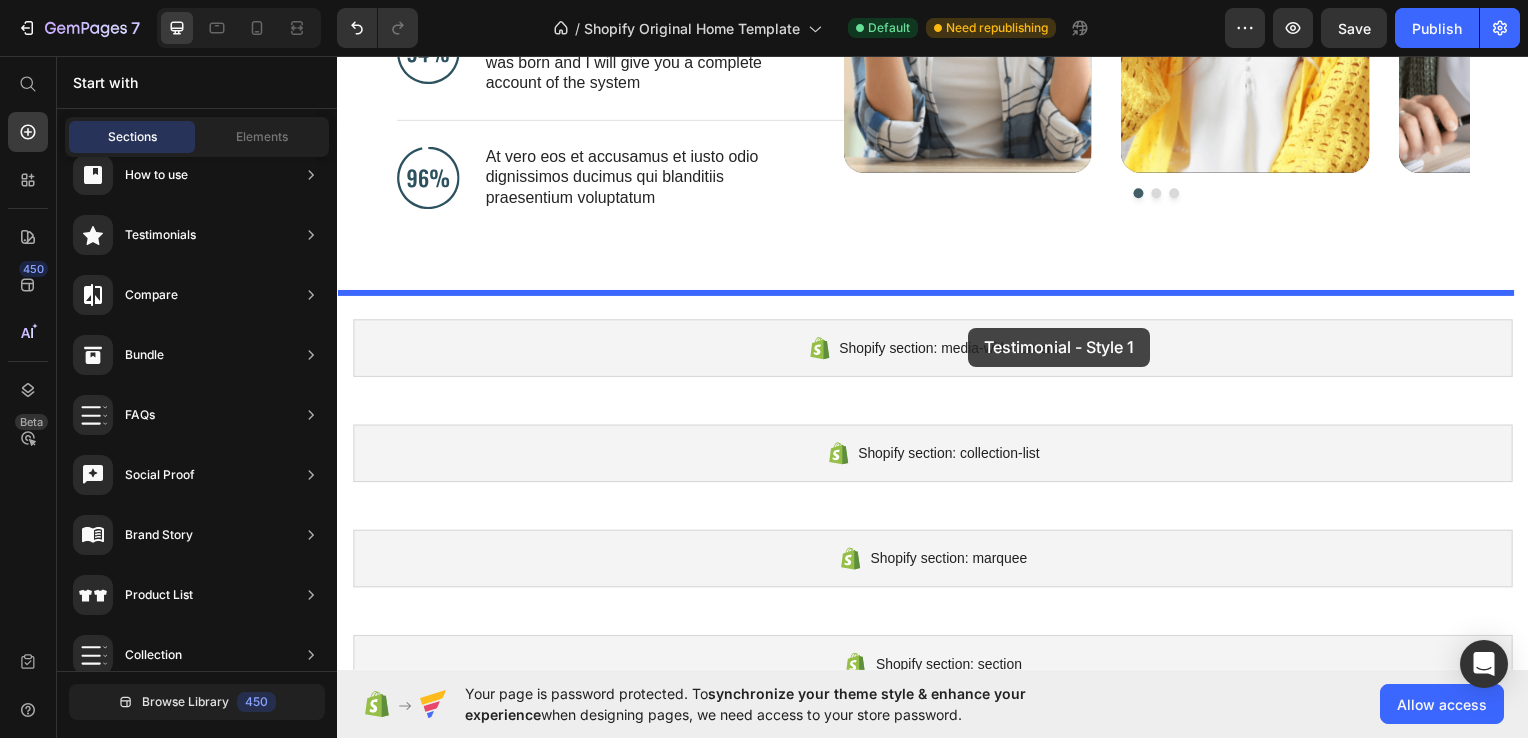 drag, startPoint x: 857, startPoint y: 249, endPoint x: 972, endPoint y: 328, distance: 139.52061 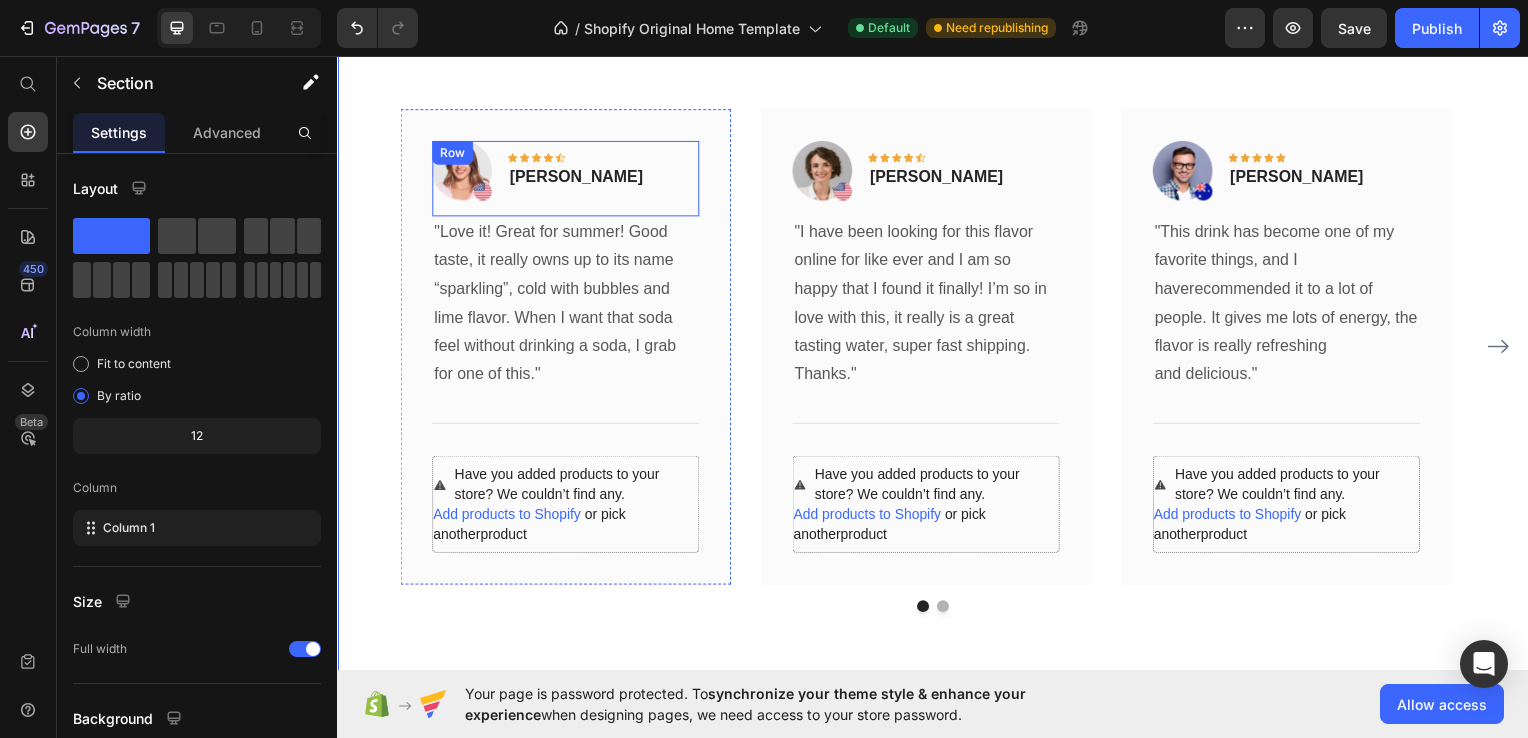 scroll, scrollTop: 3909, scrollLeft: 0, axis: vertical 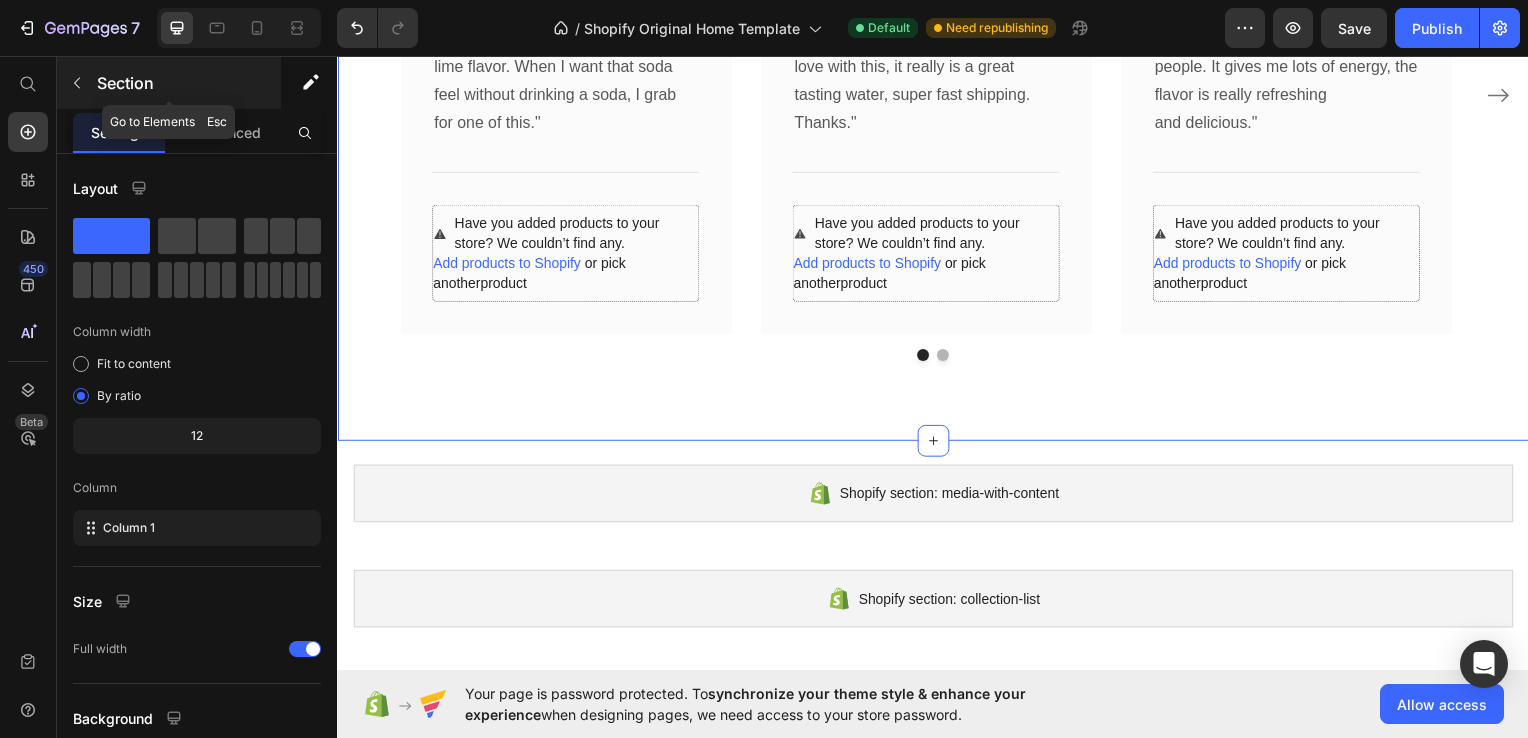 click at bounding box center (77, 83) 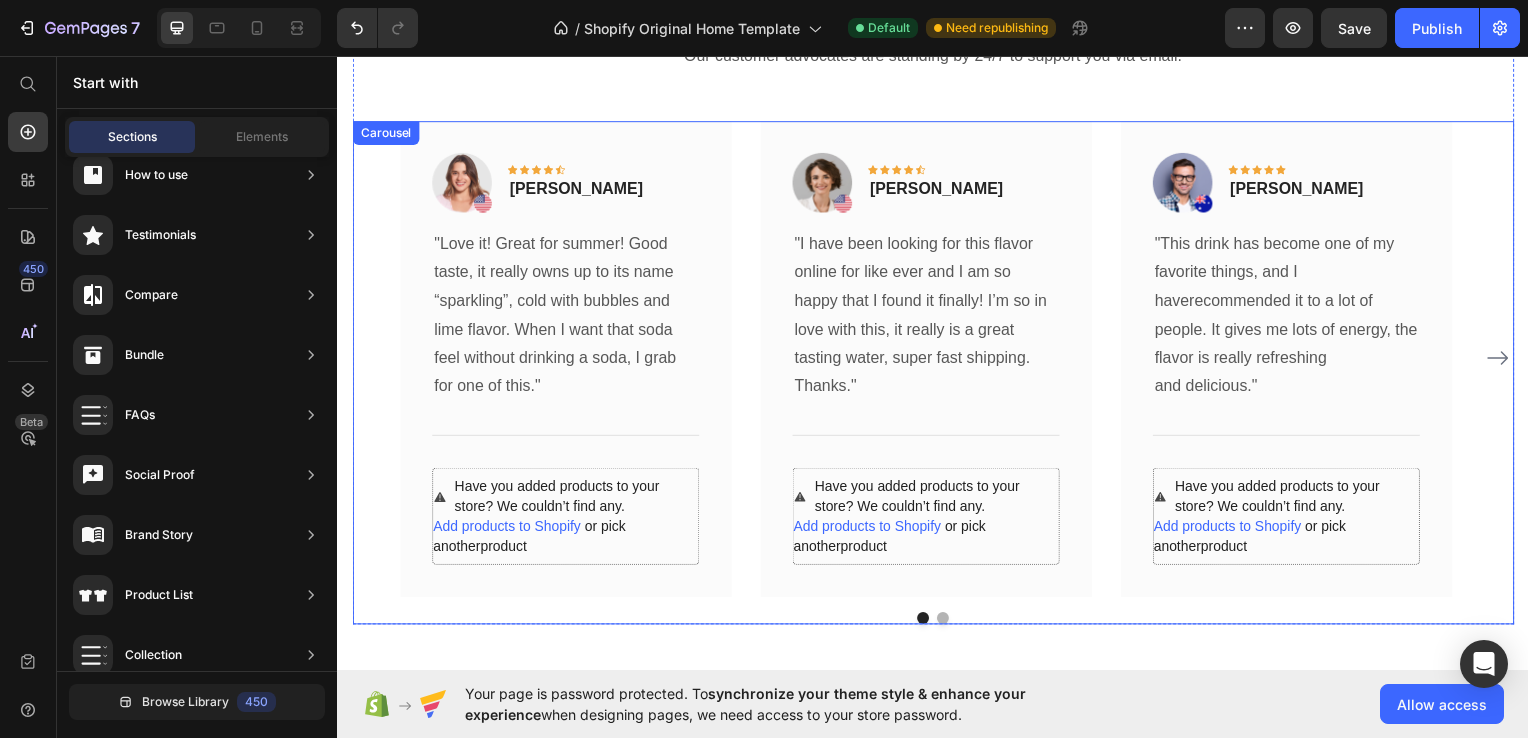 scroll, scrollTop: 3643, scrollLeft: 0, axis: vertical 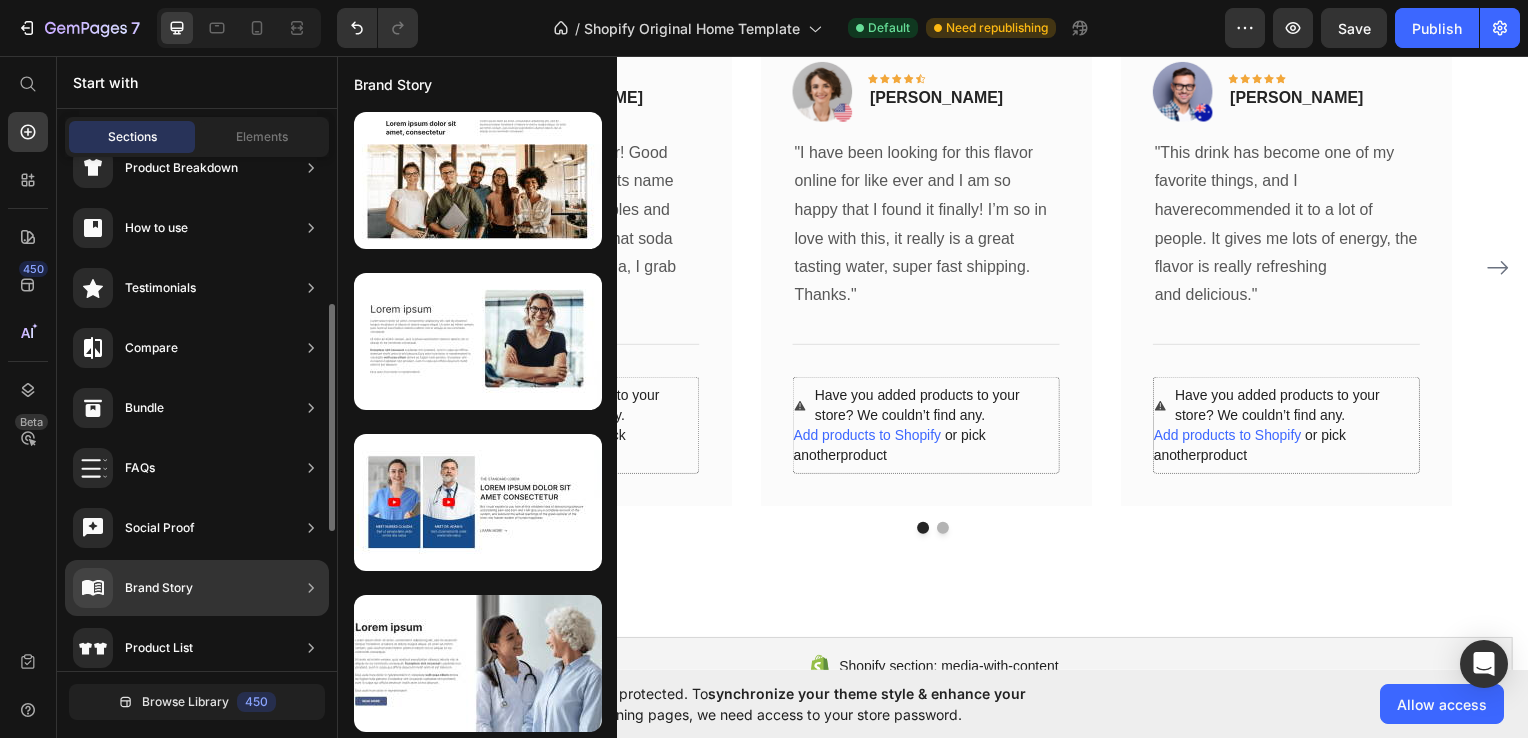 click on "Brand Story" 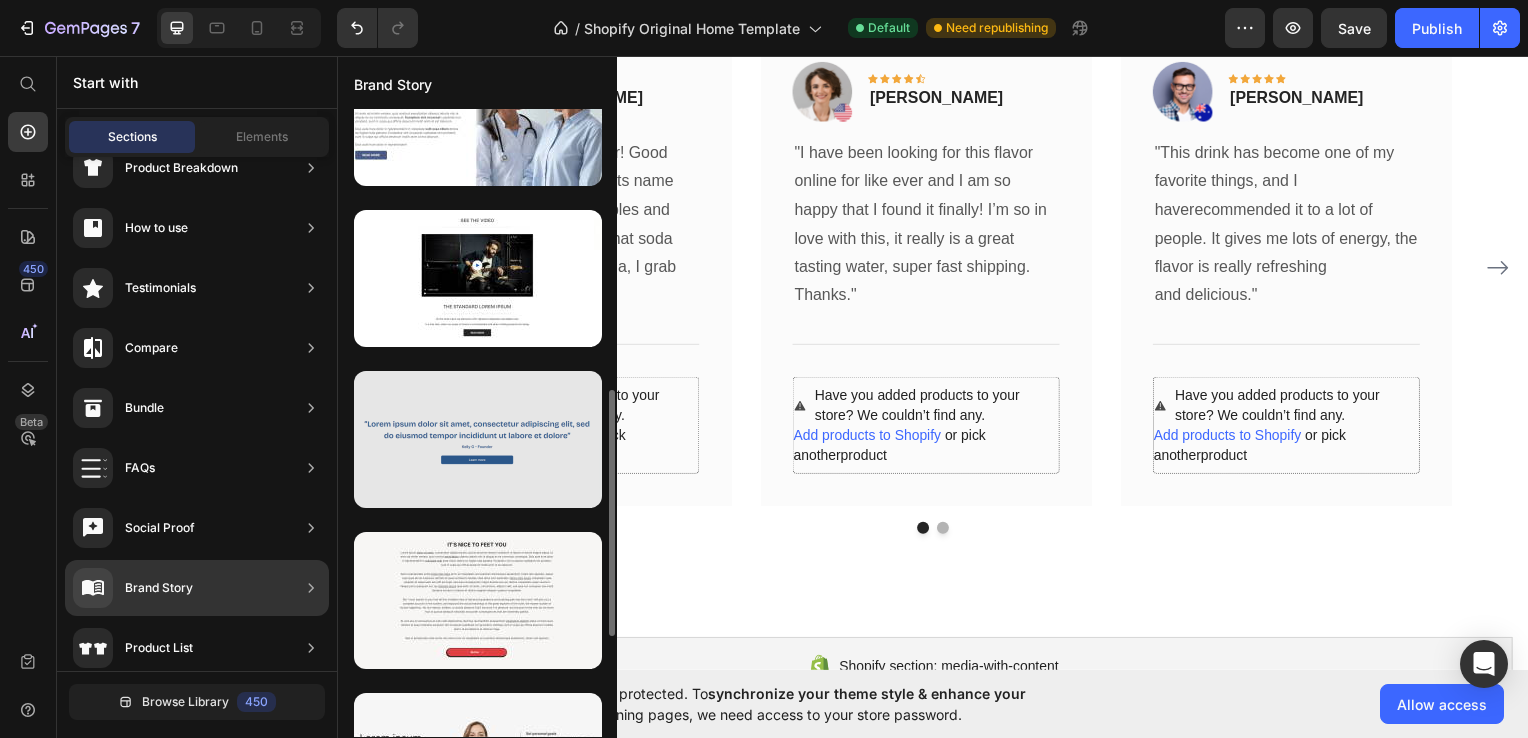 scroll, scrollTop: 711, scrollLeft: 0, axis: vertical 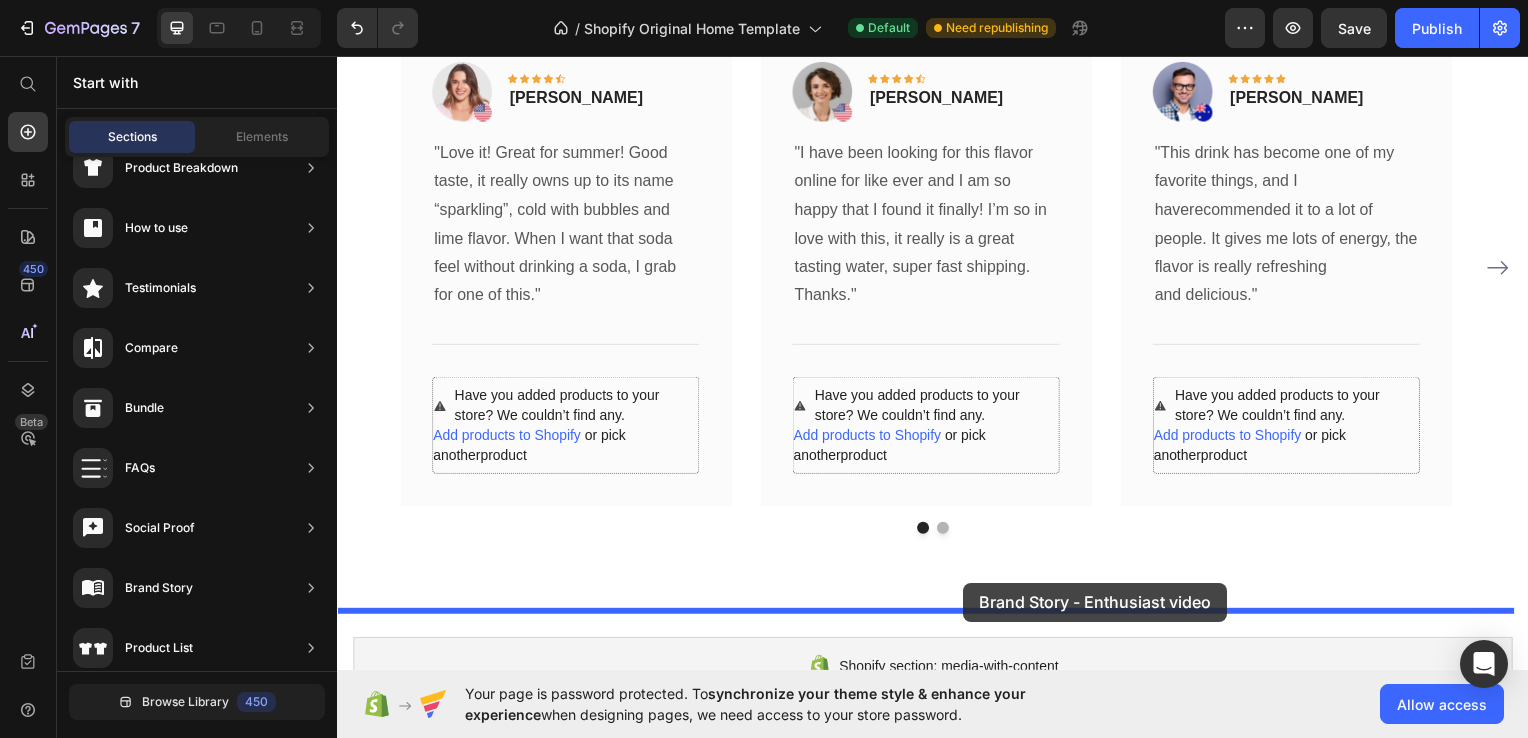 drag, startPoint x: 845, startPoint y: 324, endPoint x: 968, endPoint y: 584, distance: 287.6265 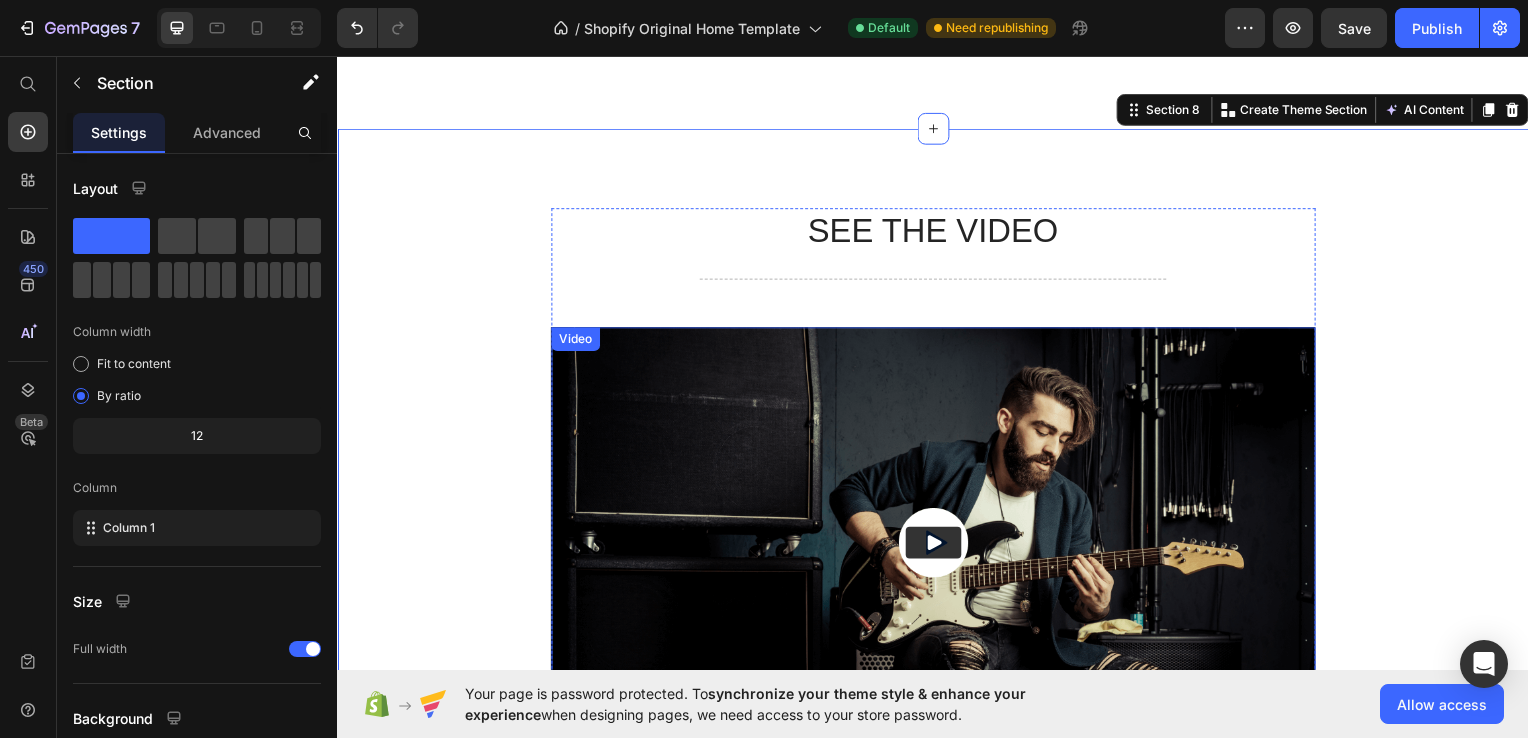 scroll, scrollTop: 4218, scrollLeft: 0, axis: vertical 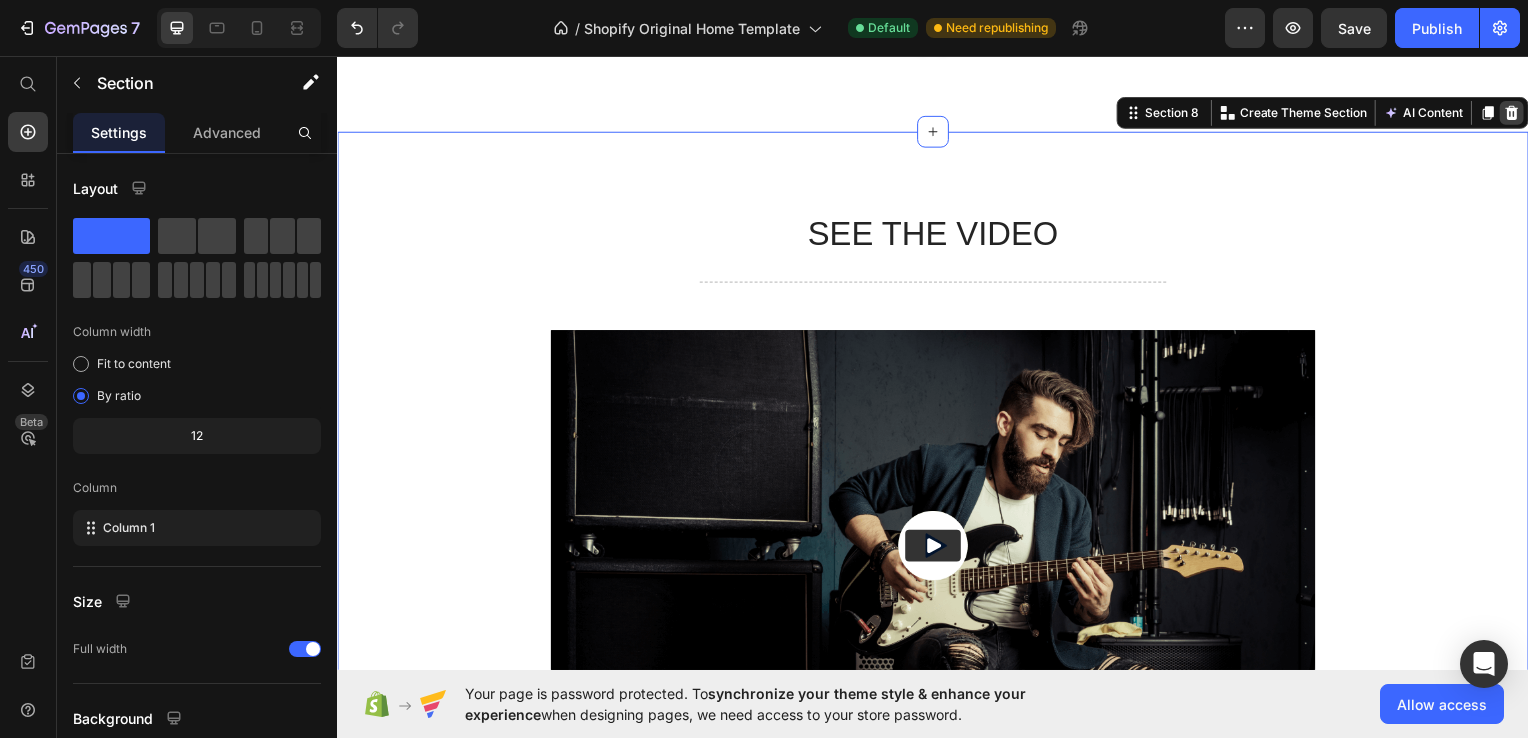 click 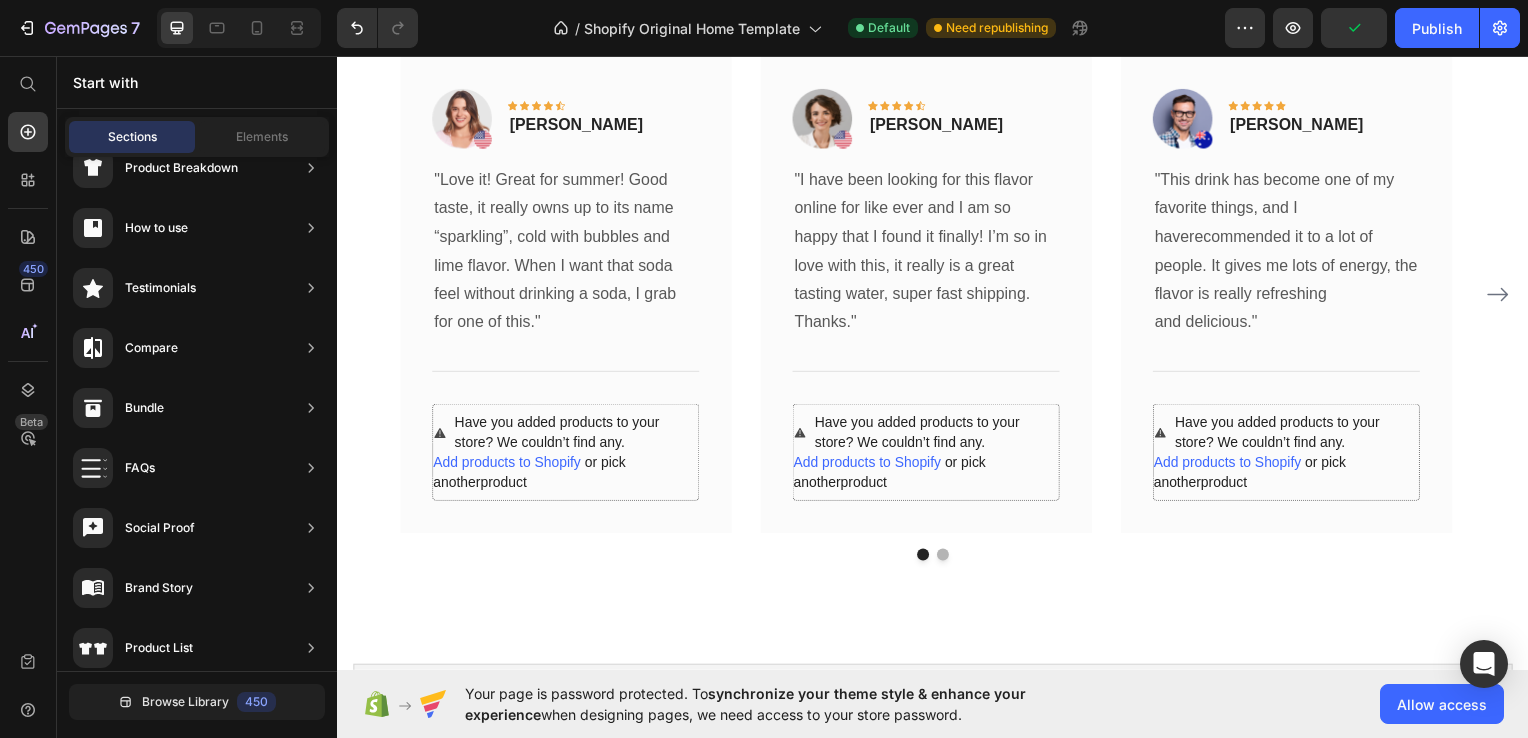 scroll, scrollTop: 3977, scrollLeft: 0, axis: vertical 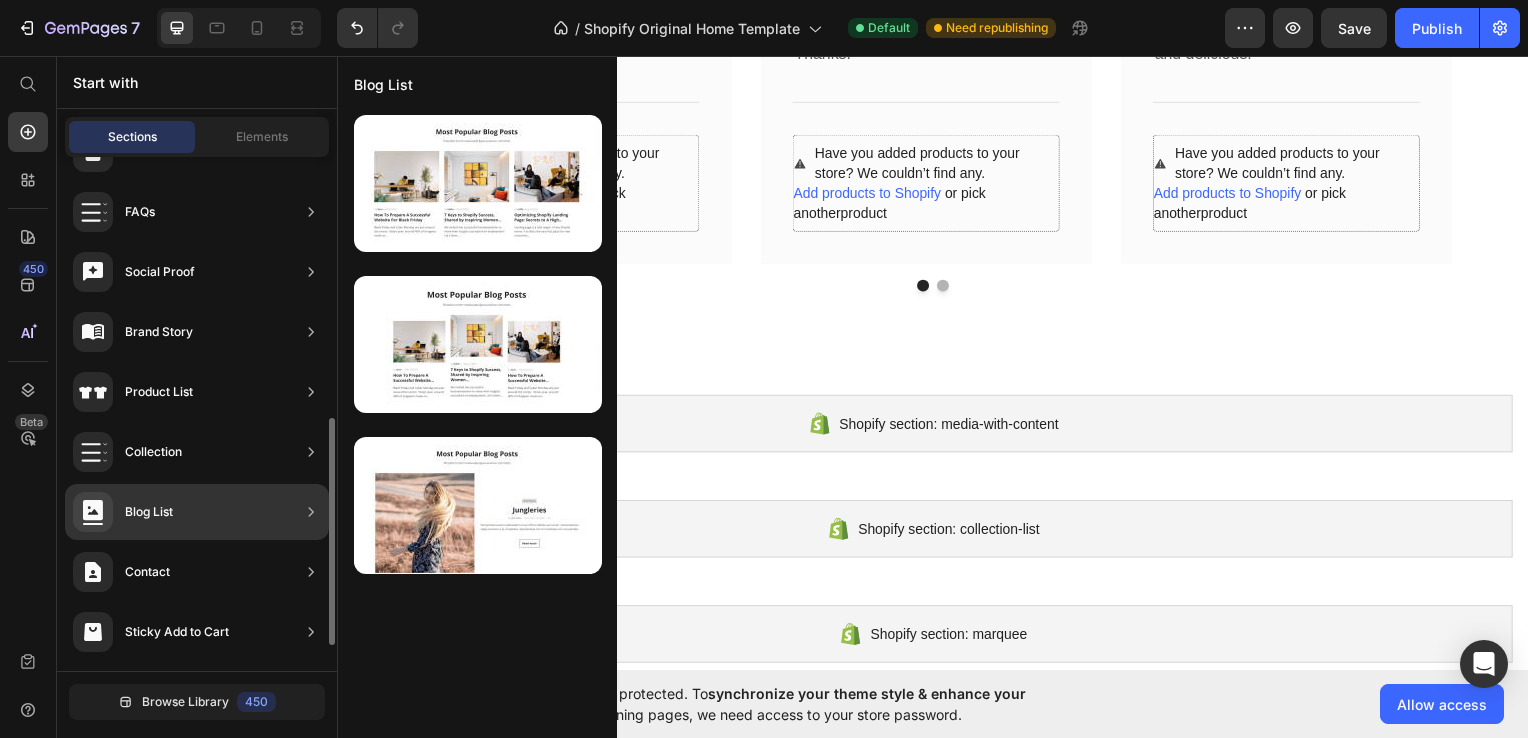 click on "Blog List" 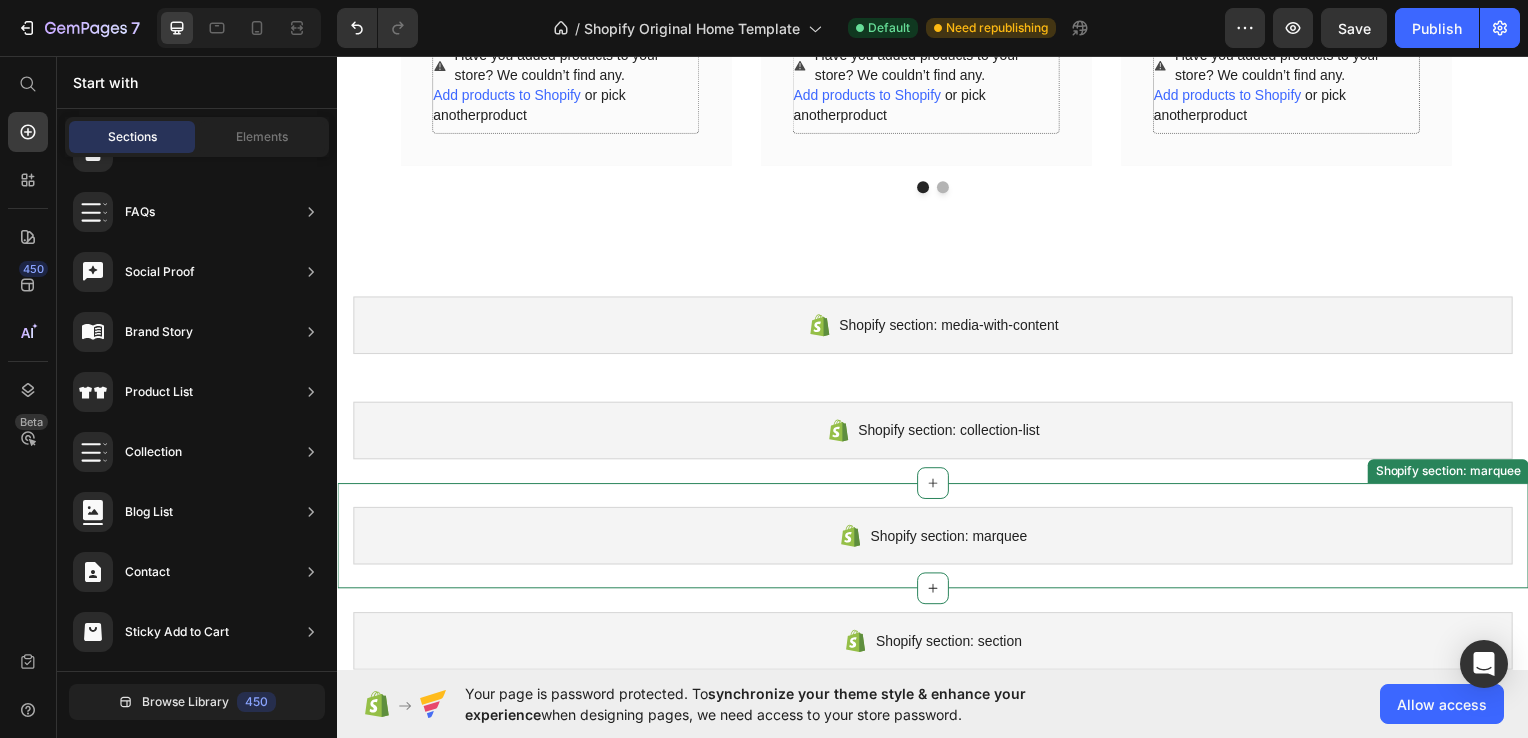 scroll, scrollTop: 4068, scrollLeft: 0, axis: vertical 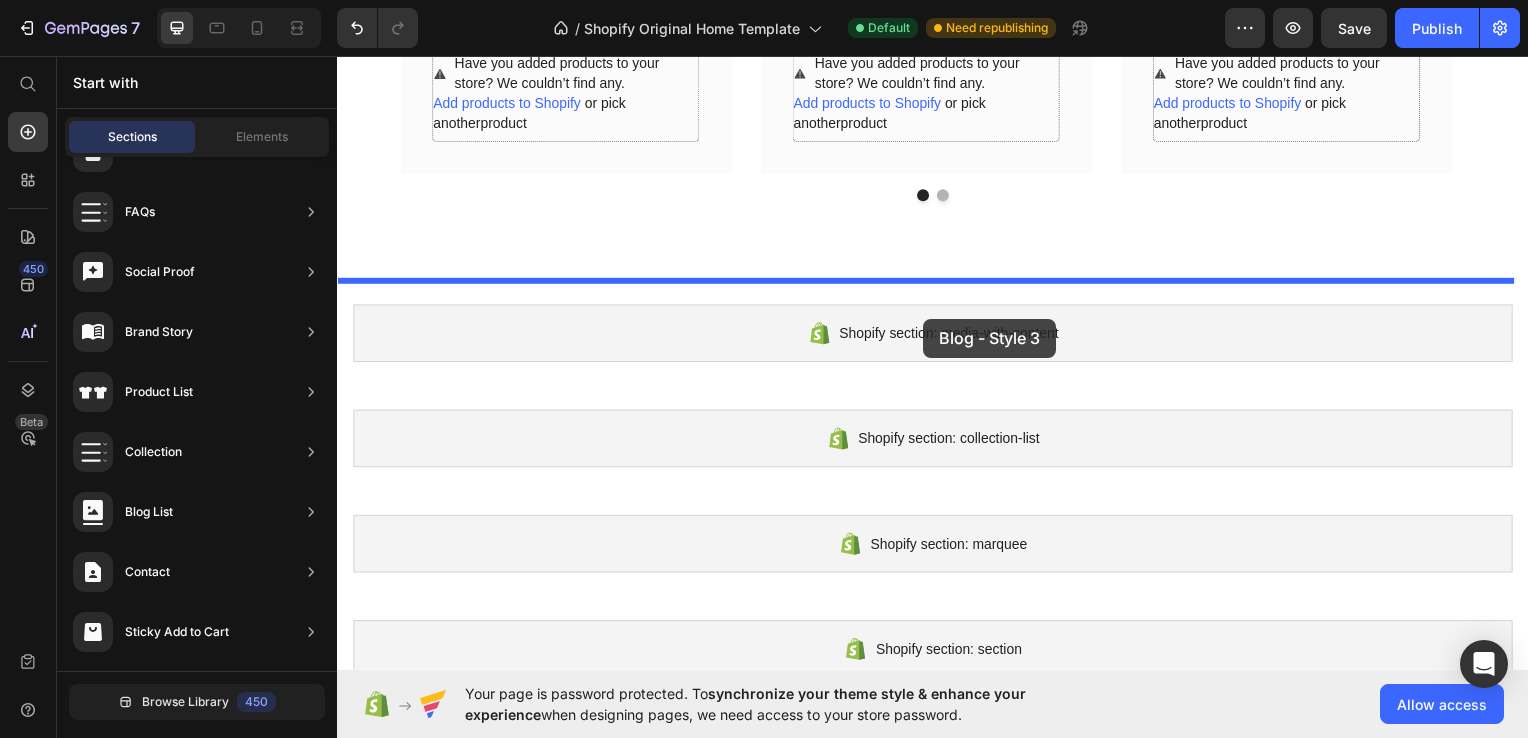 drag, startPoint x: 802, startPoint y: 372, endPoint x: 927, endPoint y: 318, distance: 136.16534 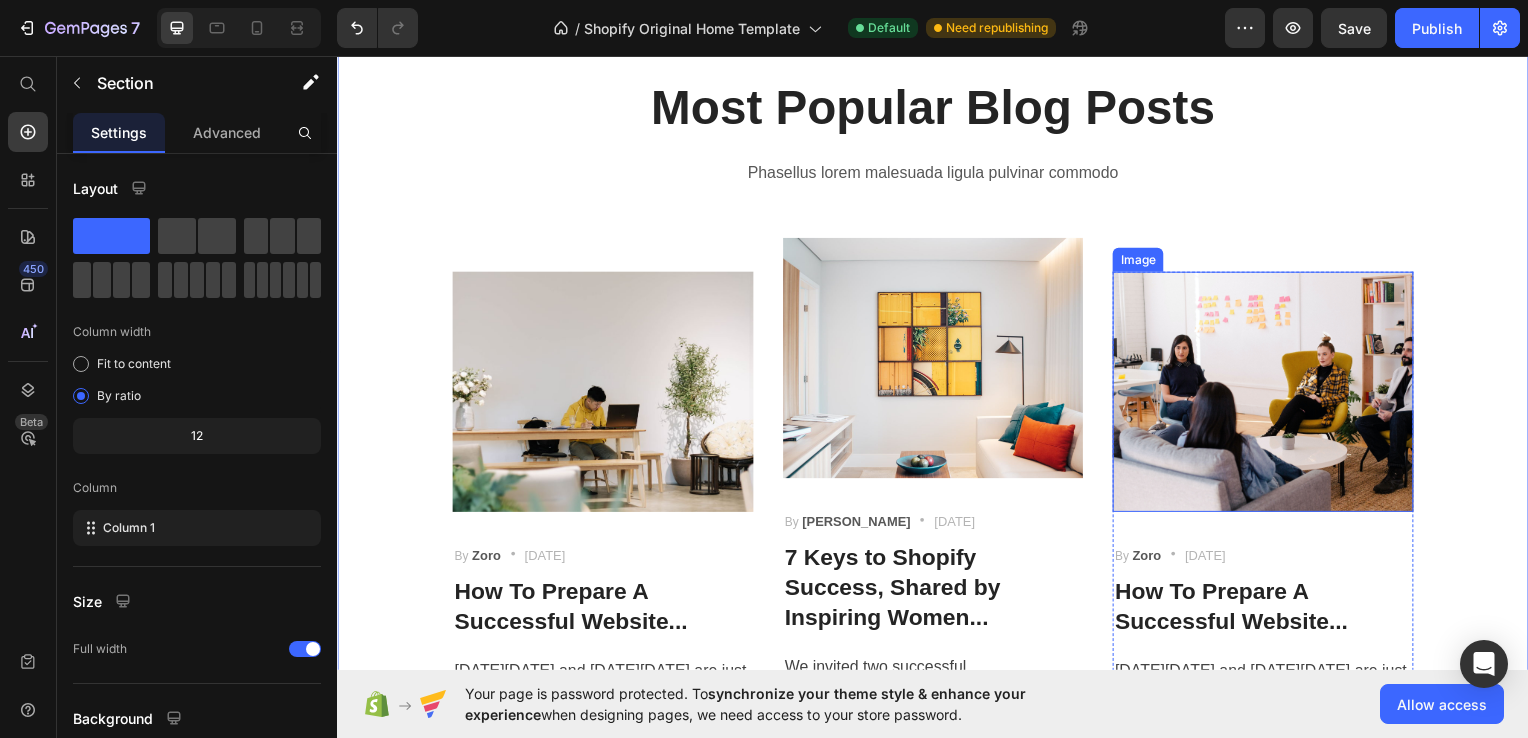 scroll, scrollTop: 4267, scrollLeft: 0, axis: vertical 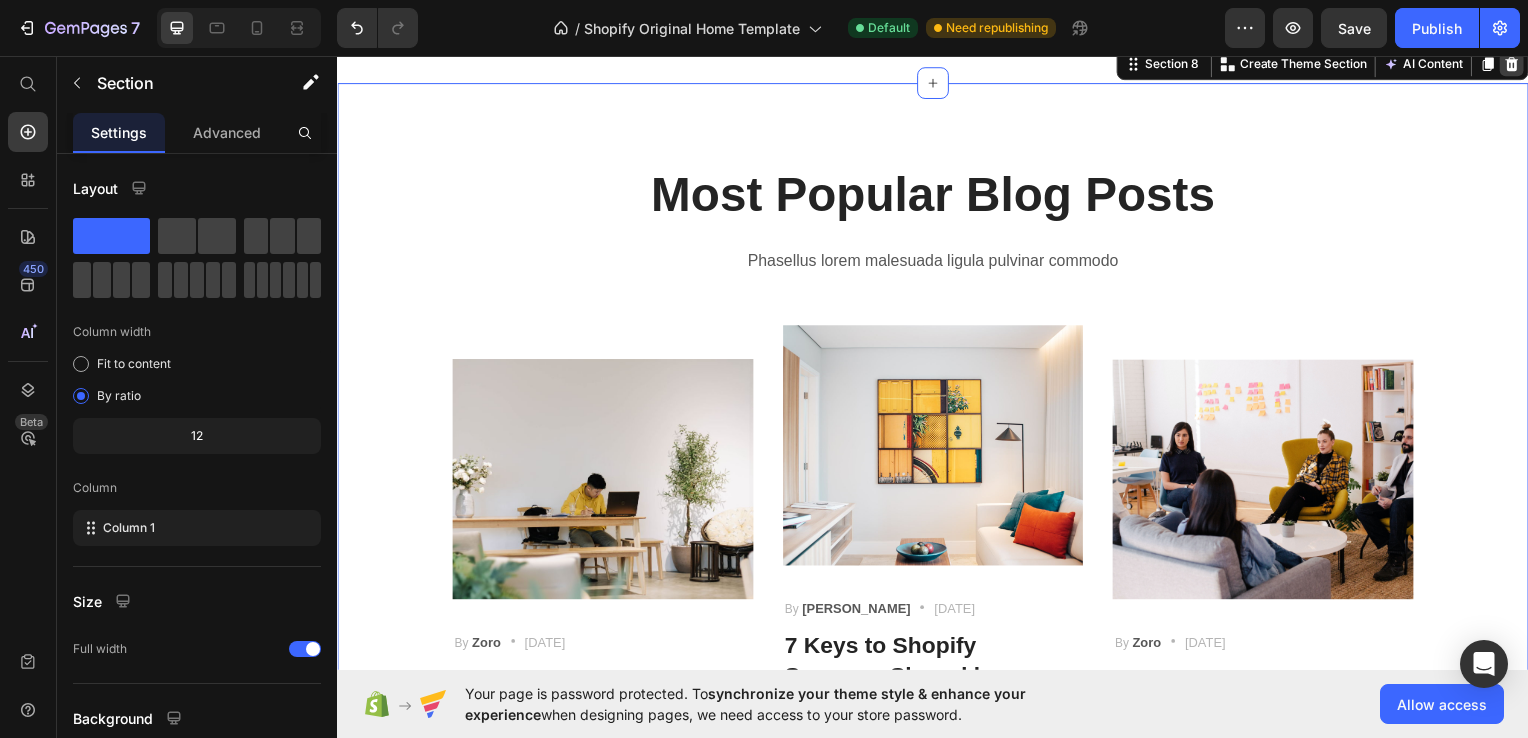 click 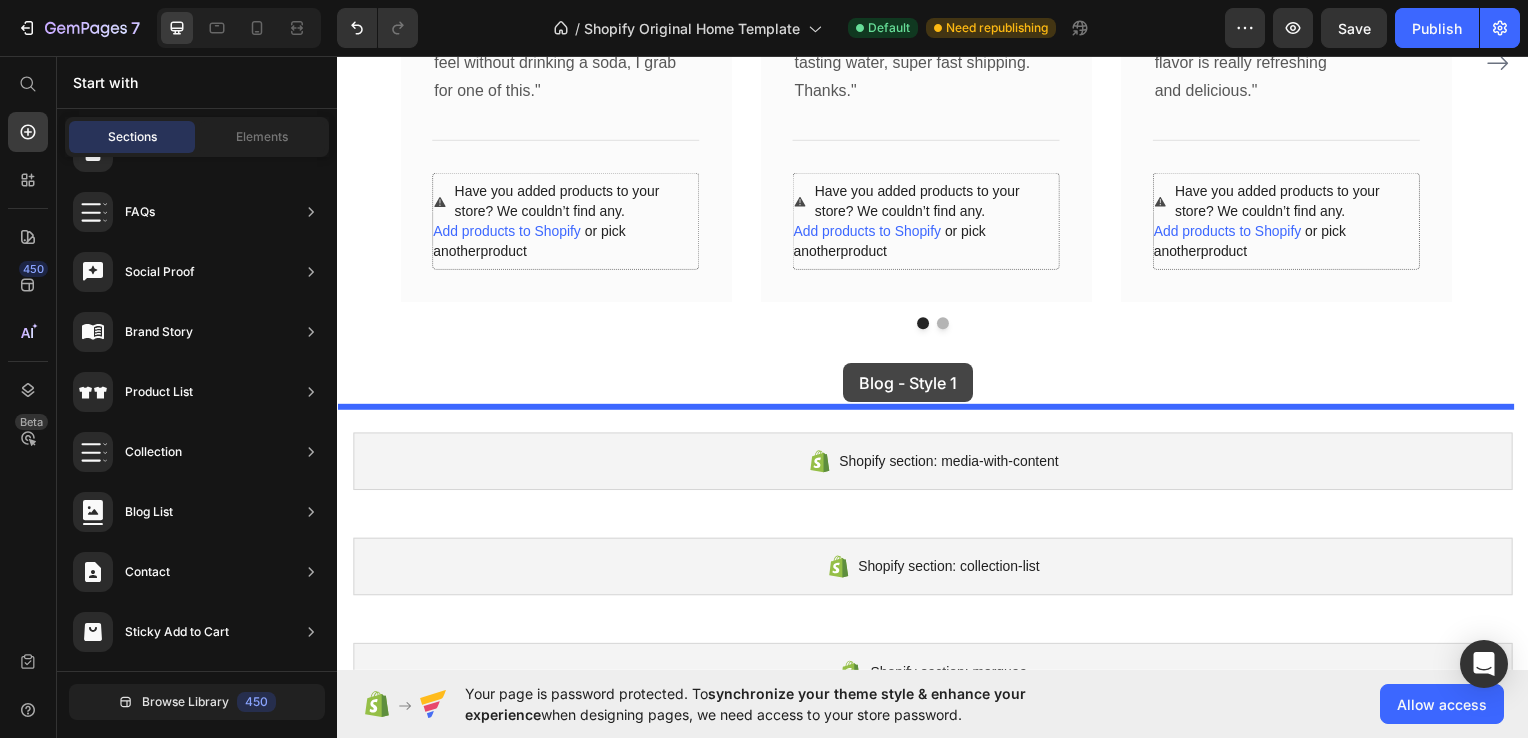 drag, startPoint x: 749, startPoint y: 263, endPoint x: 847, endPoint y: 365, distance: 141.44963 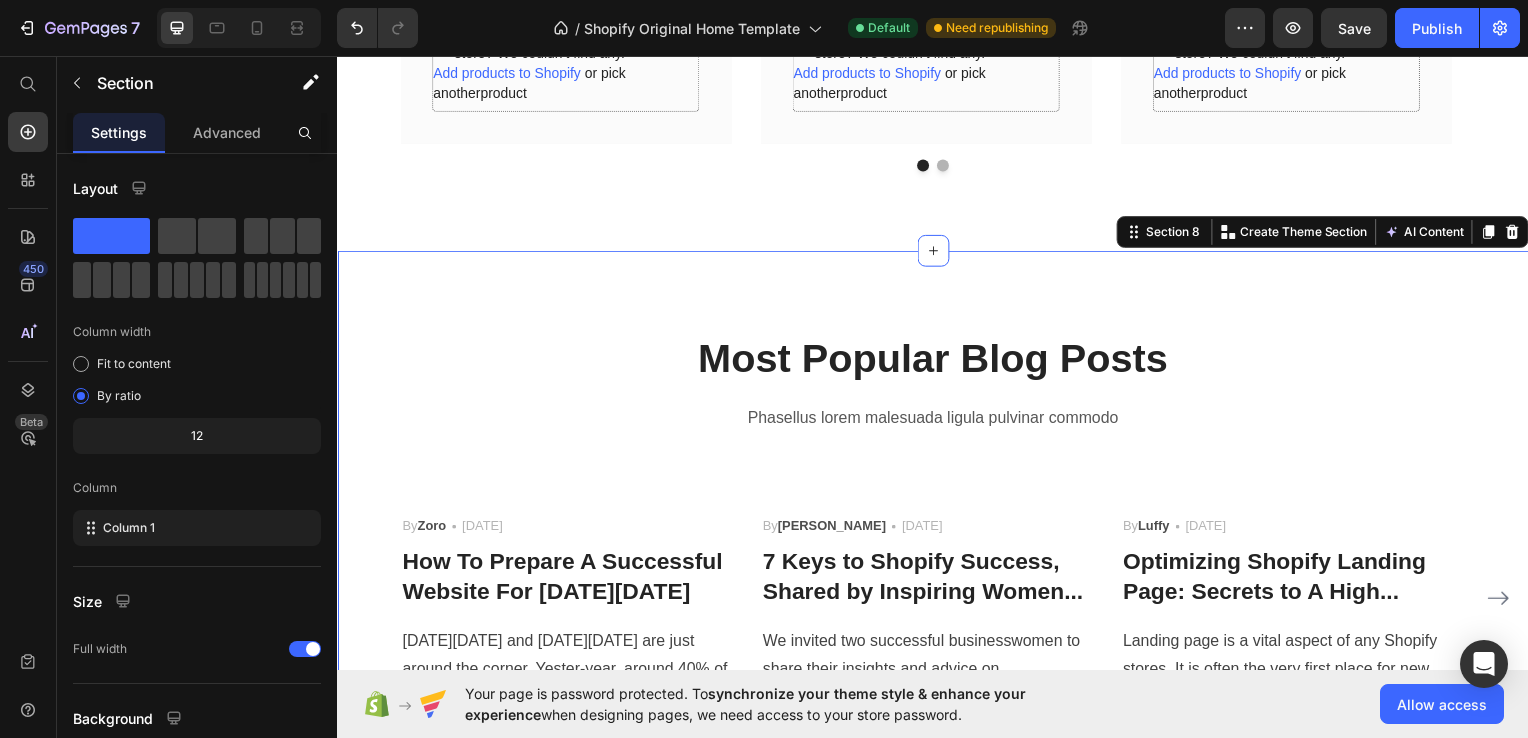 scroll, scrollTop: 4224, scrollLeft: 0, axis: vertical 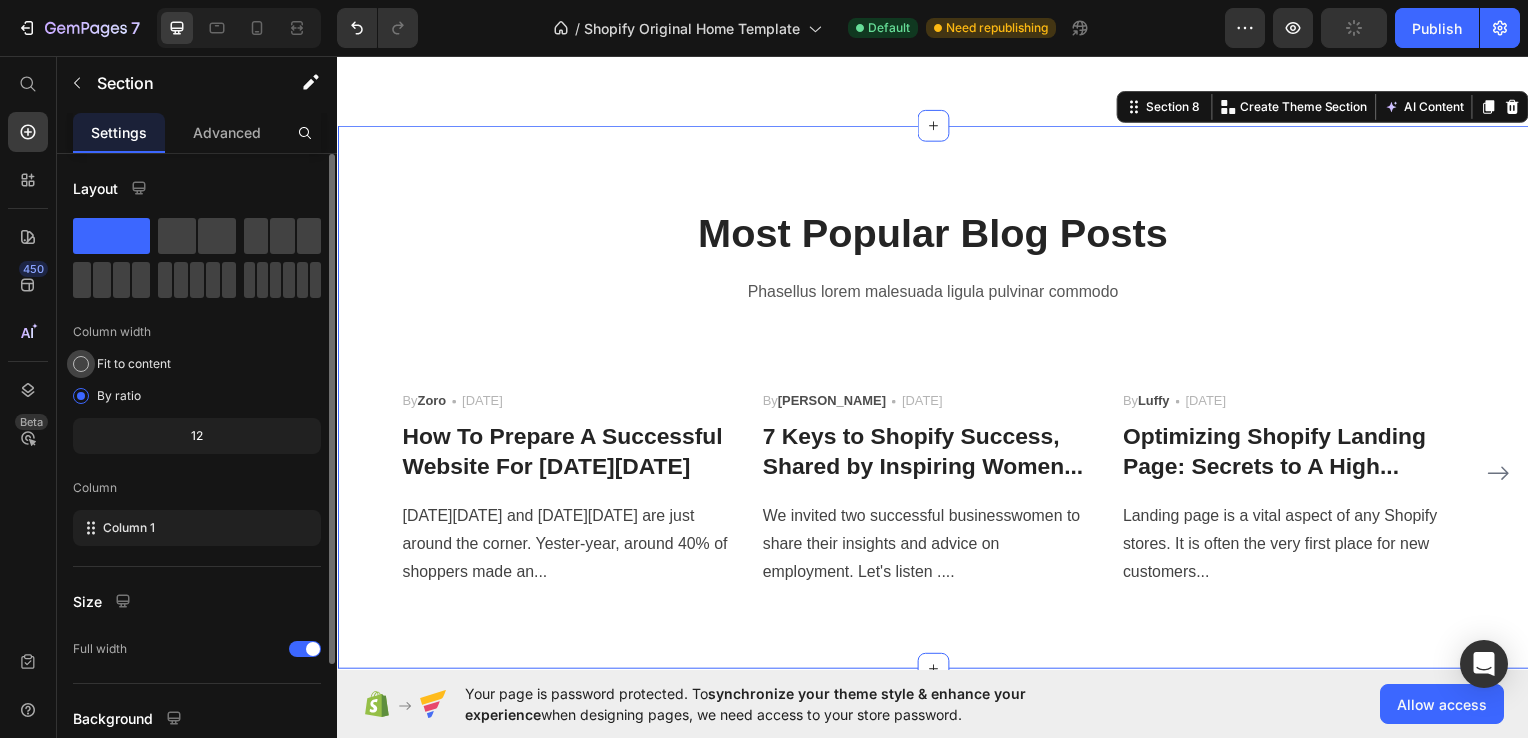 click at bounding box center [81, 364] 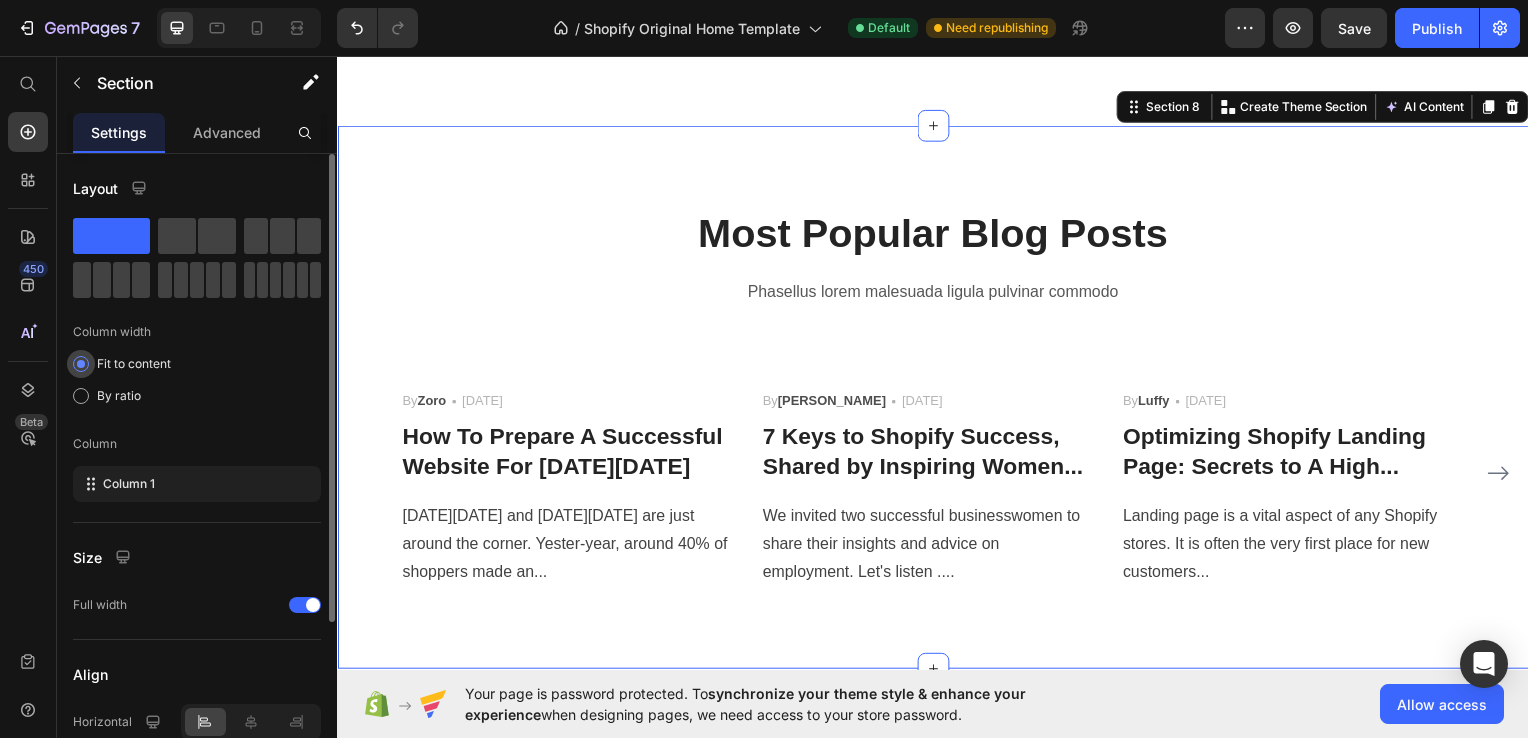 click at bounding box center (81, 364) 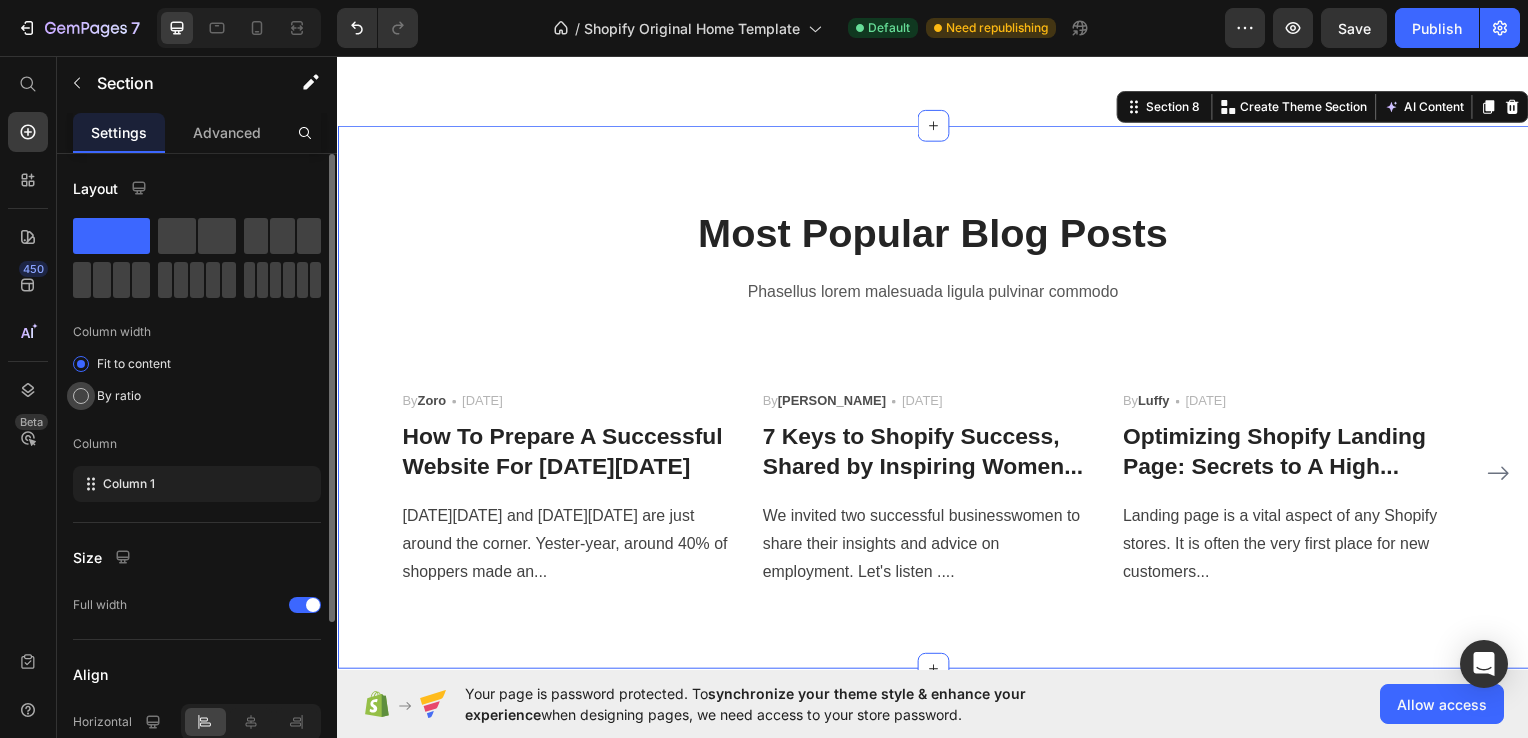 click on "By ratio" 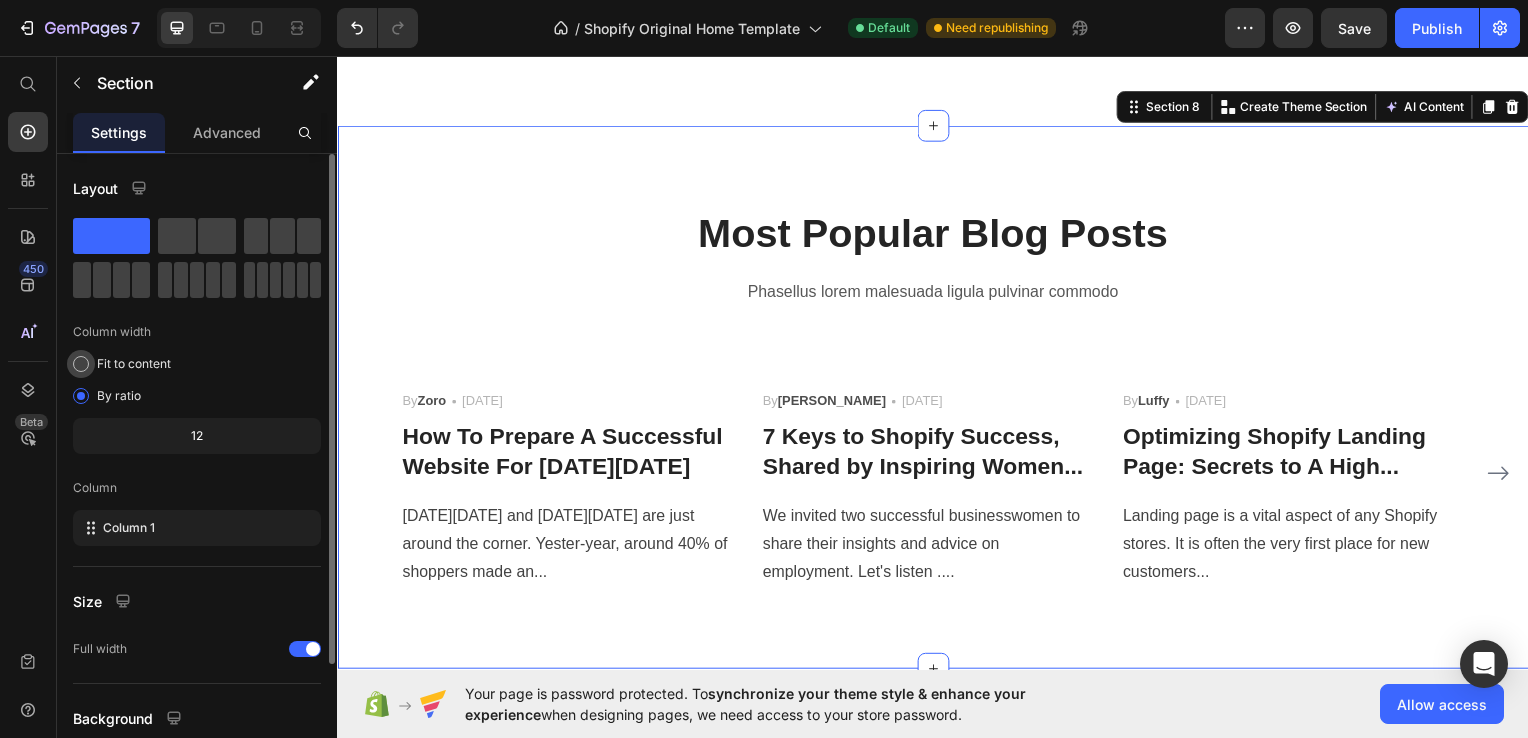 click at bounding box center (81, 364) 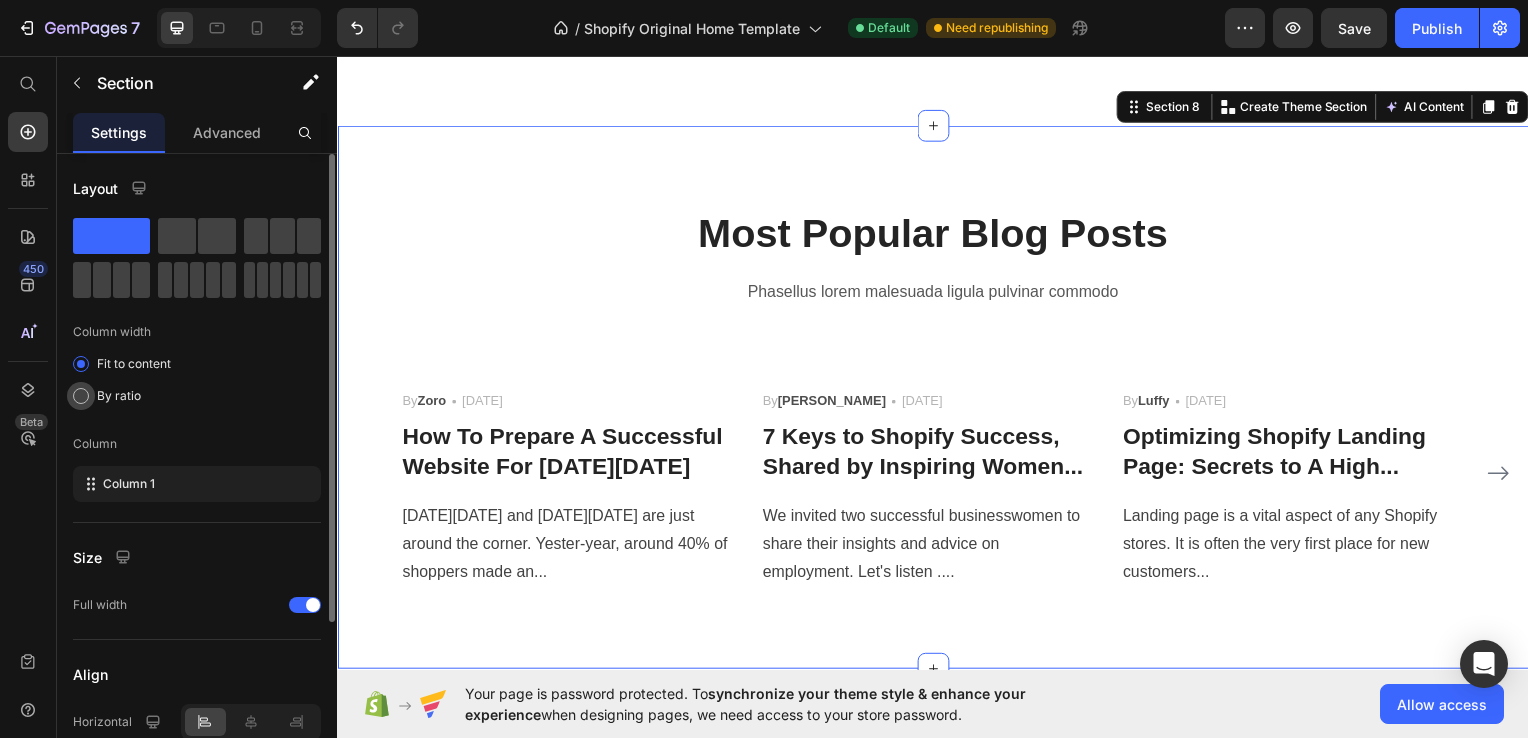 click at bounding box center (81, 396) 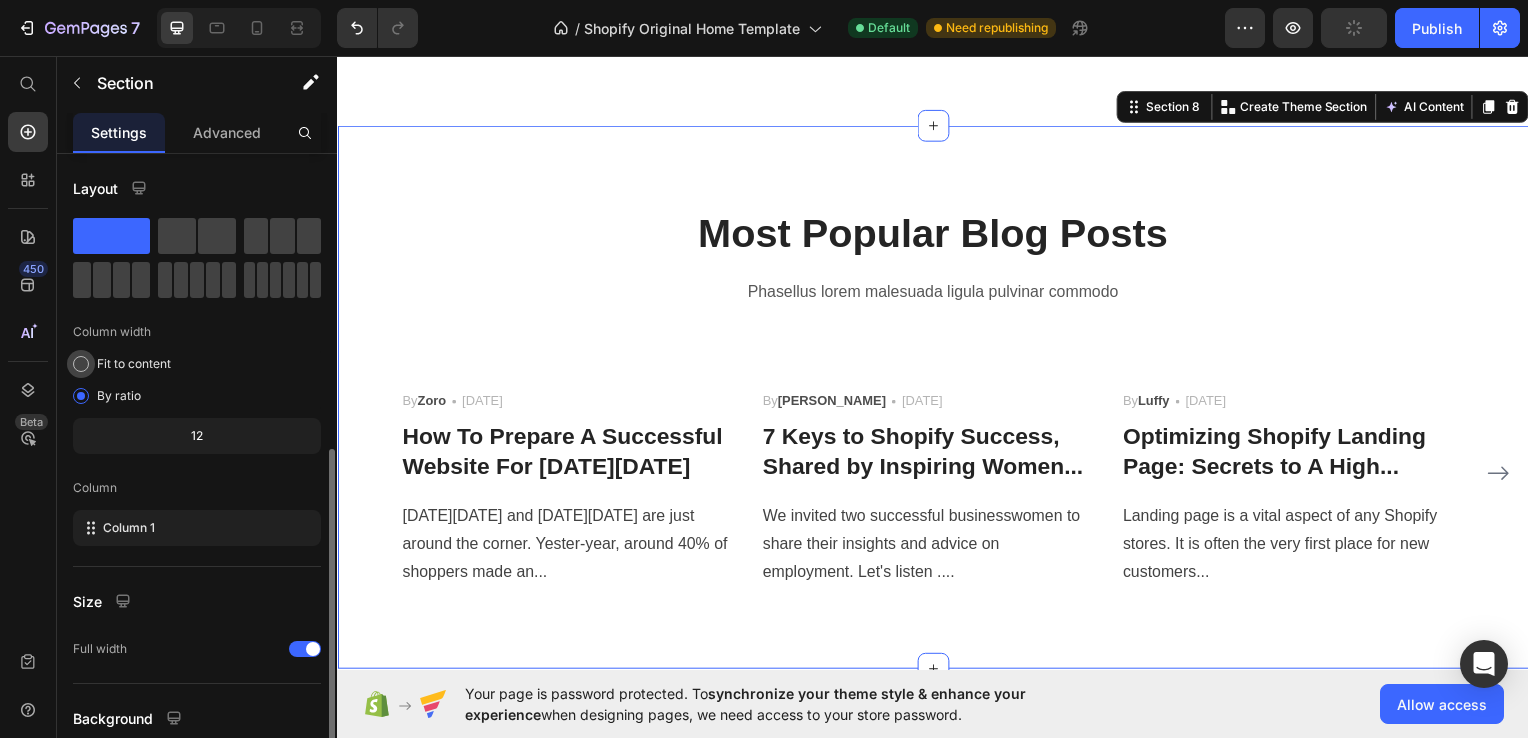 scroll, scrollTop: 164, scrollLeft: 0, axis: vertical 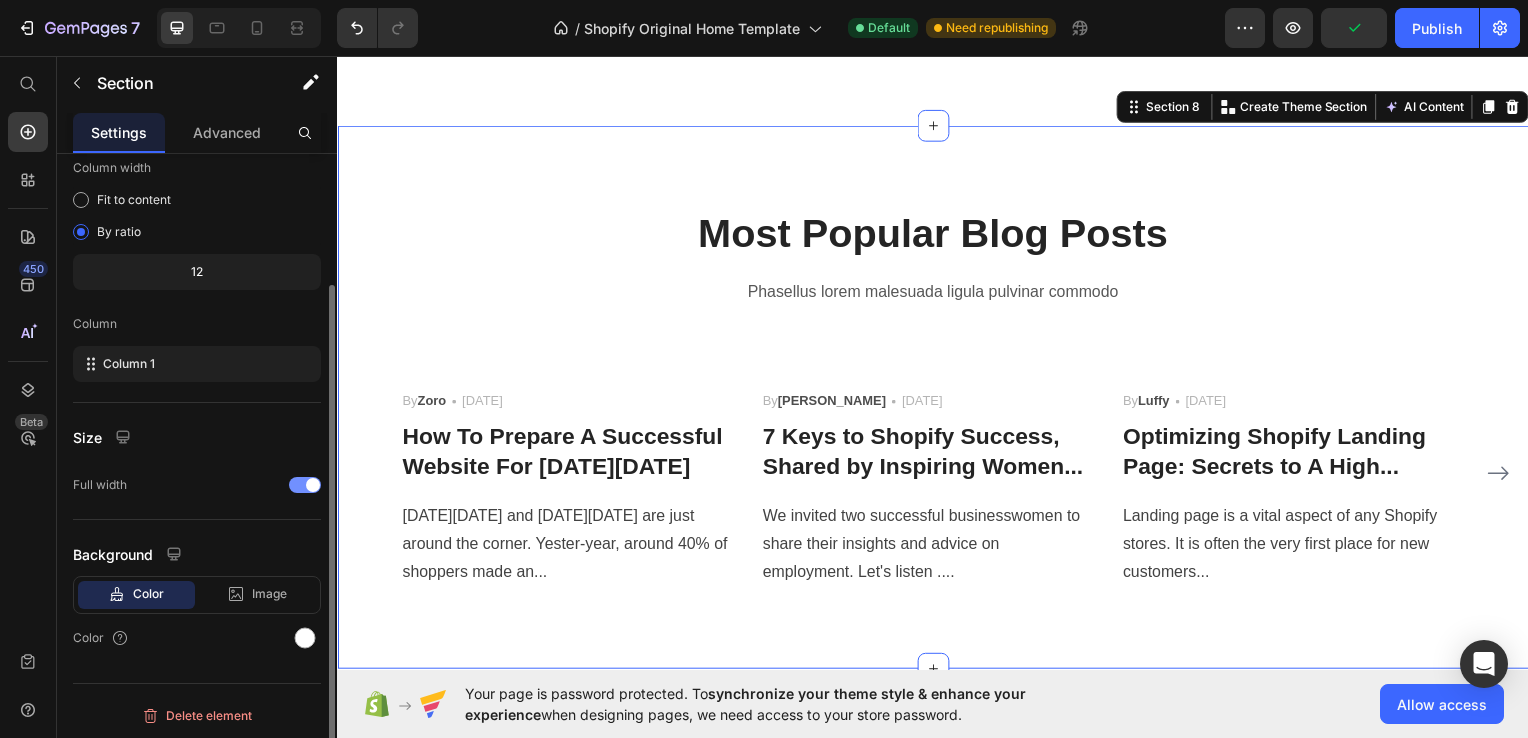 click at bounding box center [313, 485] 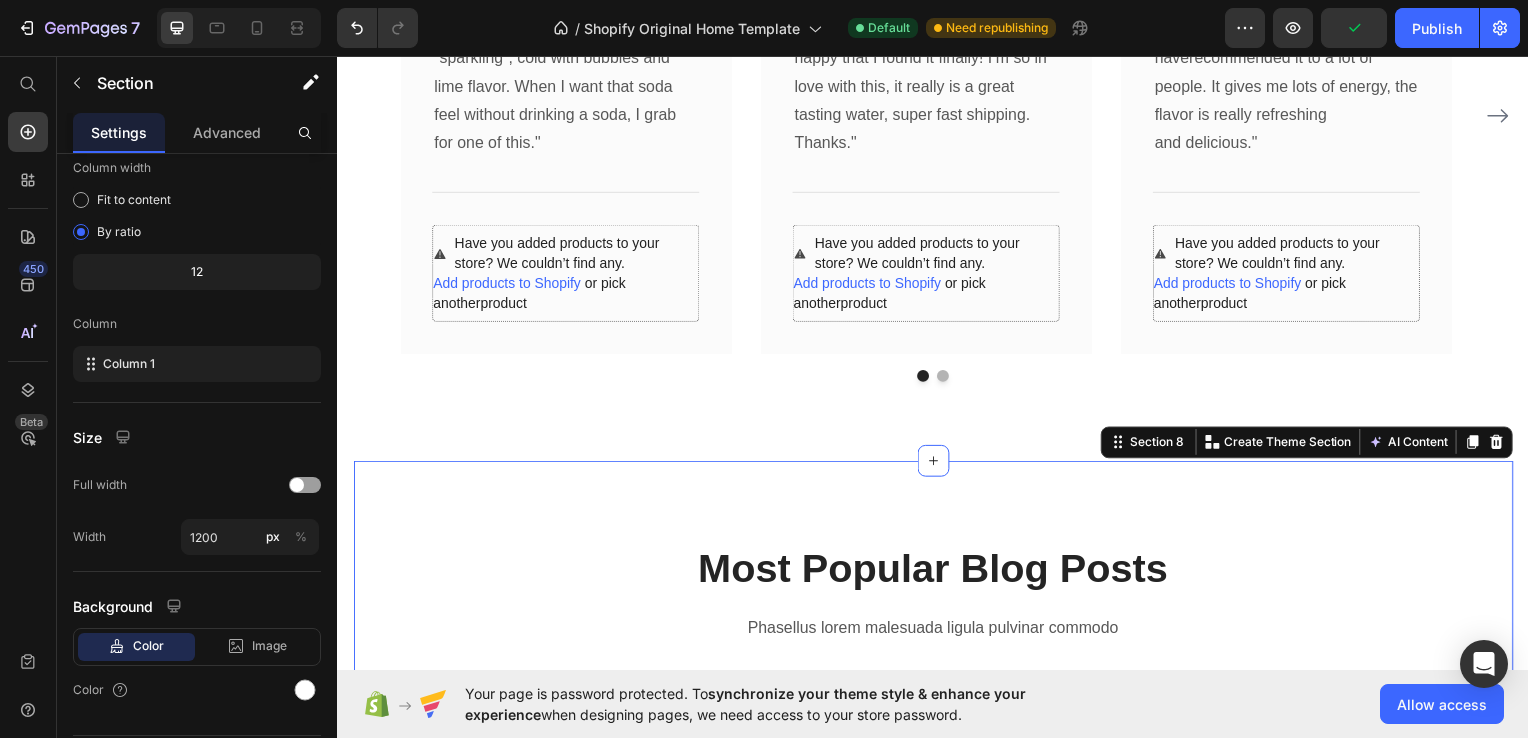 scroll, scrollTop: 3886, scrollLeft: 0, axis: vertical 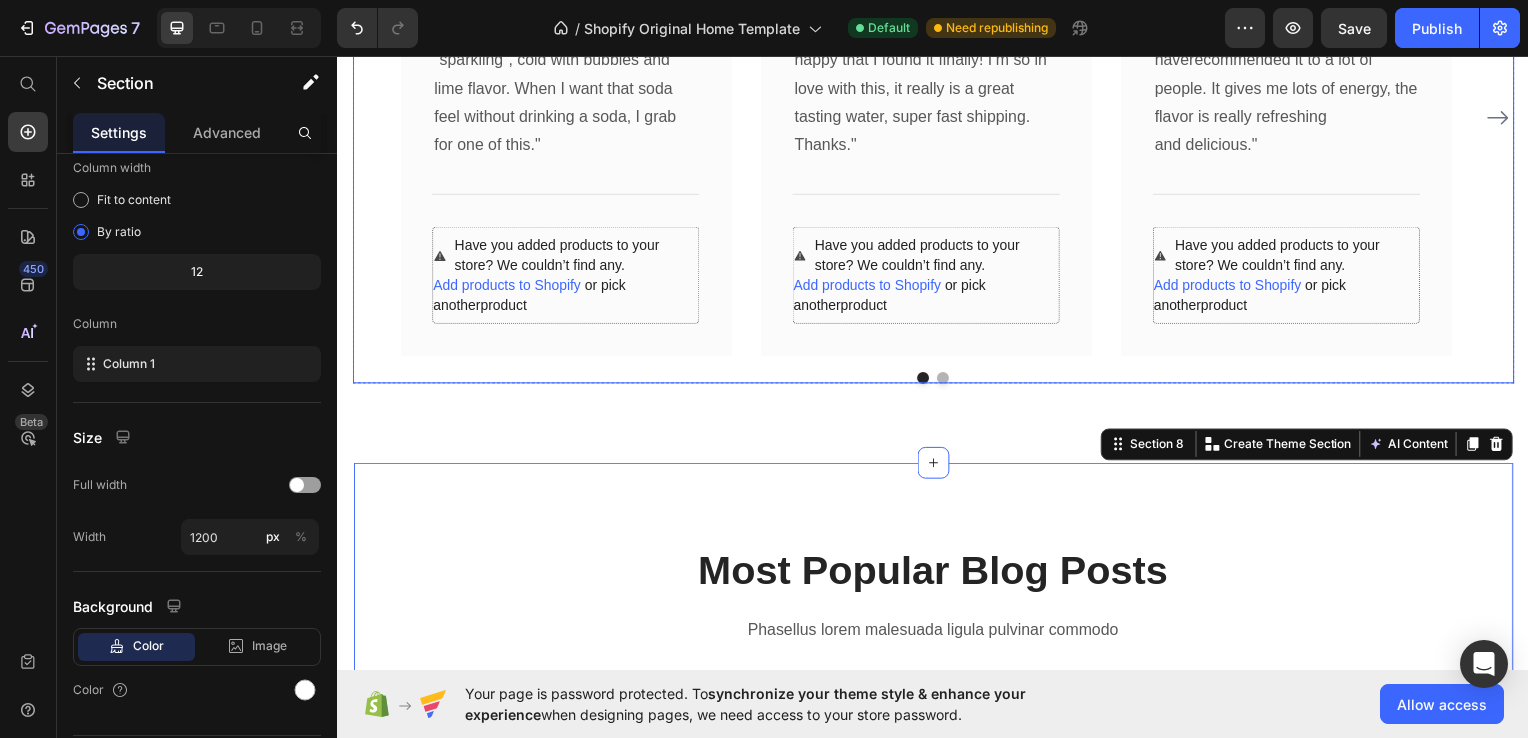 click on "Image
Icon
Icon
Icon
Icon
Icon Row [PERSON_NAME] Text block Row "Love it! Great for summer! Good taste, it really owns up to its name “sparkling”, cold with bubbles and lime flavor. When I want that soda feel without drinking a soda, I grab for one of this." Text block                Title Line Have you added products to your store? We couldn’t find any. Add products to Shopify   or pick another  product Product Row Image
Icon
Icon
Icon
Icon
Icon Row [PERSON_NAME] Text block Row "I have been looking for this flavor online for like ever and I am so happy that I found it finally! I’m so in love with this, it really is a great tasting water, super fast shipping.  Thanks." Text block                Title Line Have you added products to your store? We couldn’t find any. Add products to Shopify   or pick another  product Product Row" at bounding box center (937, 119) 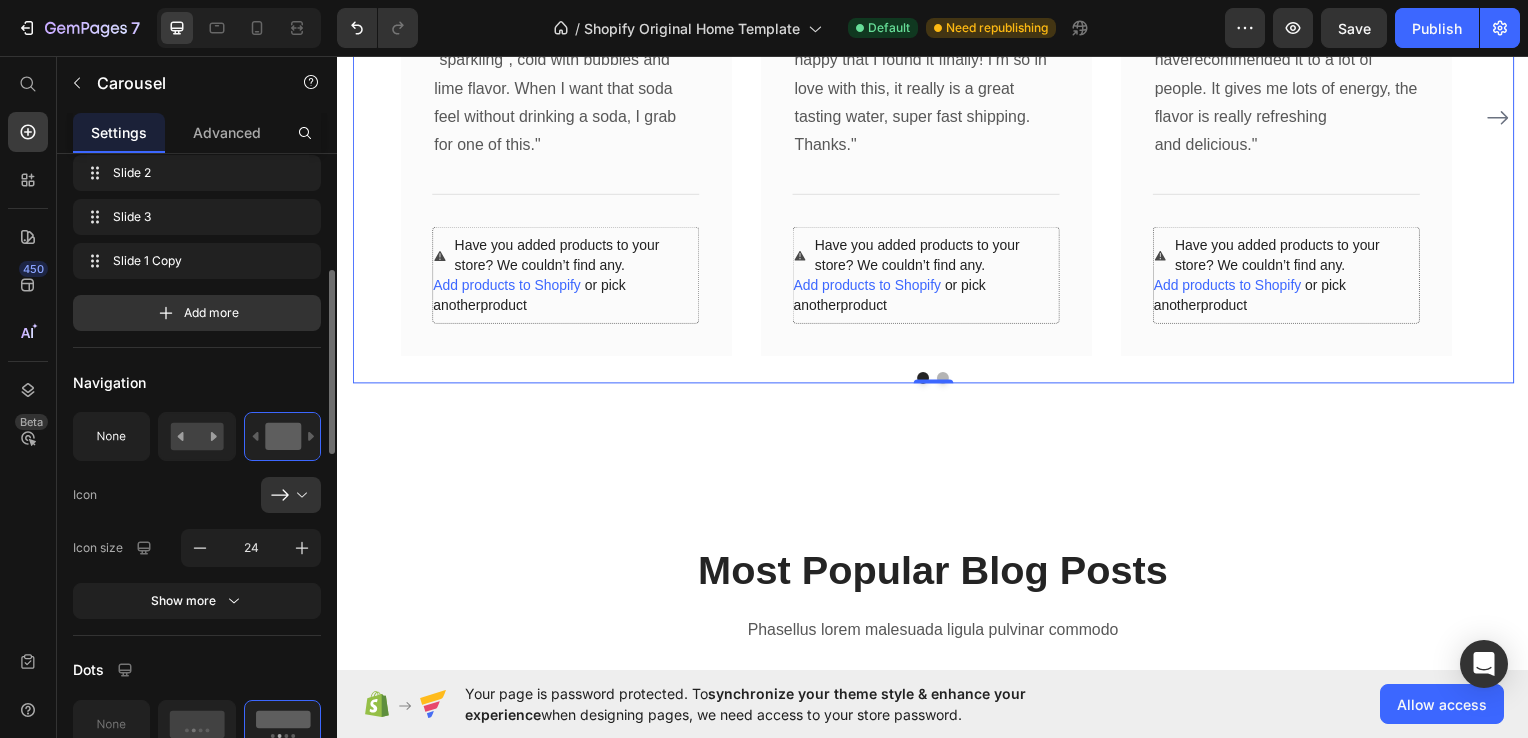 scroll, scrollTop: 404, scrollLeft: 0, axis: vertical 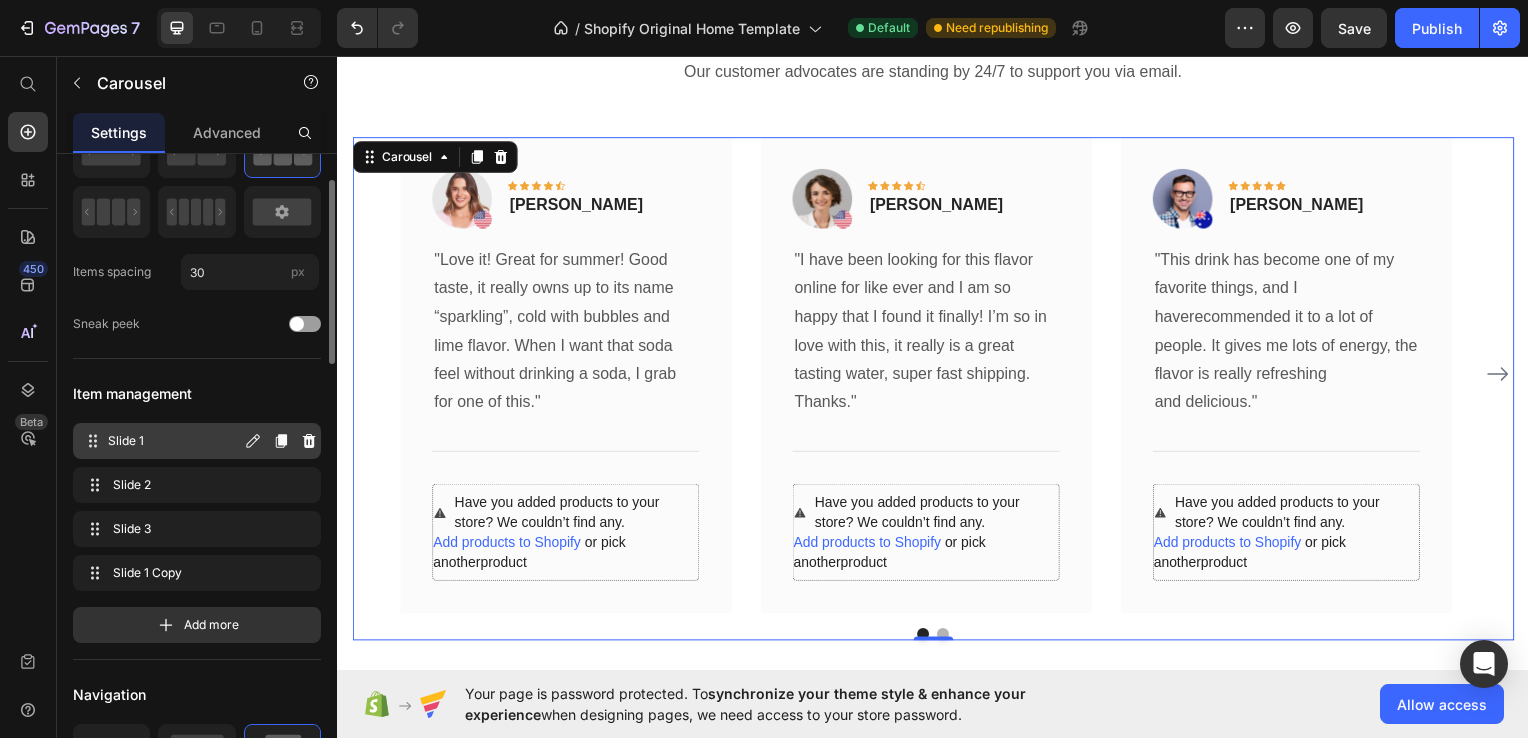click on "Slide 1" at bounding box center [174, 441] 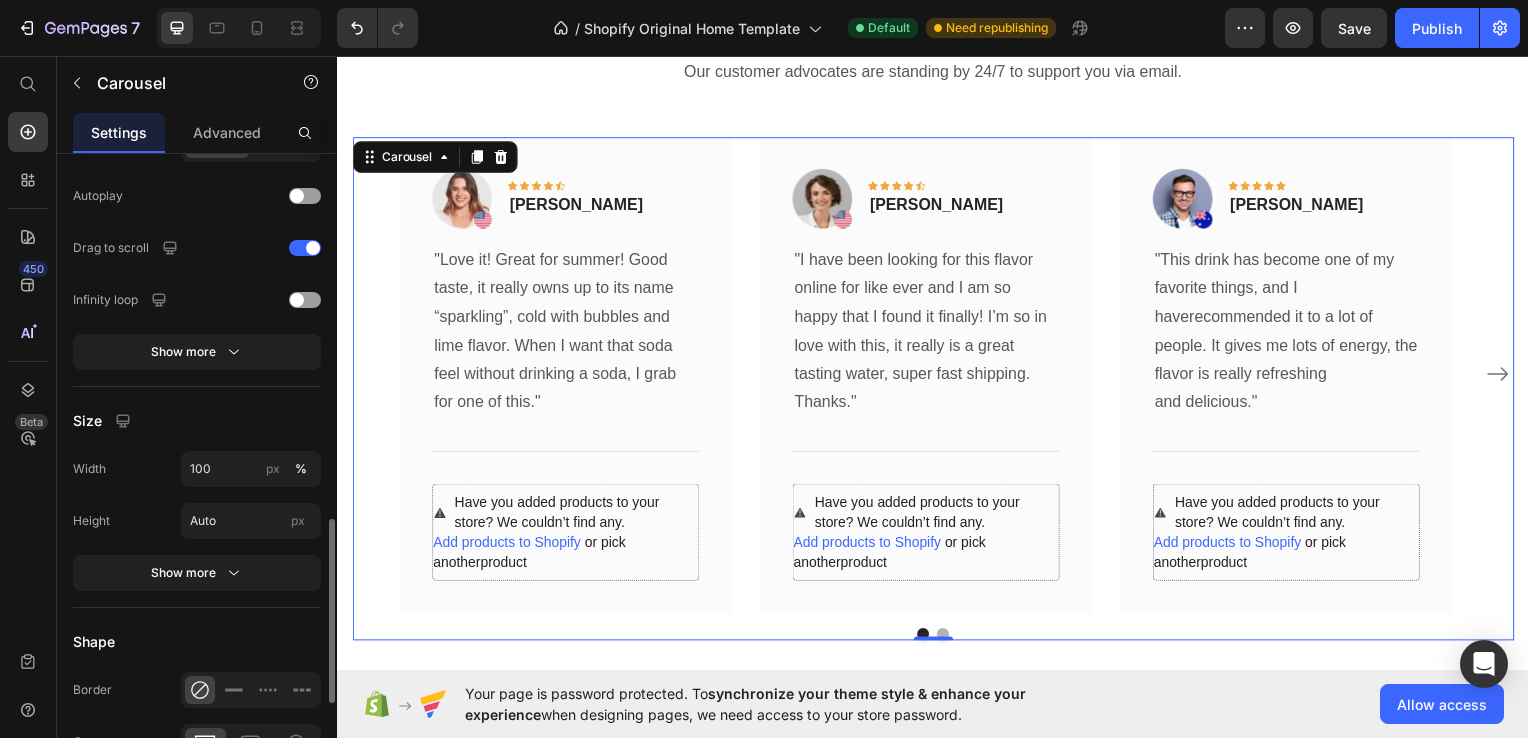 scroll, scrollTop: 1265, scrollLeft: 0, axis: vertical 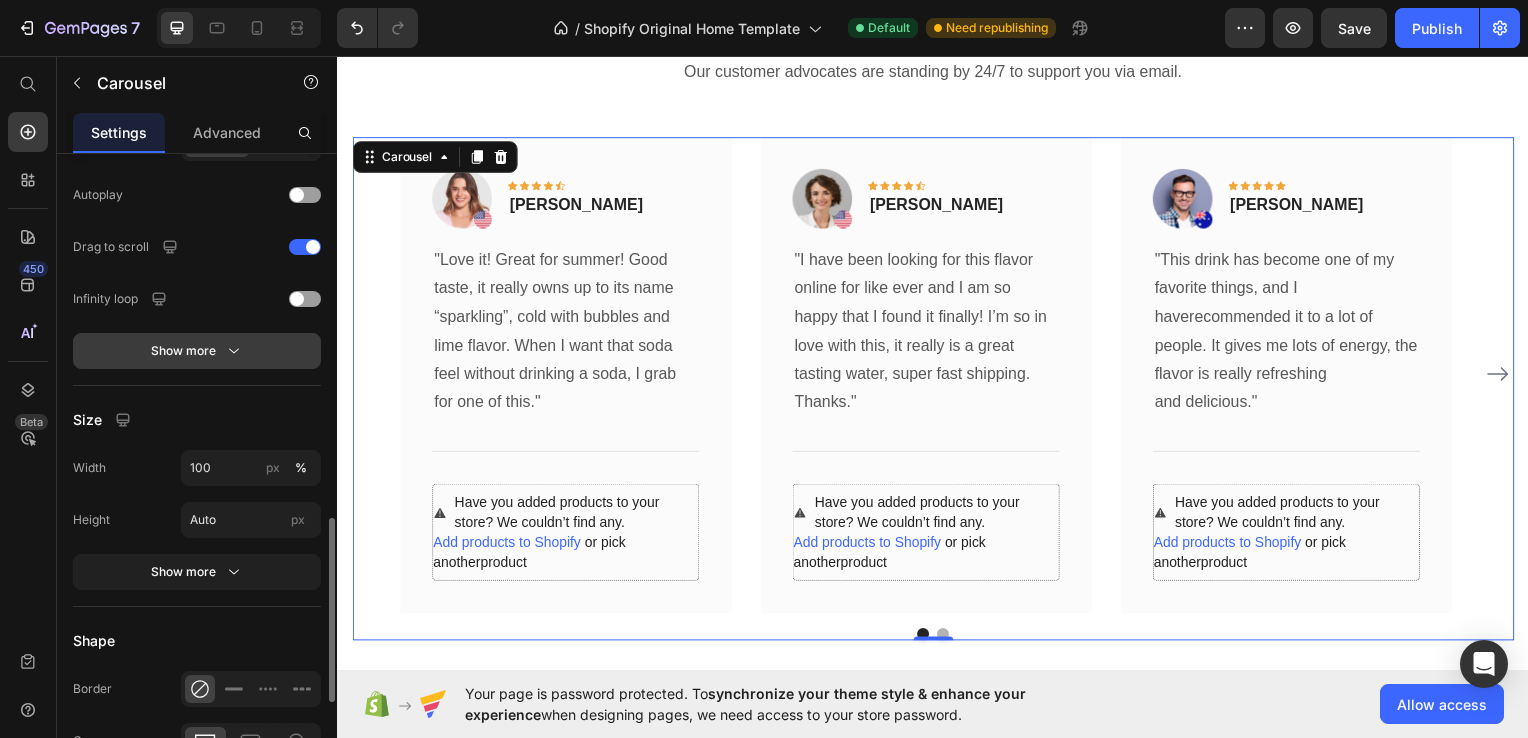 click 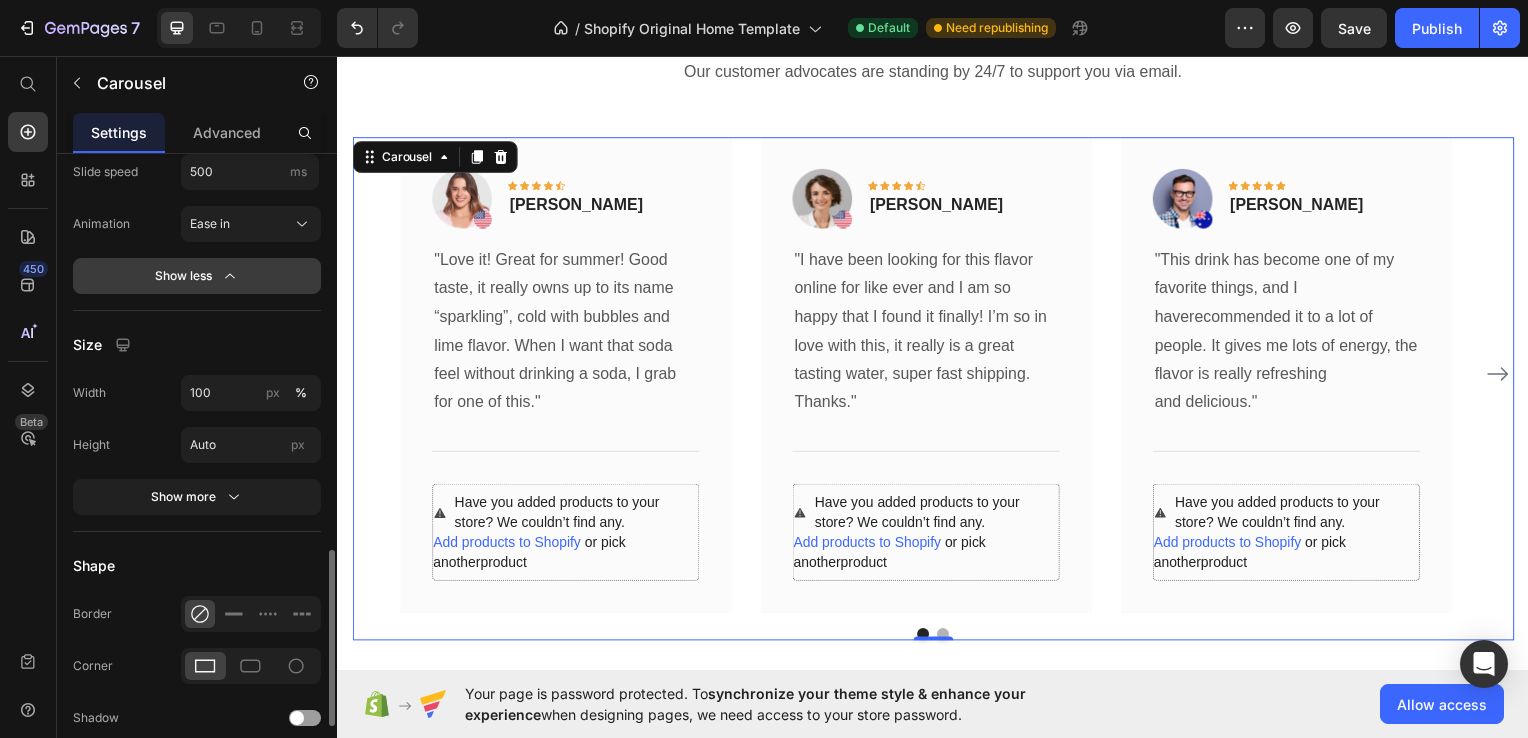 scroll, scrollTop: 1369, scrollLeft: 0, axis: vertical 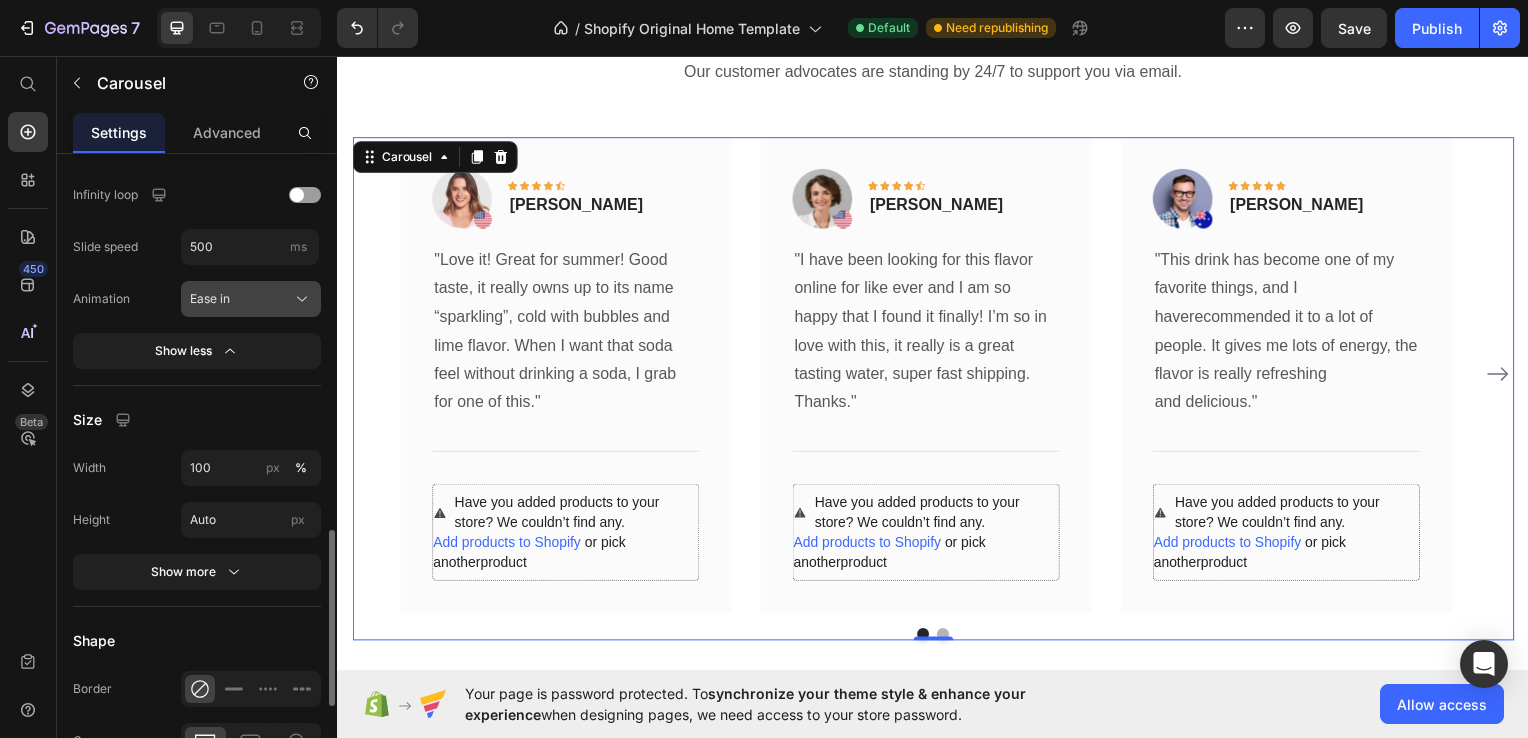 click on "Ease in" 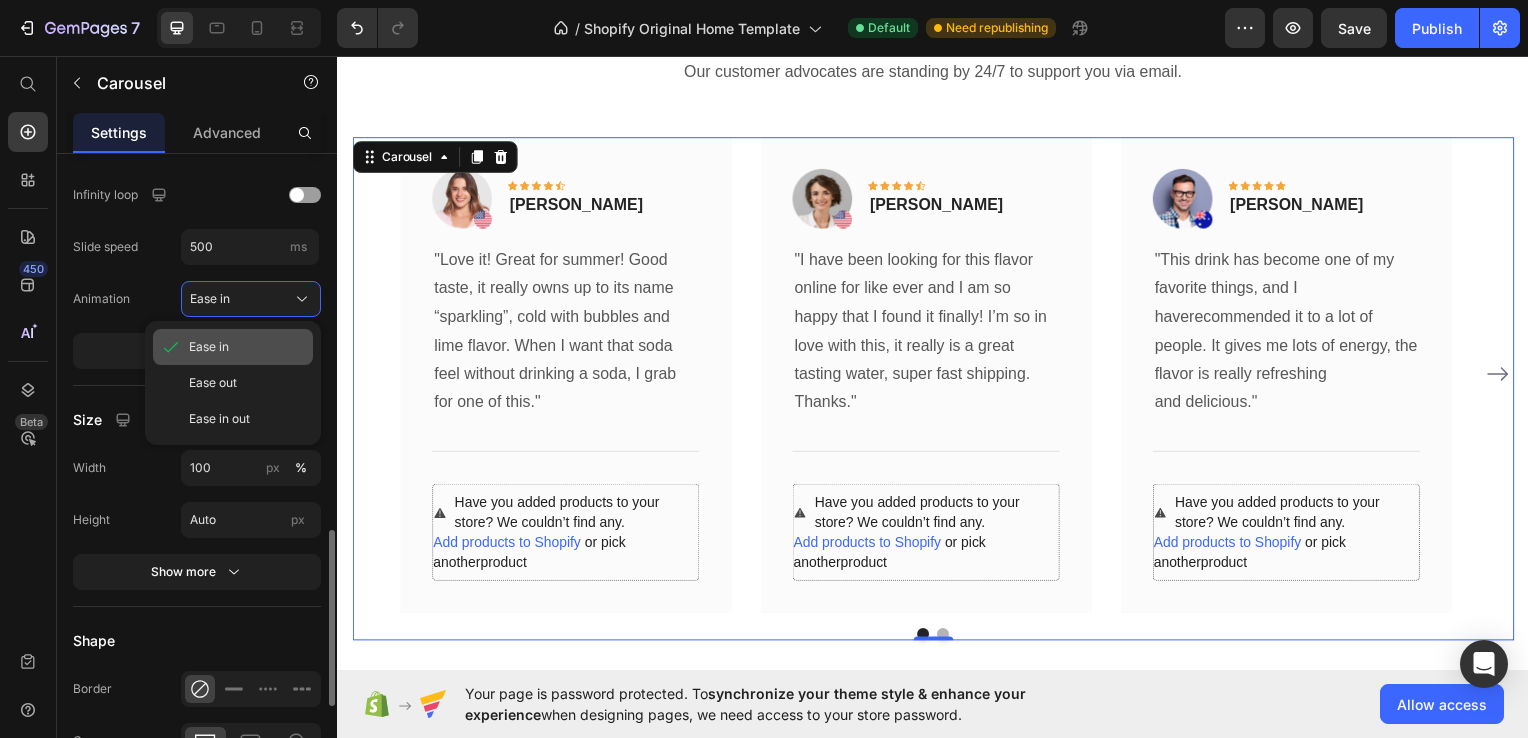 click on "Ease in" at bounding box center (247, 347) 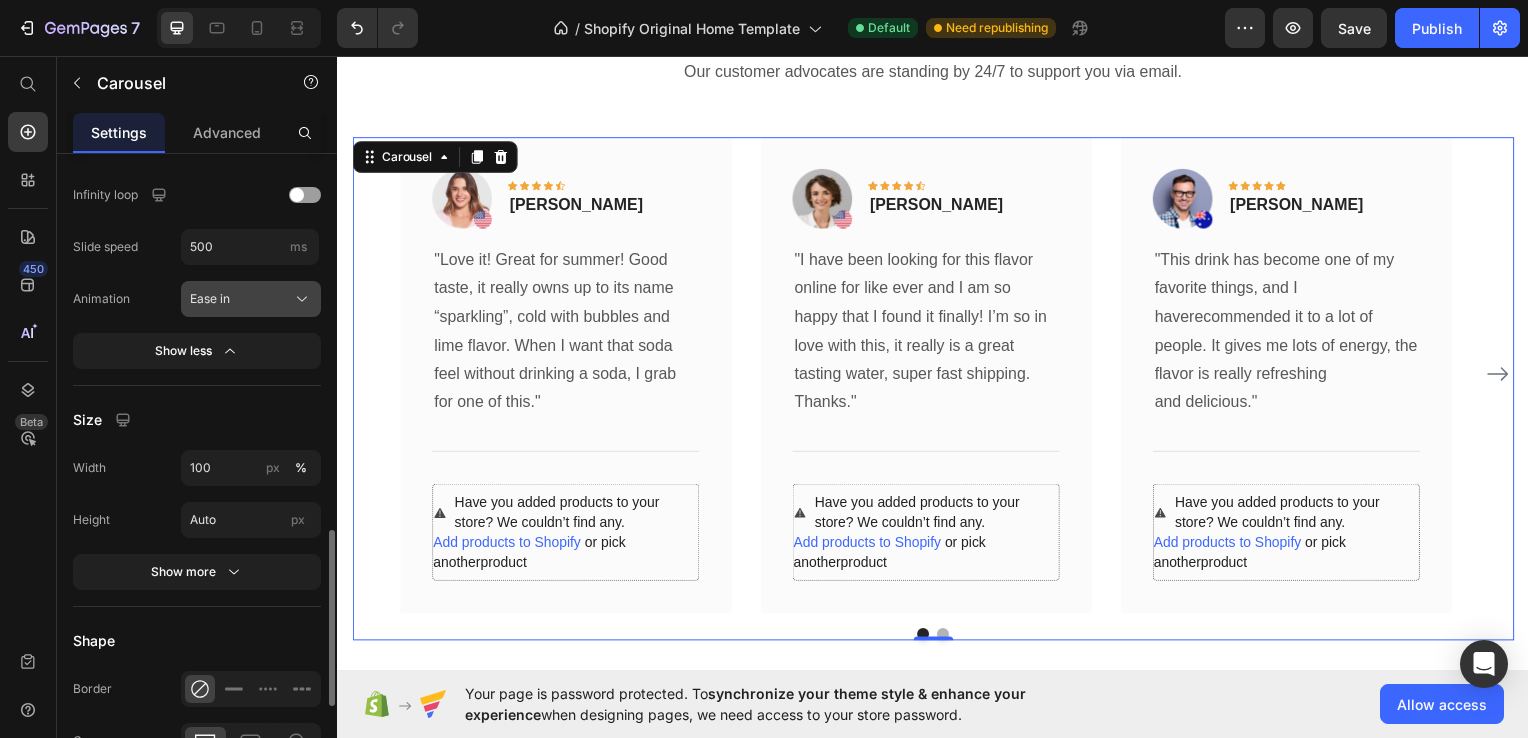 click on "Ease in" 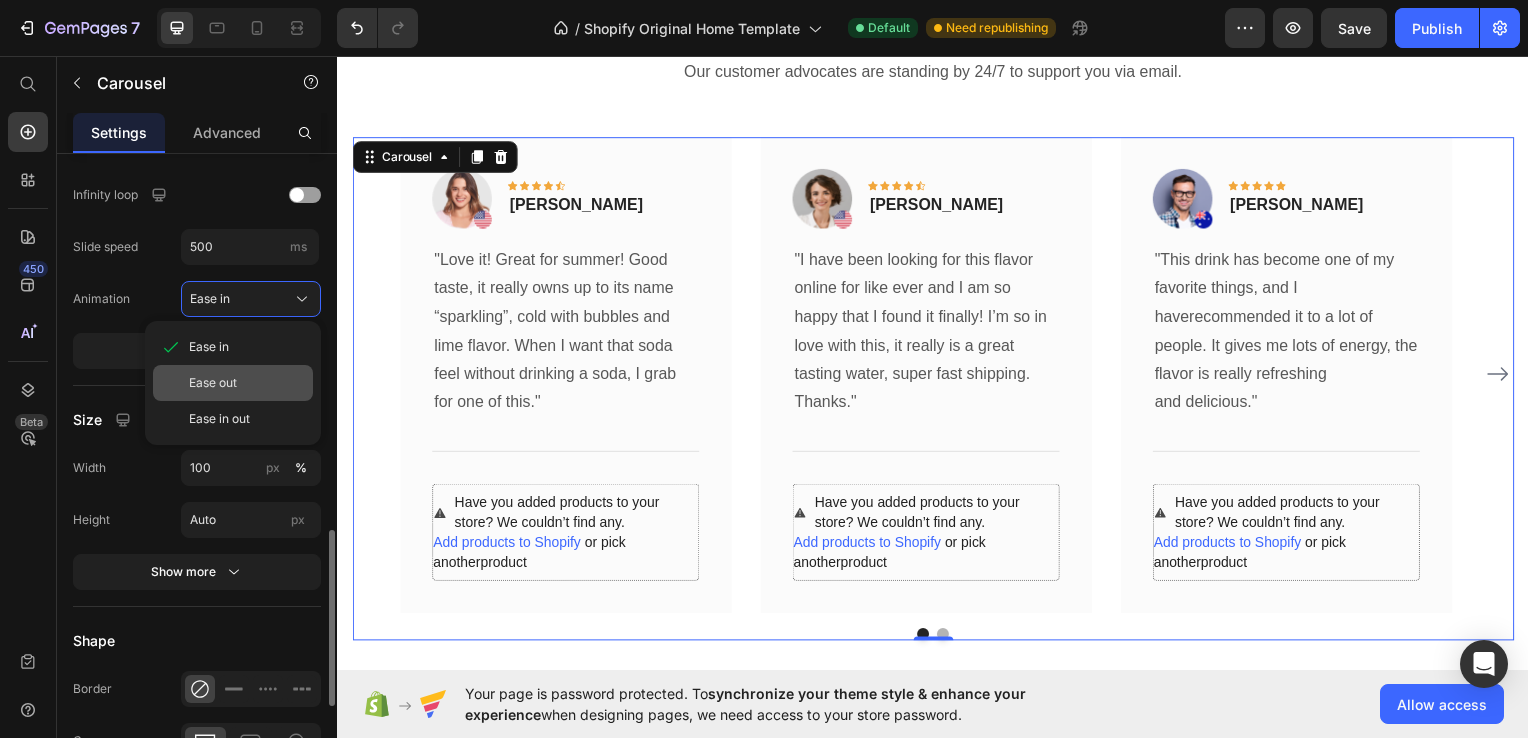 click on "Ease out" at bounding box center [247, 383] 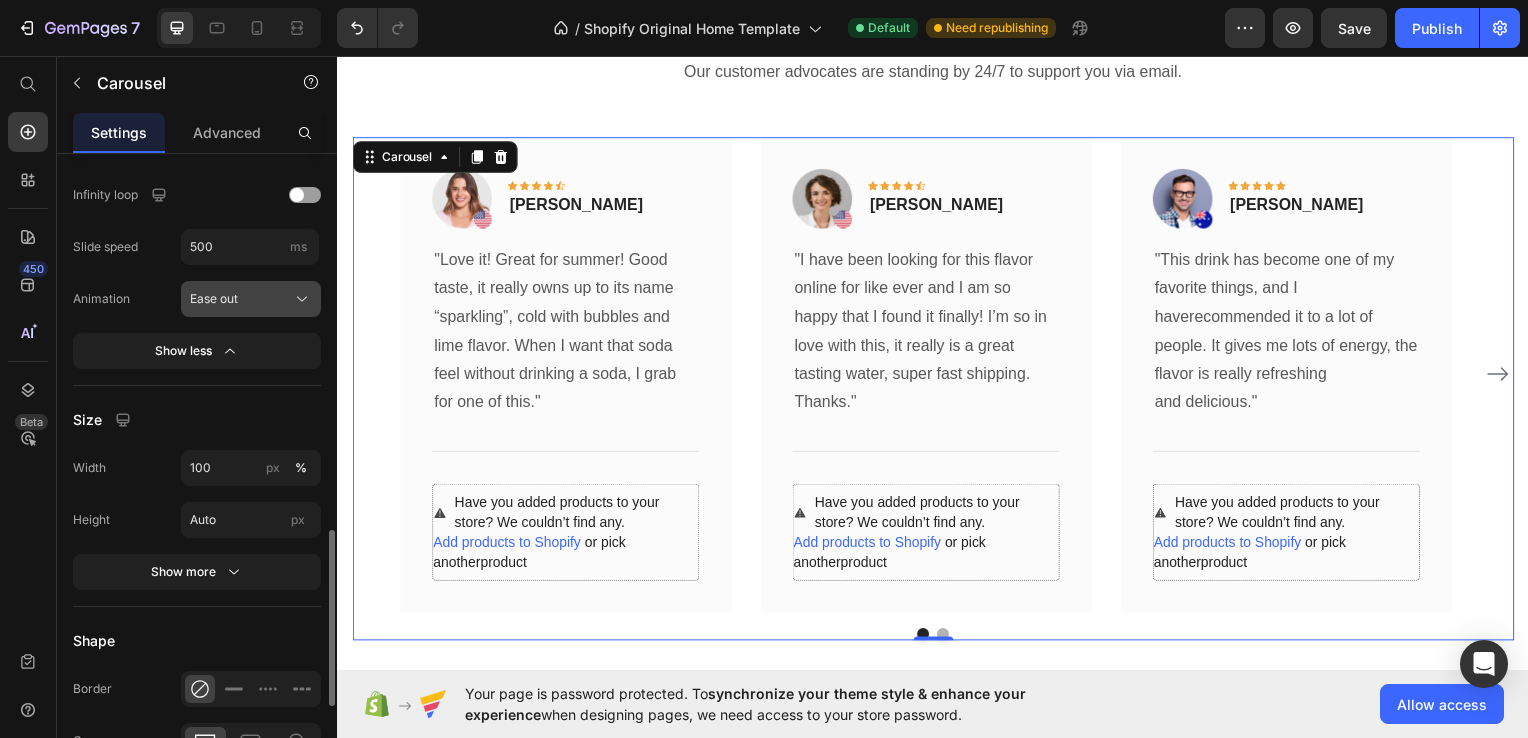 click on "Ease out" at bounding box center (251, 299) 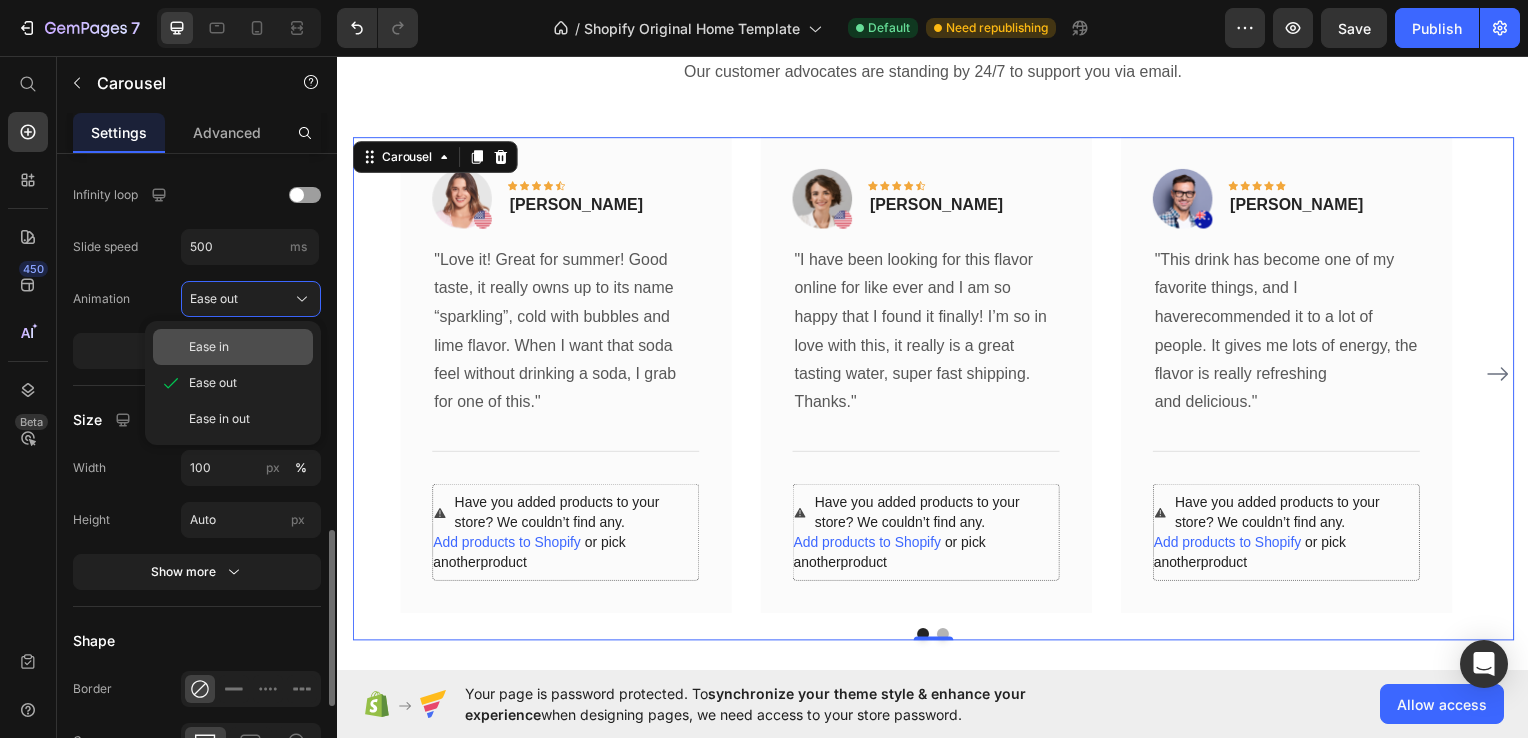click on "Ease in" at bounding box center (247, 347) 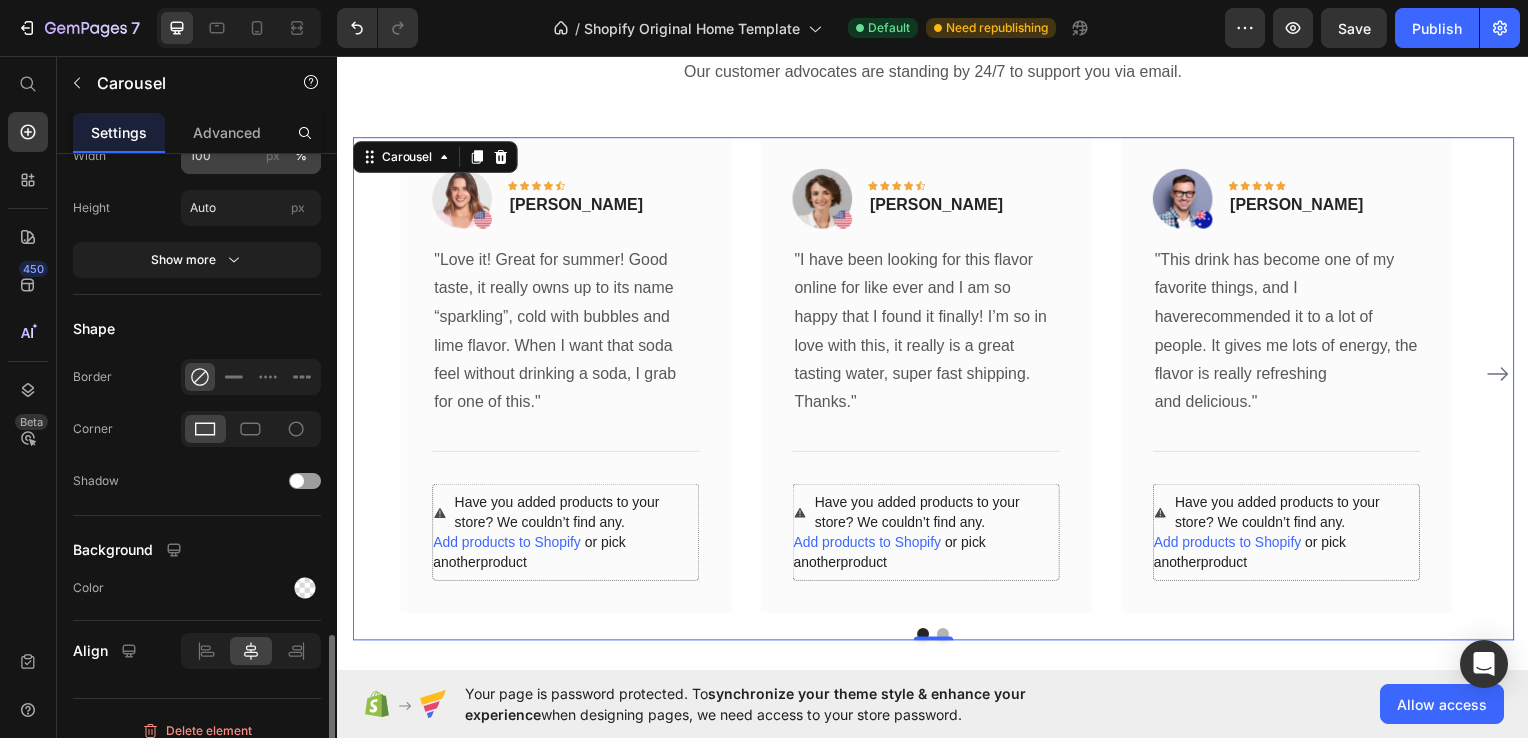 scroll, scrollTop: 1696, scrollLeft: 0, axis: vertical 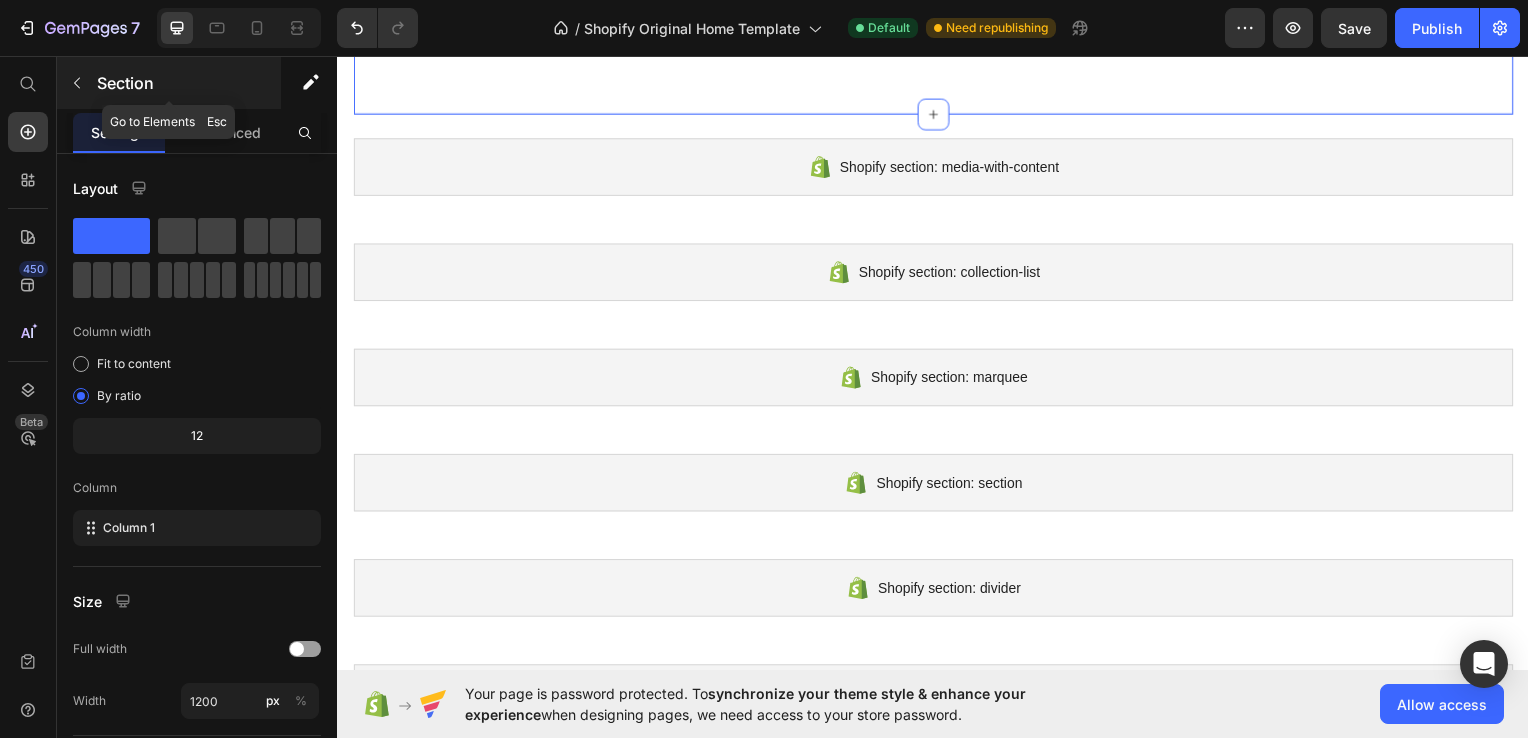 click 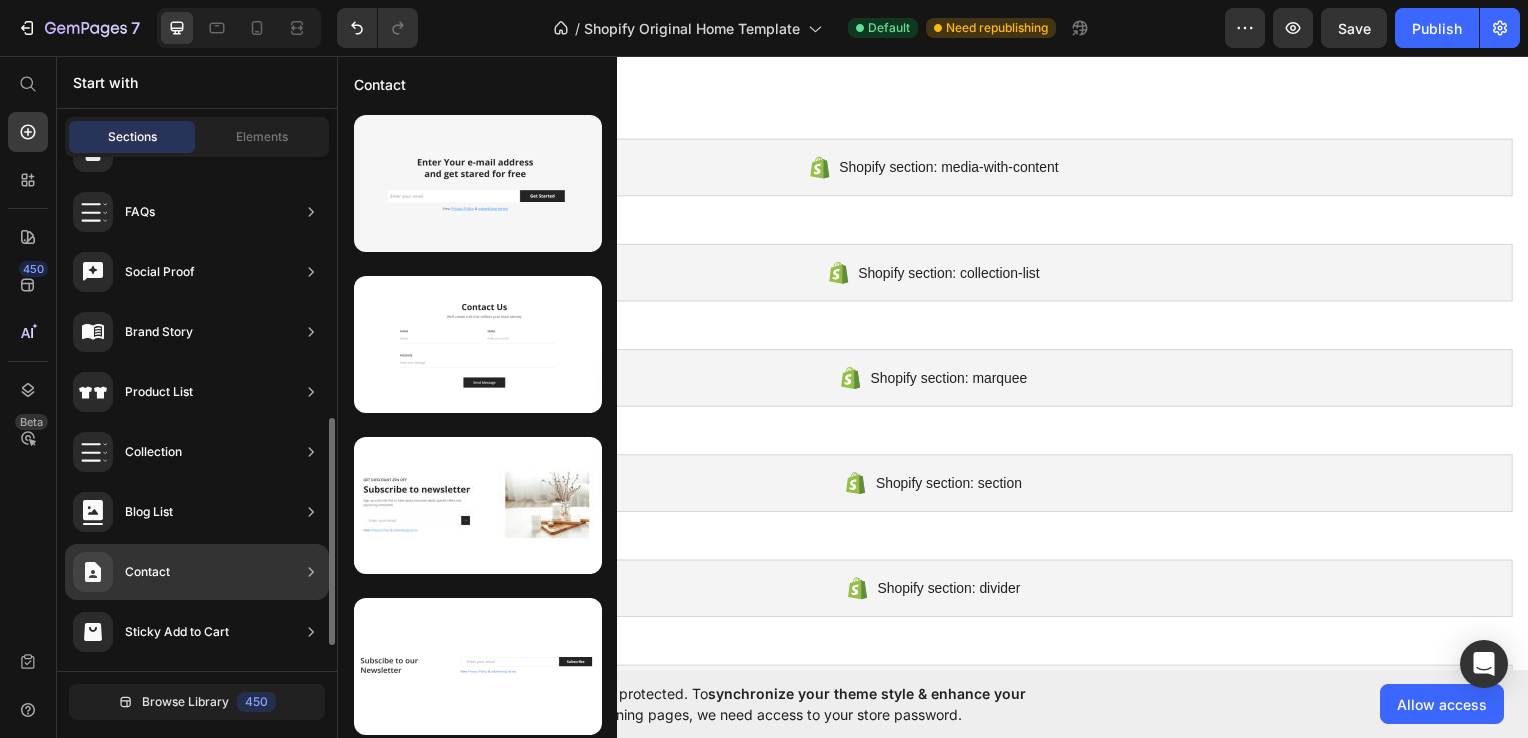 scroll, scrollTop: 645, scrollLeft: 0, axis: vertical 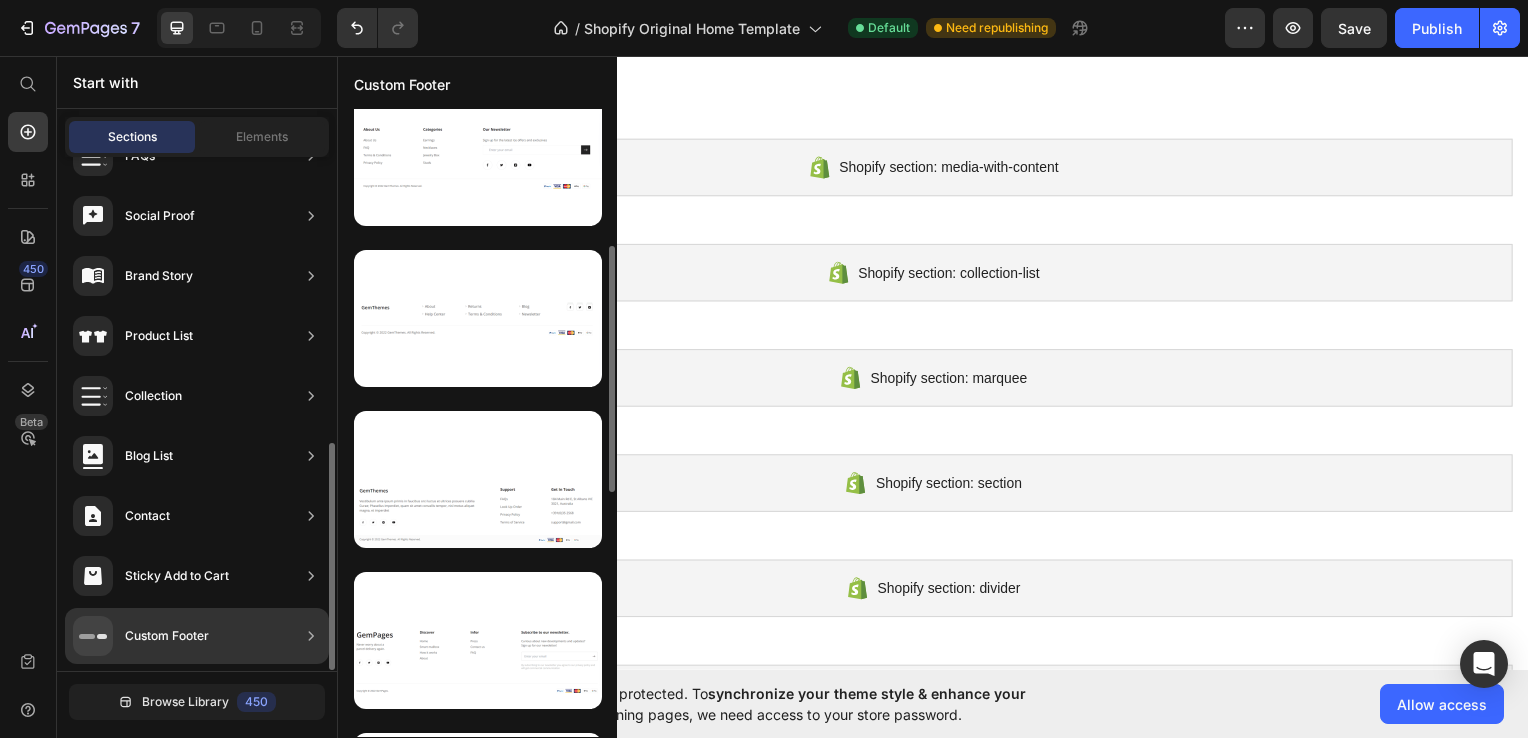 click on "Custom Footer" 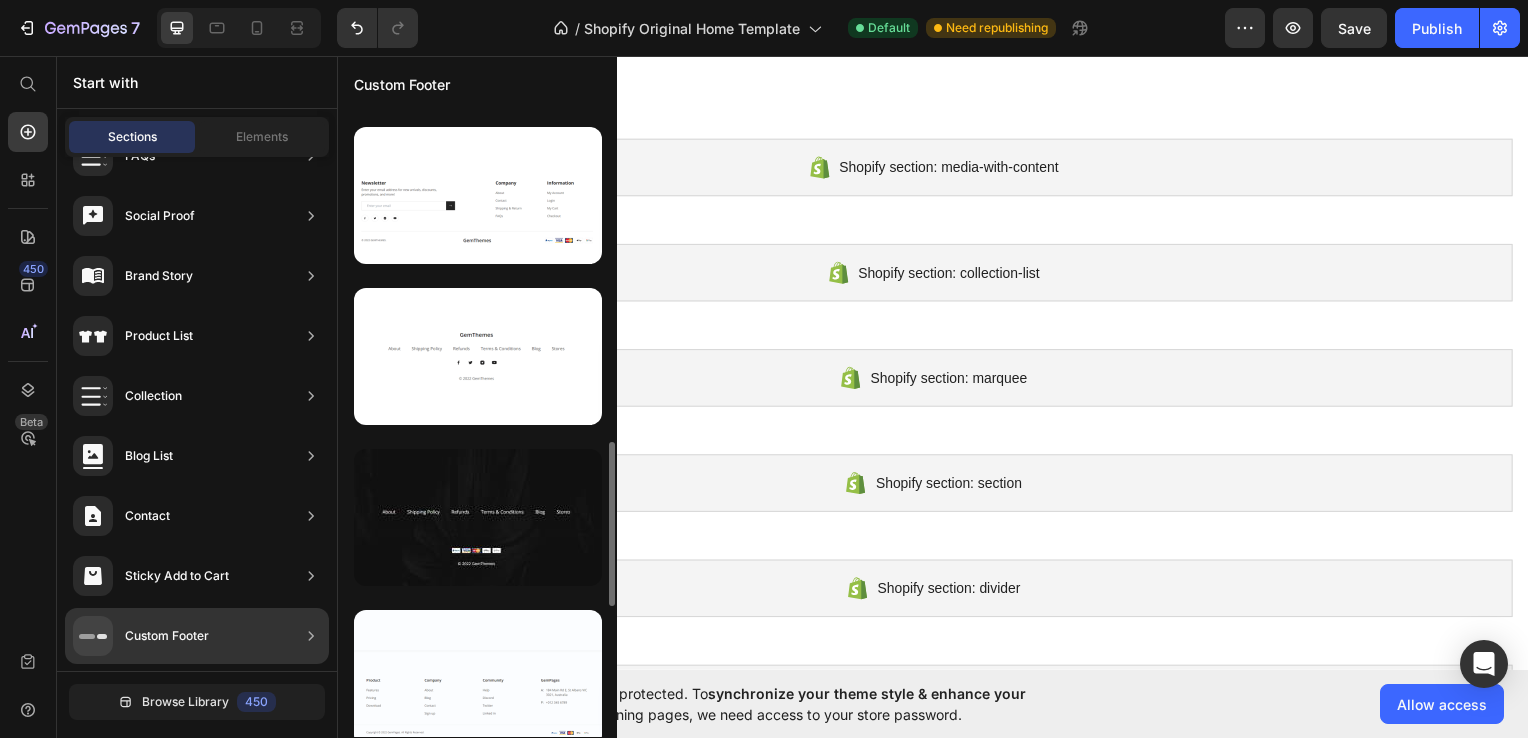 scroll, scrollTop: 0, scrollLeft: 0, axis: both 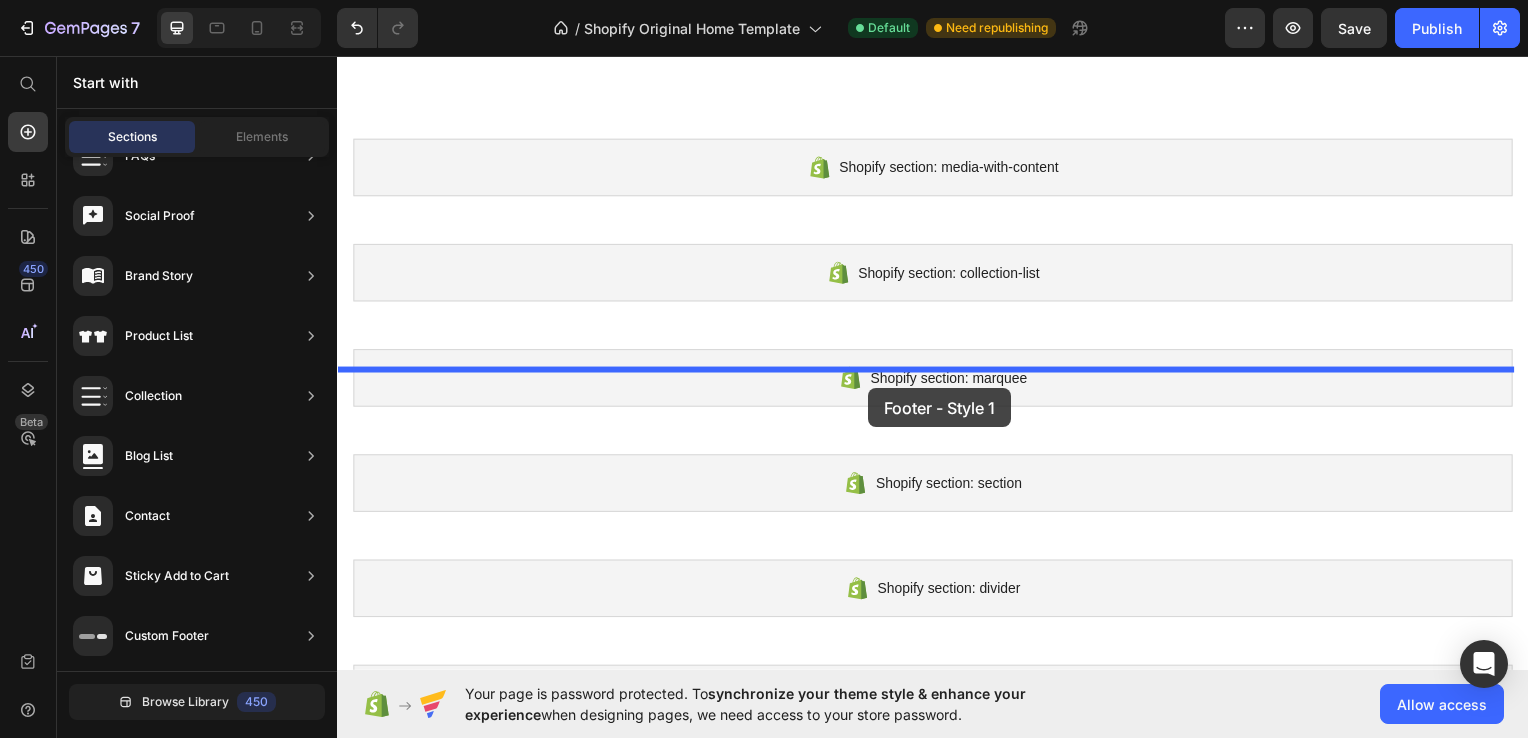 drag, startPoint x: 818, startPoint y: 257, endPoint x: 872, endPoint y: 386, distance: 139.84634 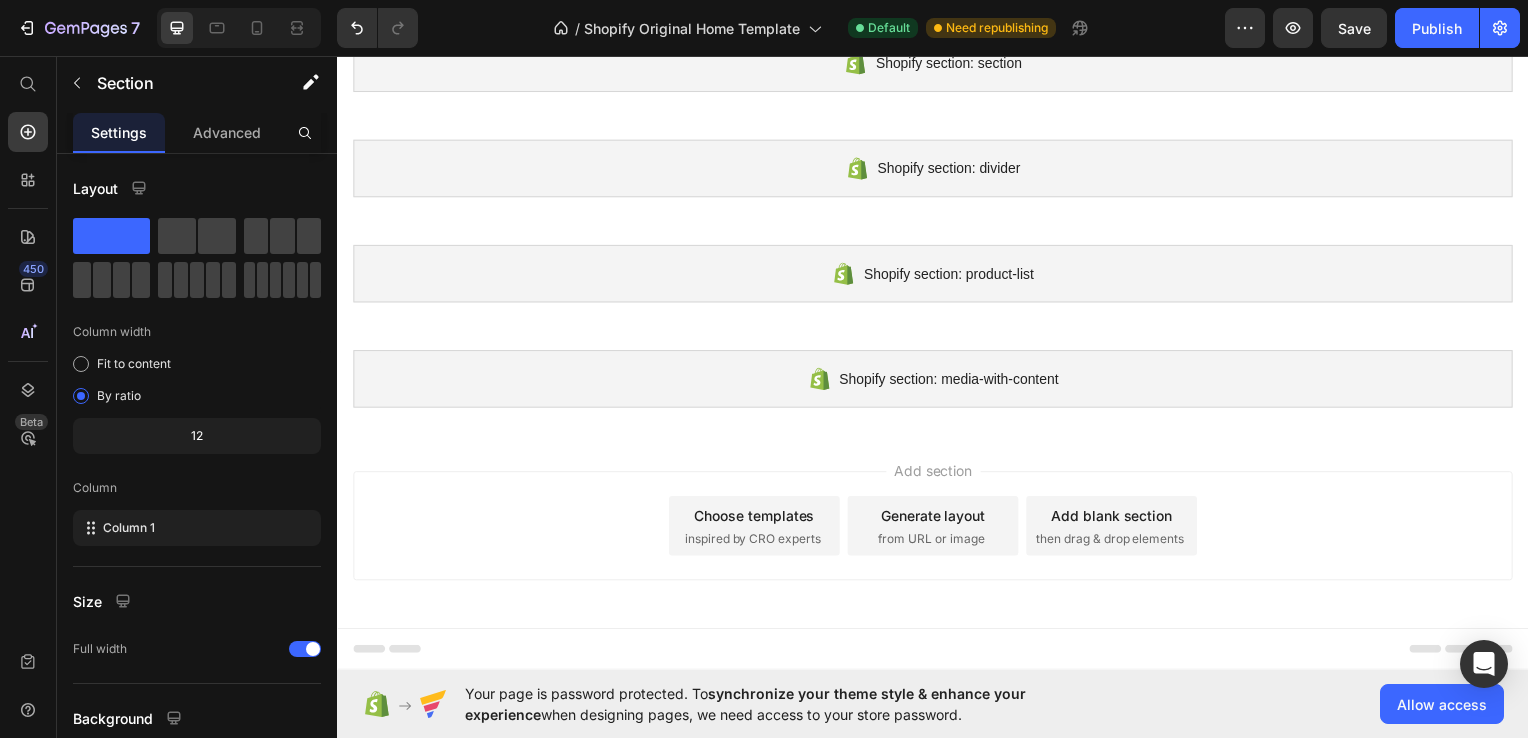 scroll, scrollTop: 6189, scrollLeft: 0, axis: vertical 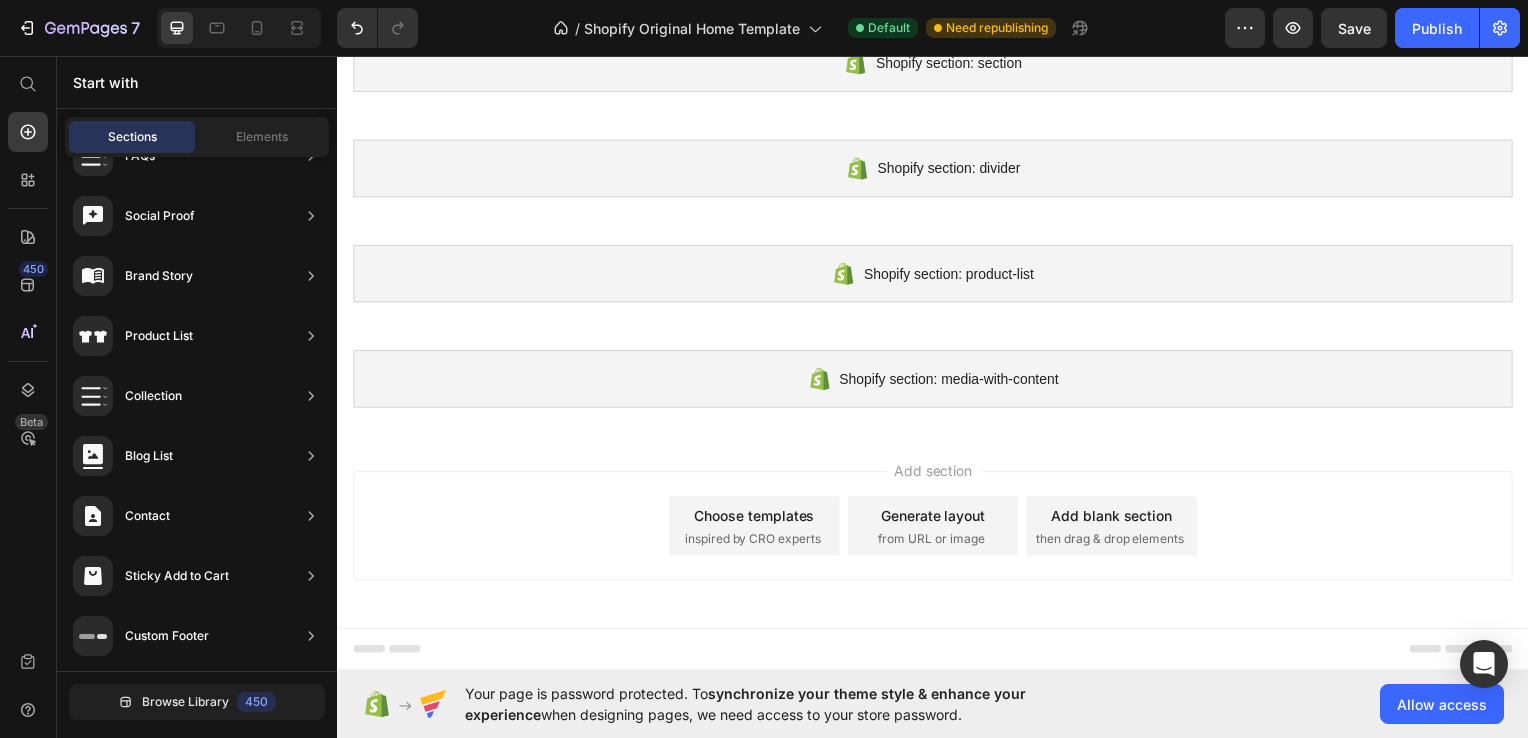 click on "inspired by CRO experts" at bounding box center (755, 542) 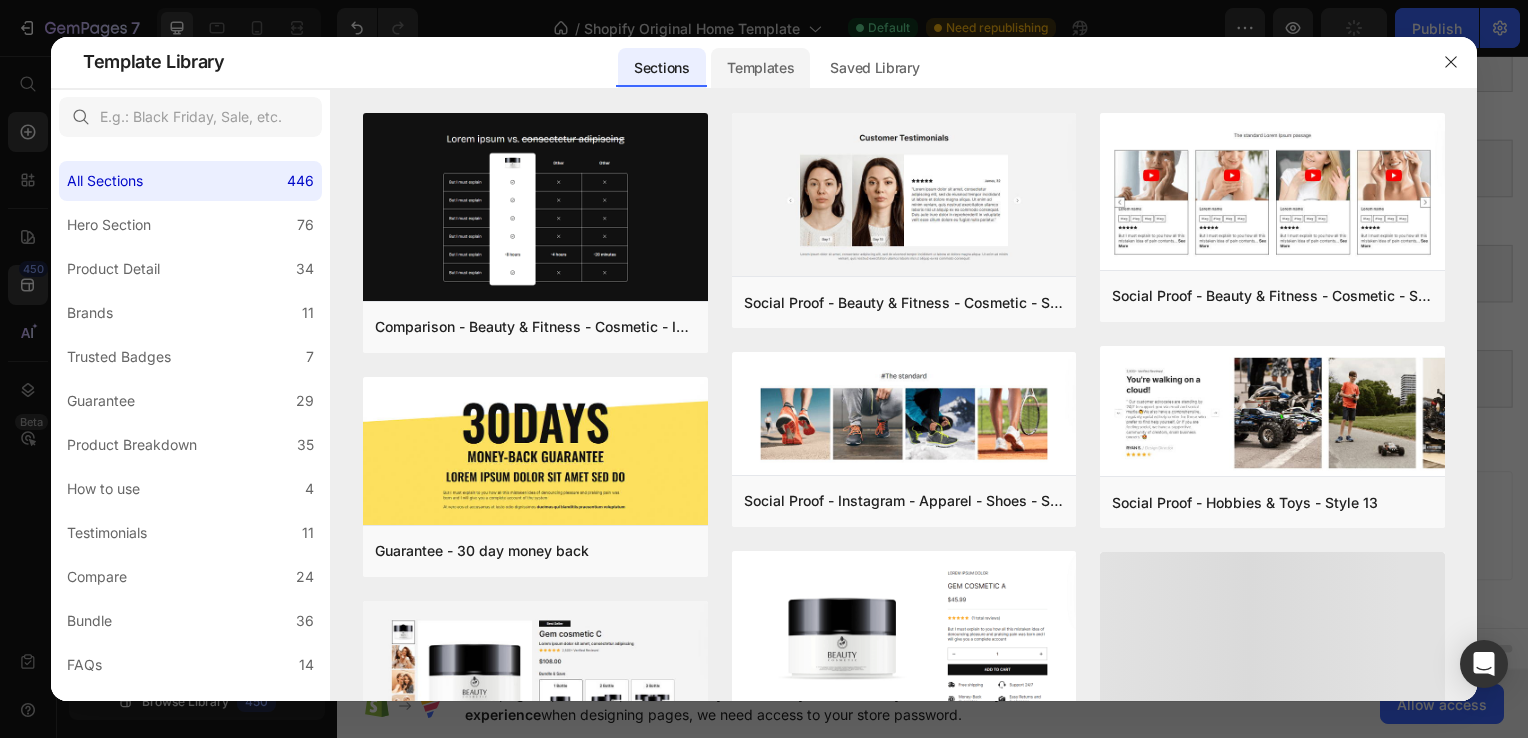 click on "Templates" 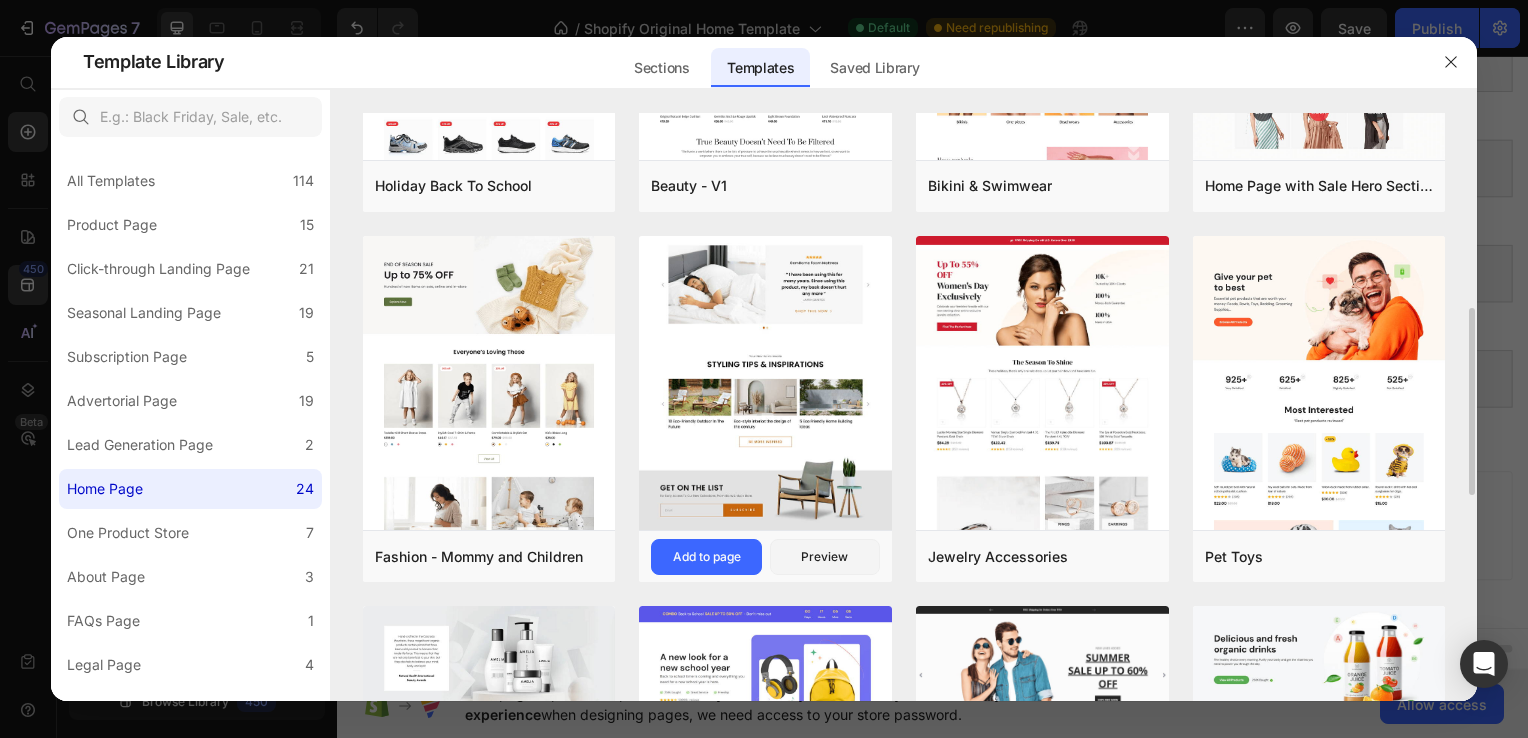 scroll, scrollTop: 617, scrollLeft: 0, axis: vertical 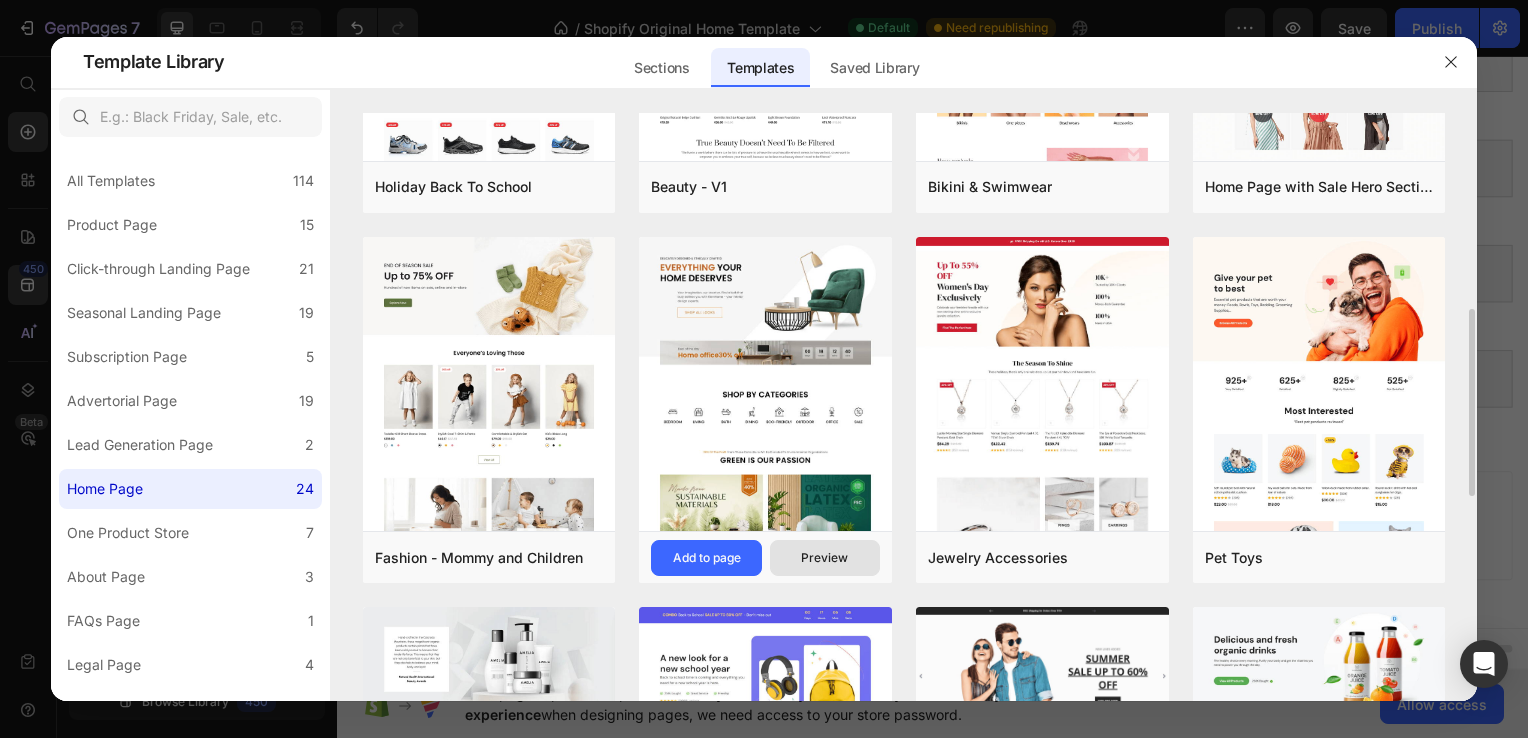 click on "Preview" at bounding box center (824, 558) 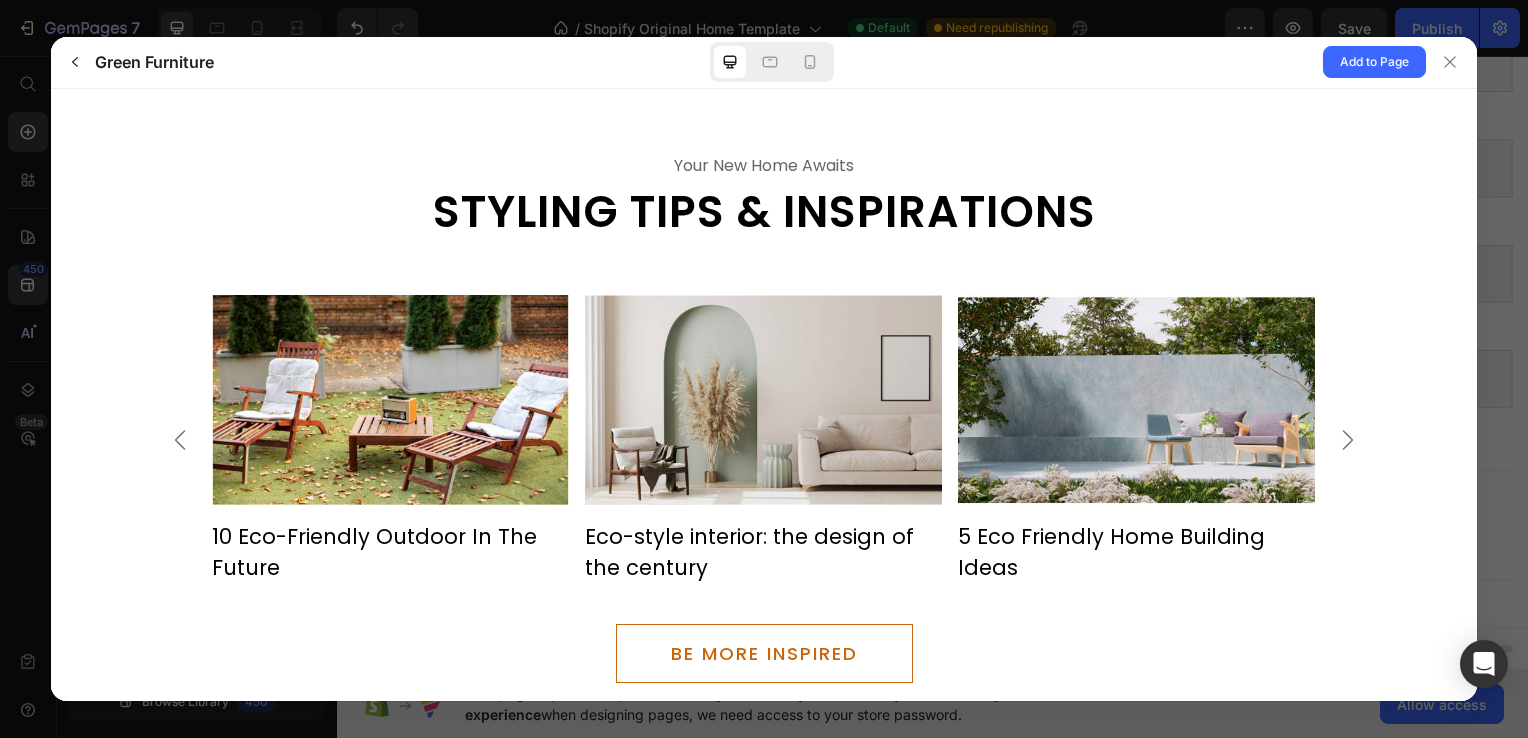 scroll, scrollTop: 5519, scrollLeft: 0, axis: vertical 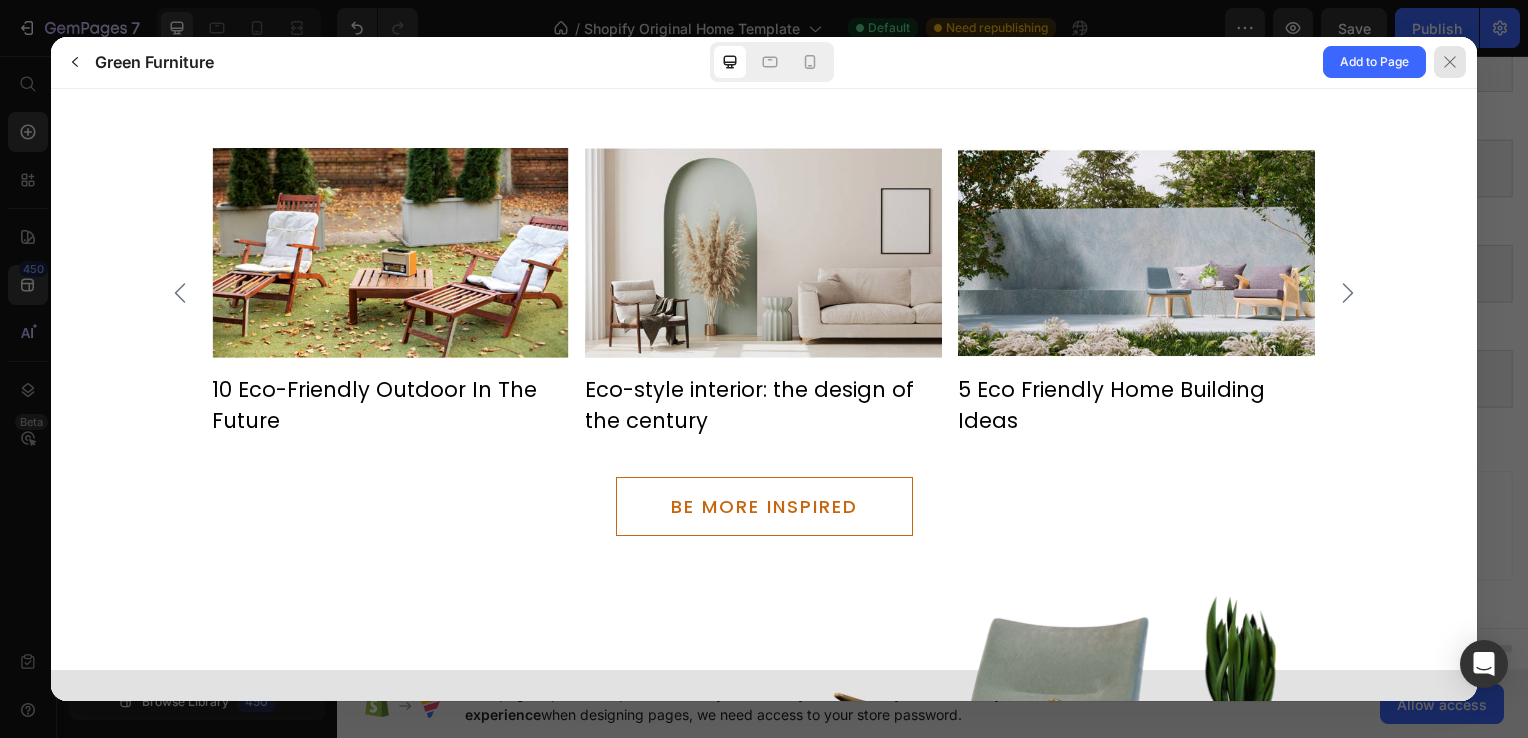 click at bounding box center (1450, 62) 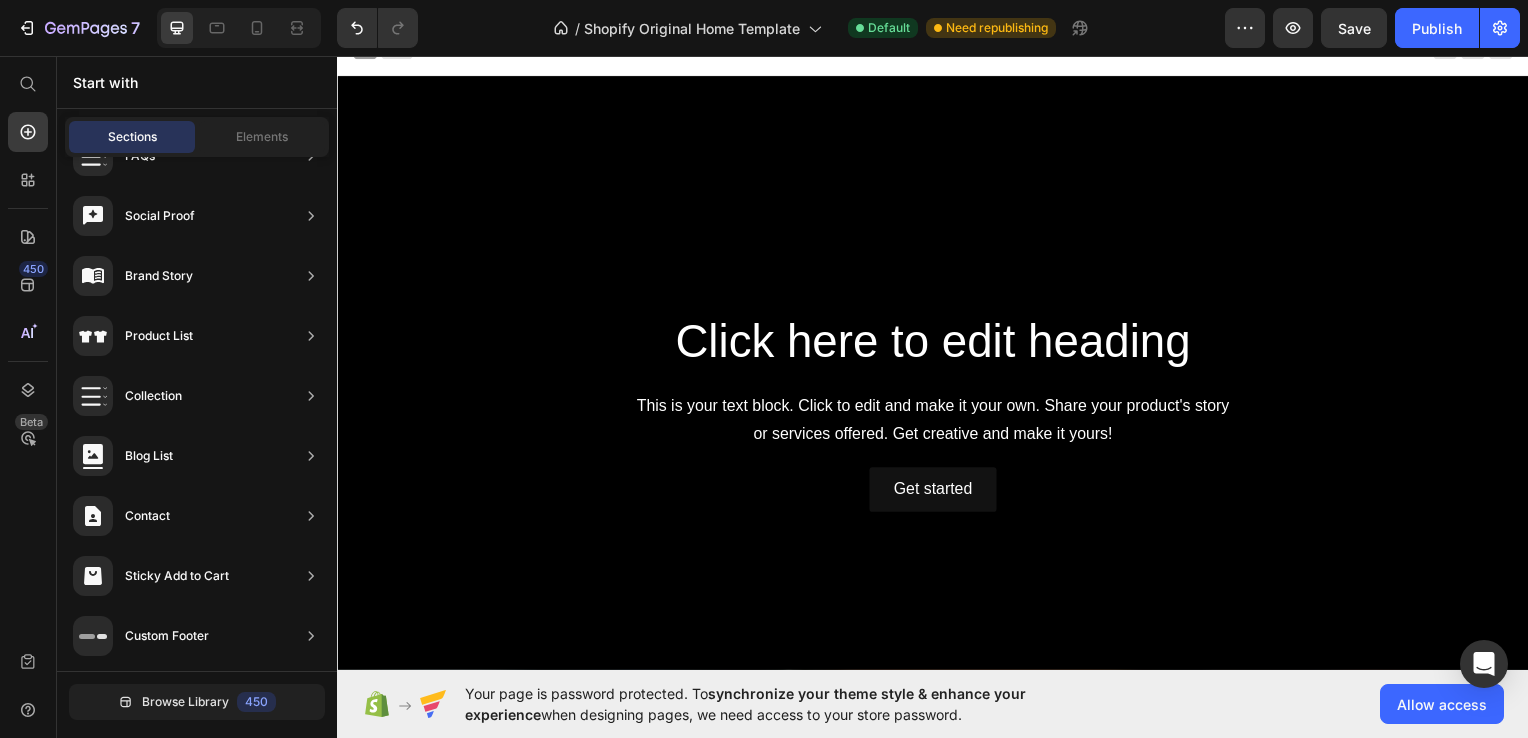 scroll, scrollTop: 0, scrollLeft: 0, axis: both 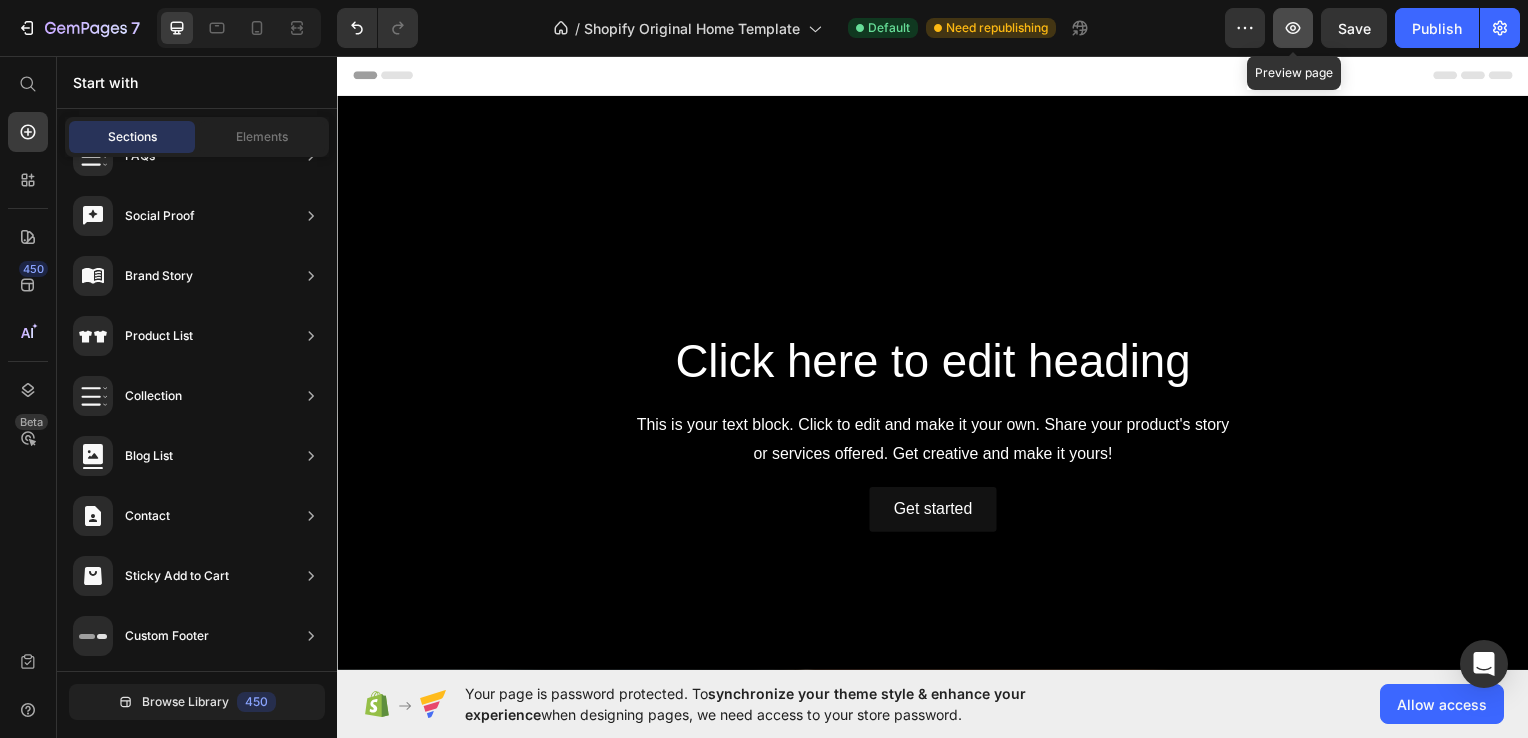 click 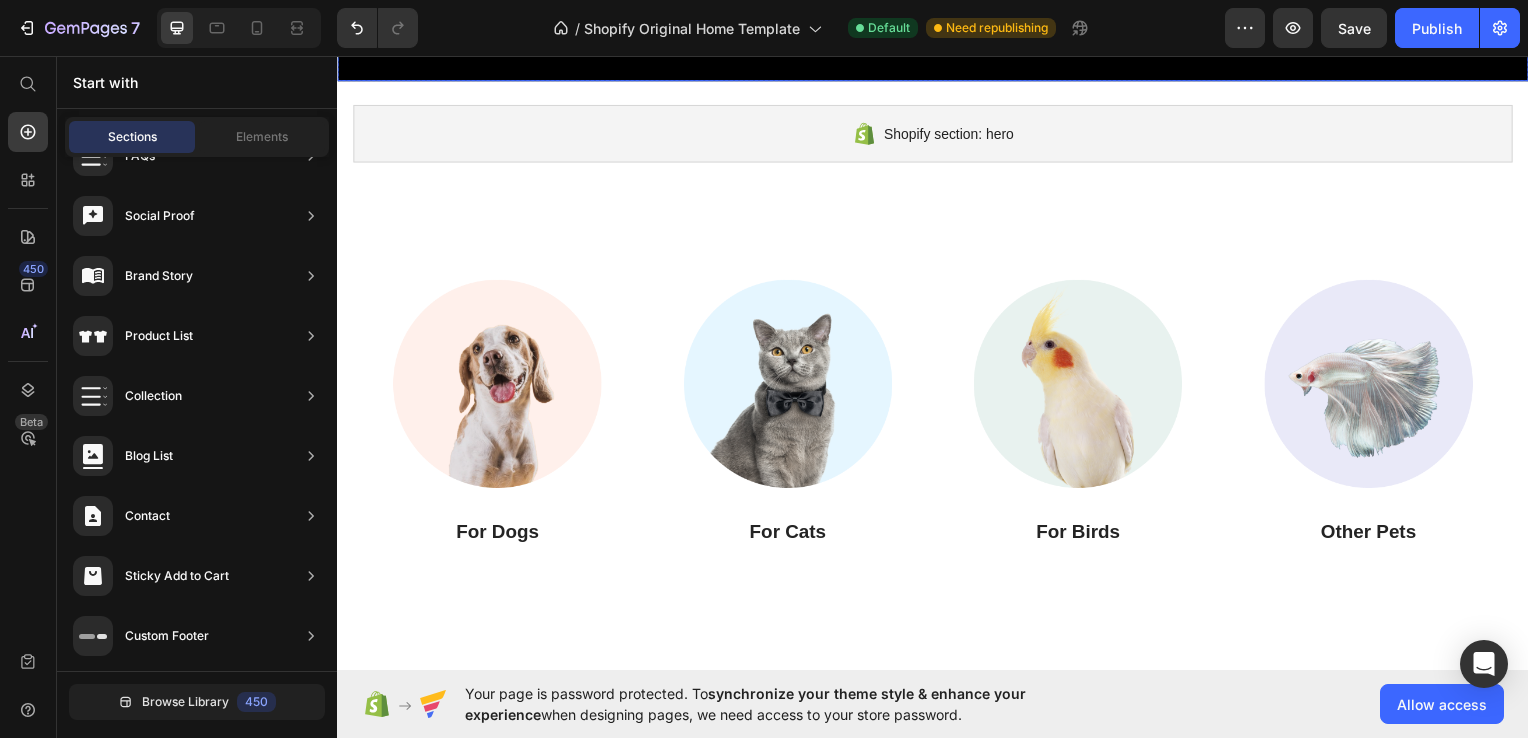 scroll, scrollTop: 692, scrollLeft: 0, axis: vertical 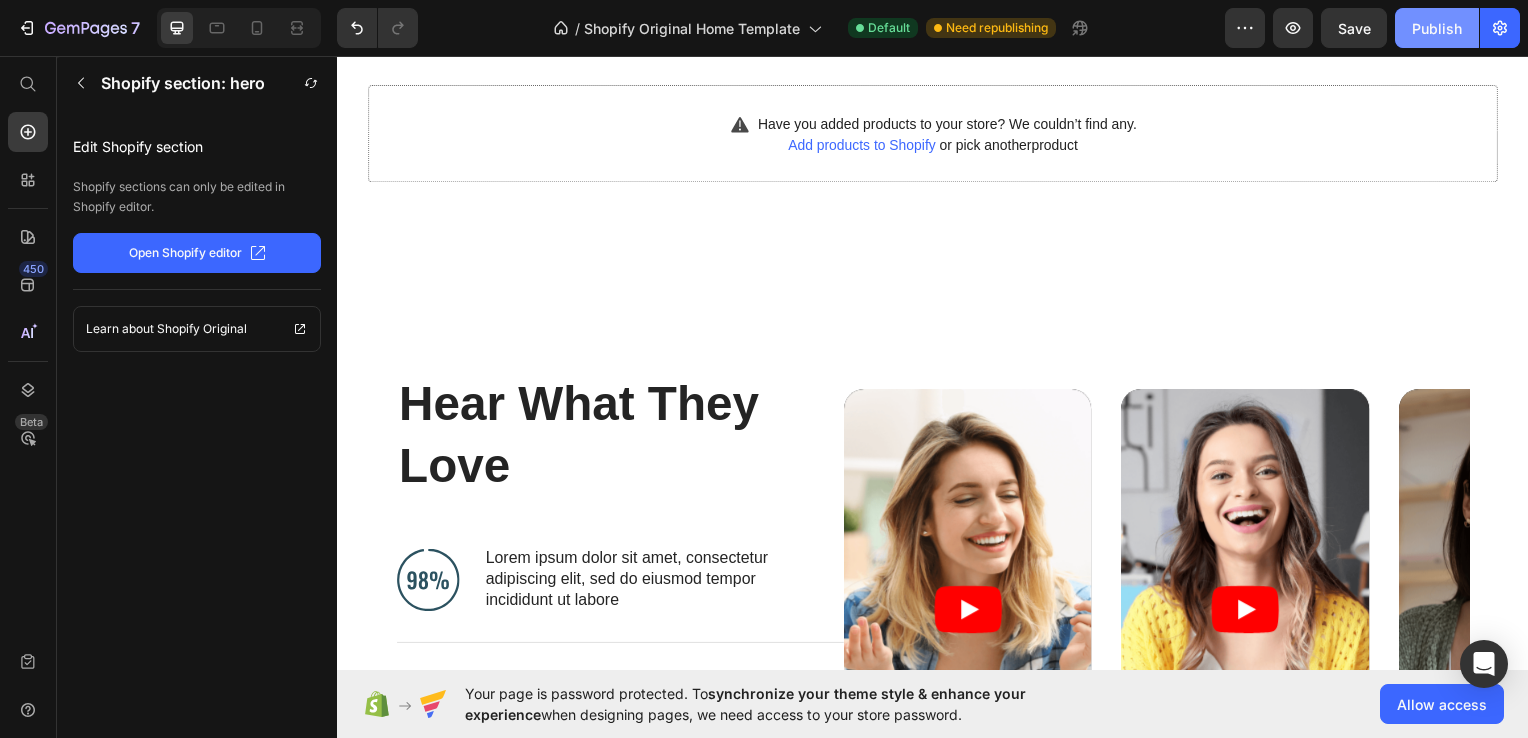 click on "Publish" 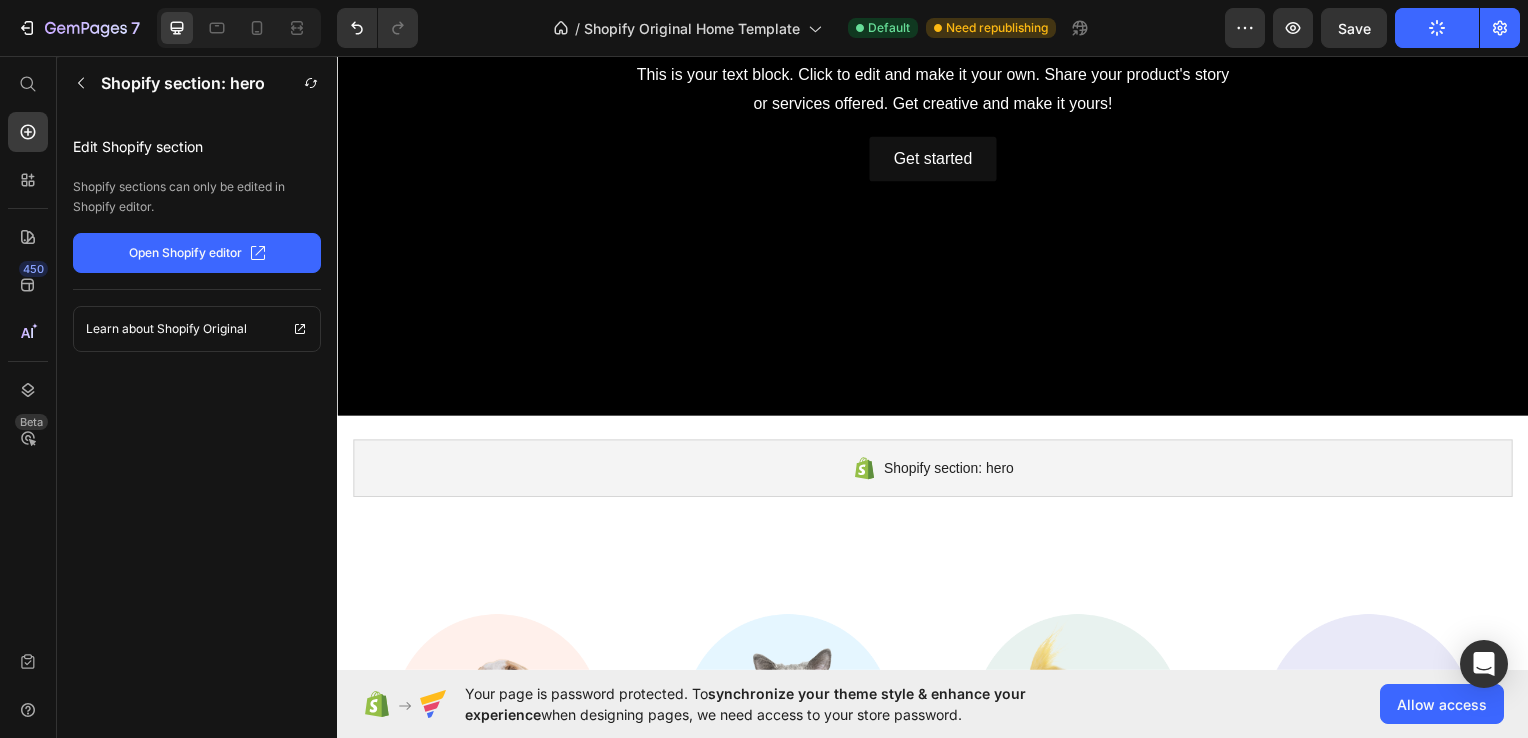 scroll, scrollTop: 0, scrollLeft: 0, axis: both 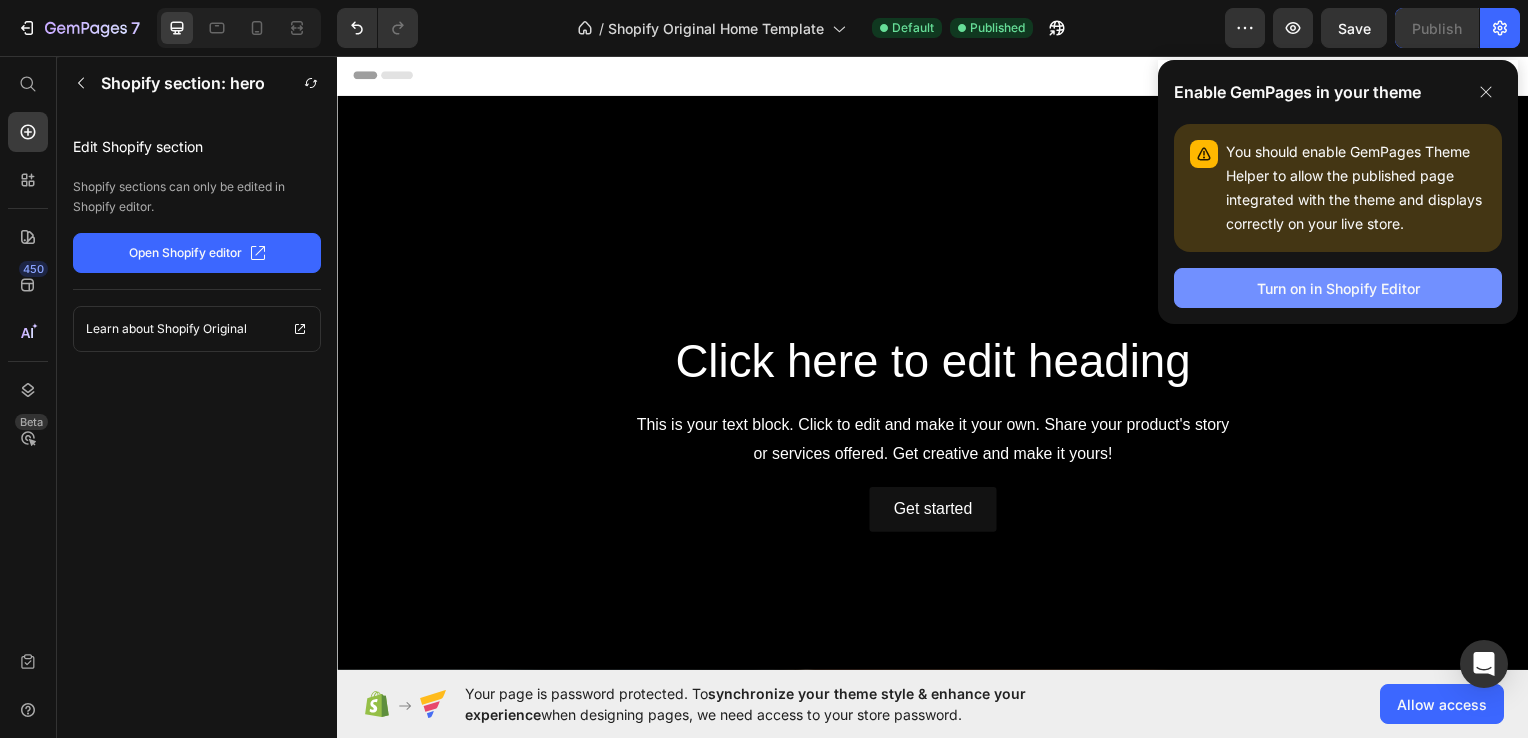 click on "Turn on in Shopify Editor" at bounding box center [1338, 288] 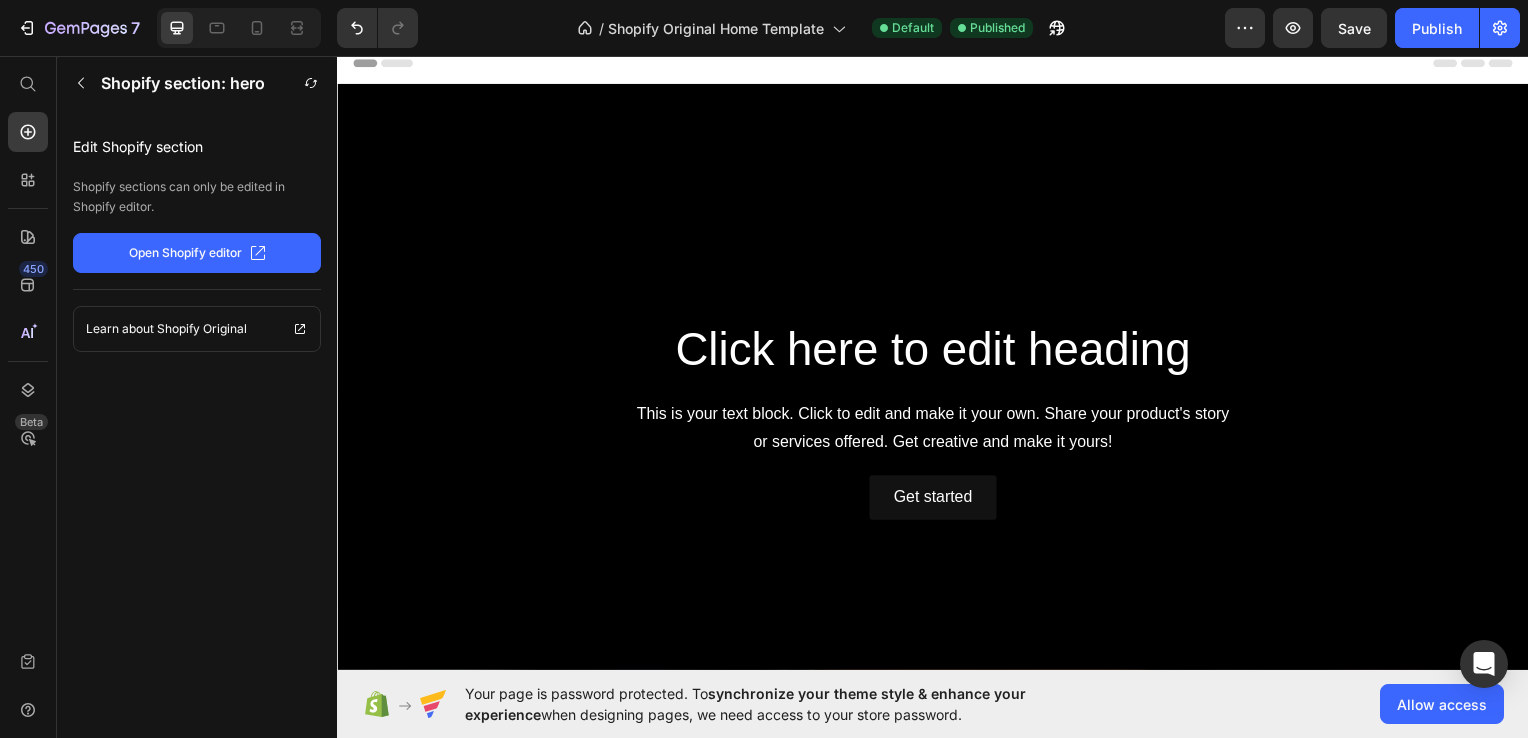 scroll, scrollTop: 0, scrollLeft: 0, axis: both 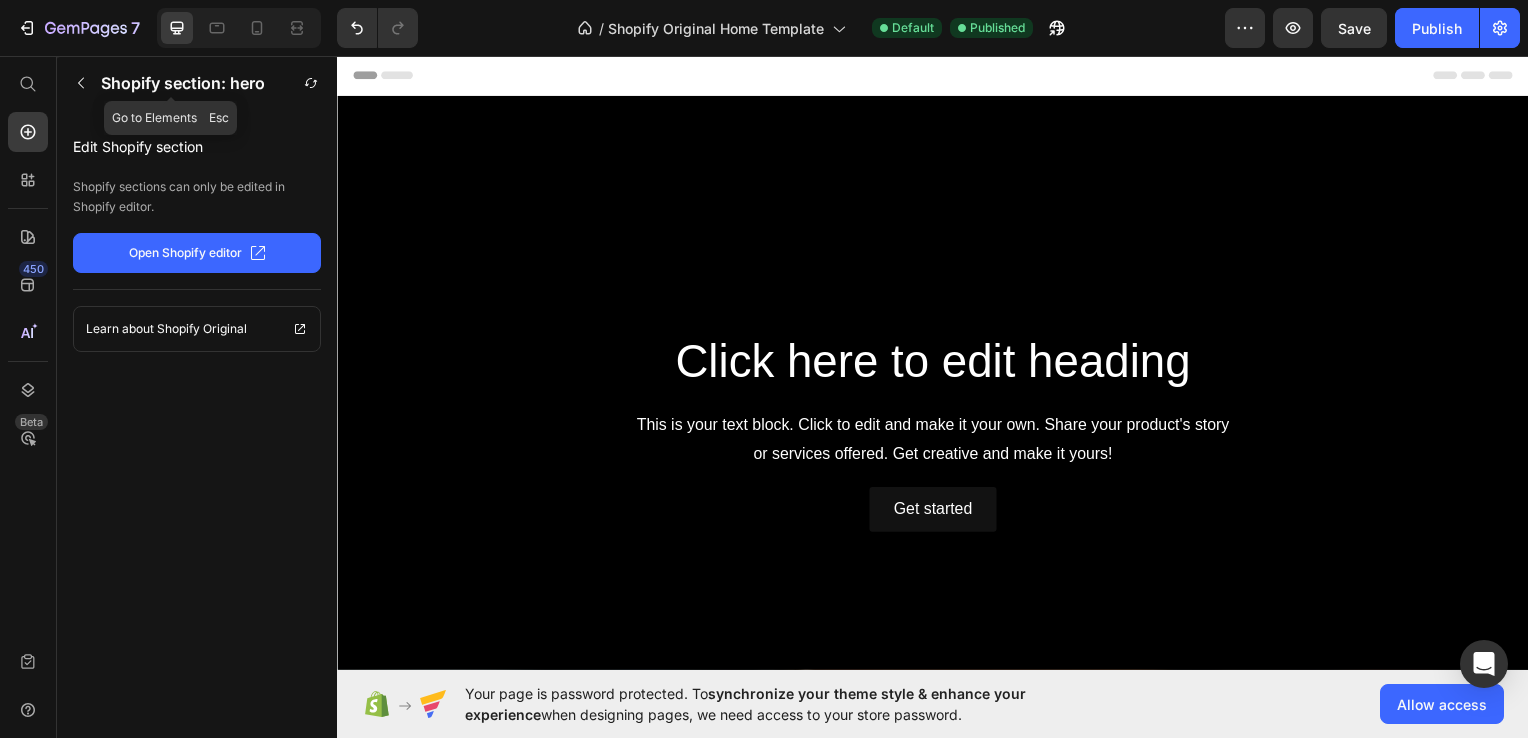 click on "Shopify section: hero" 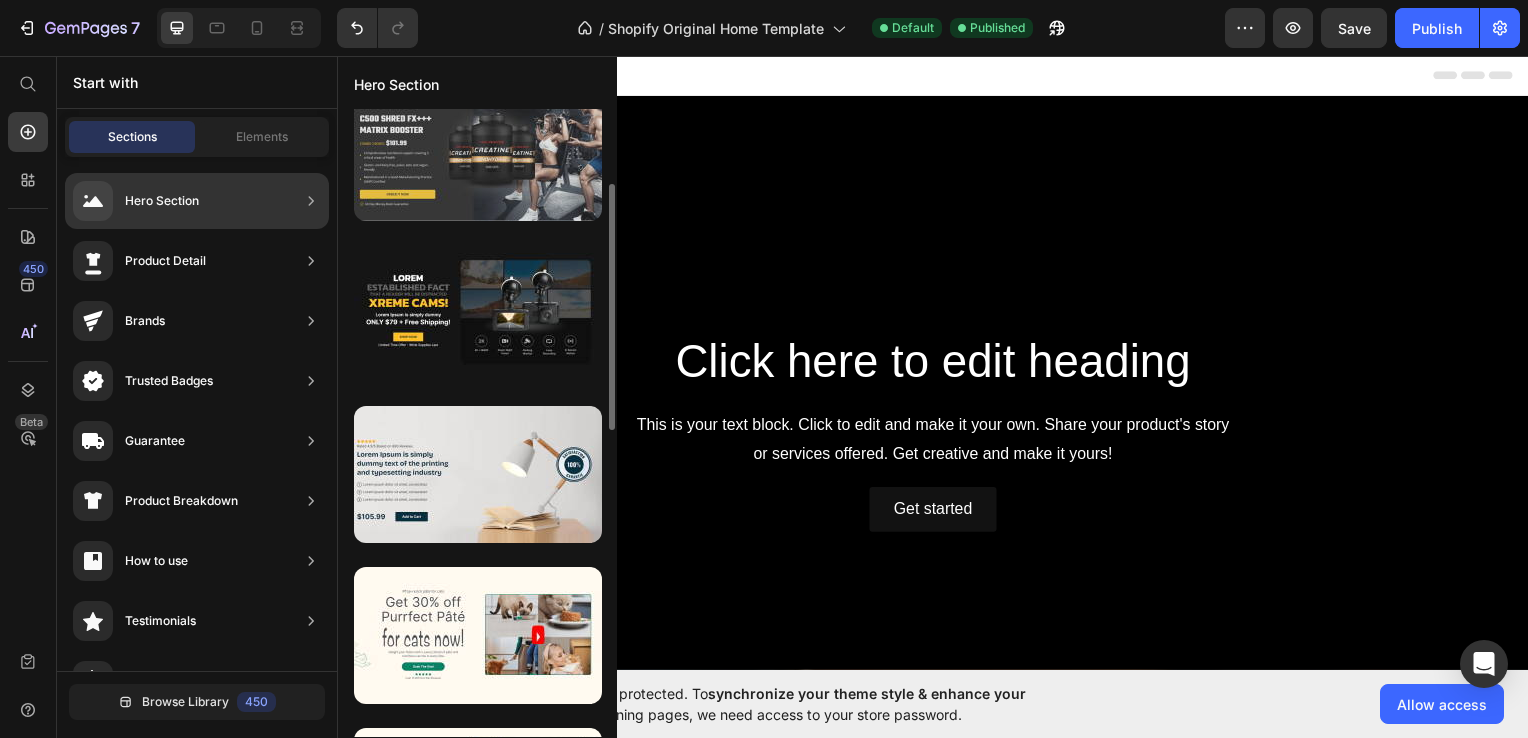 scroll, scrollTop: 0, scrollLeft: 0, axis: both 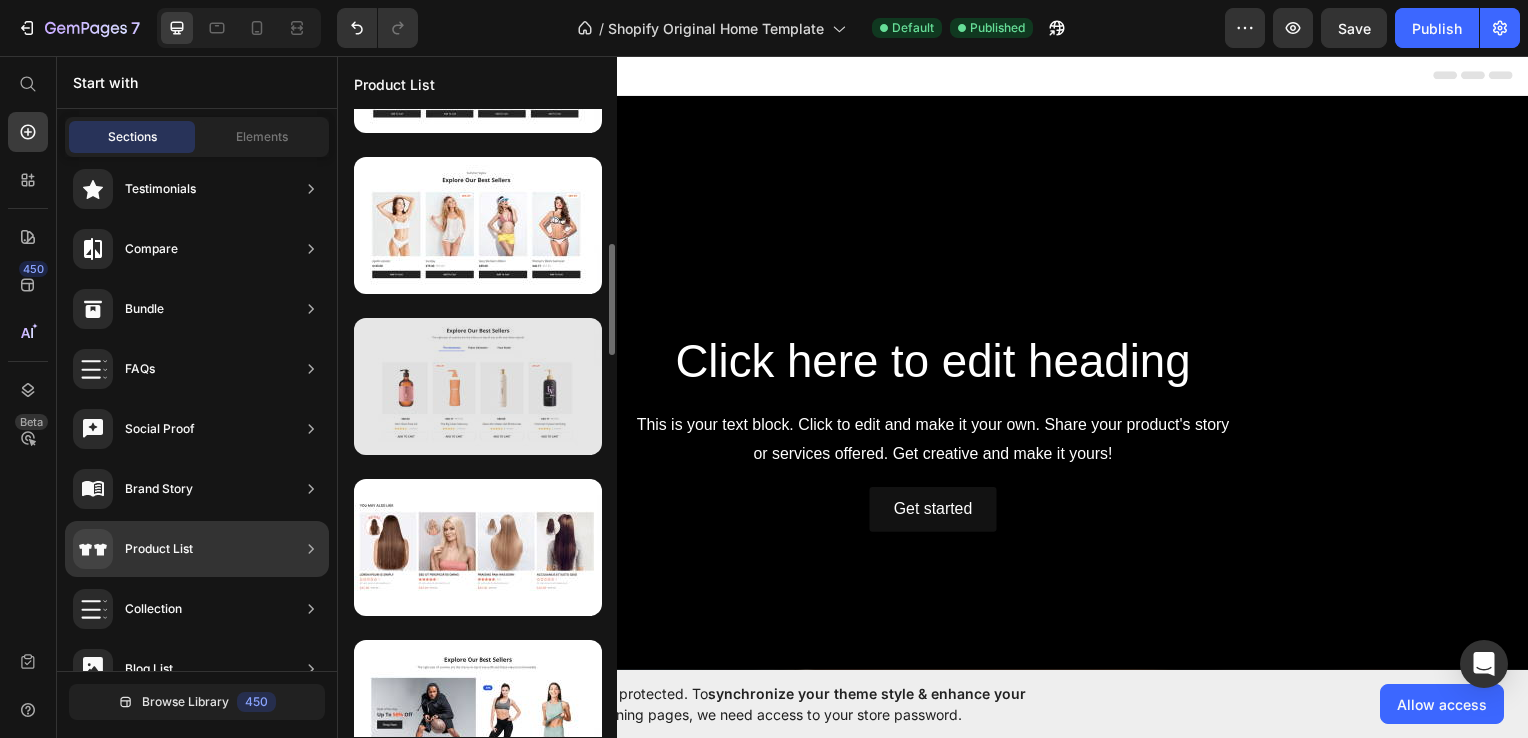 click at bounding box center (478, 386) 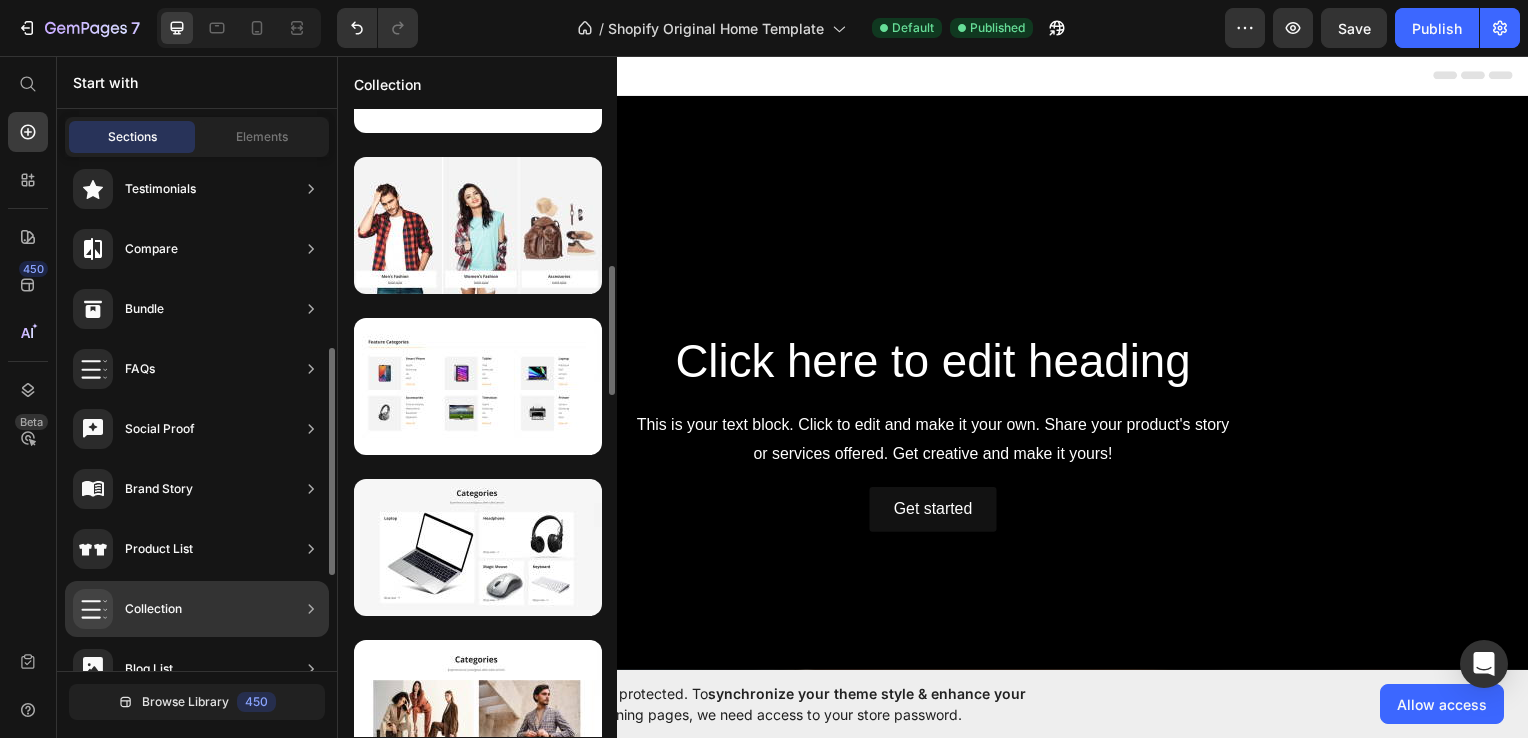 click on "Collection" 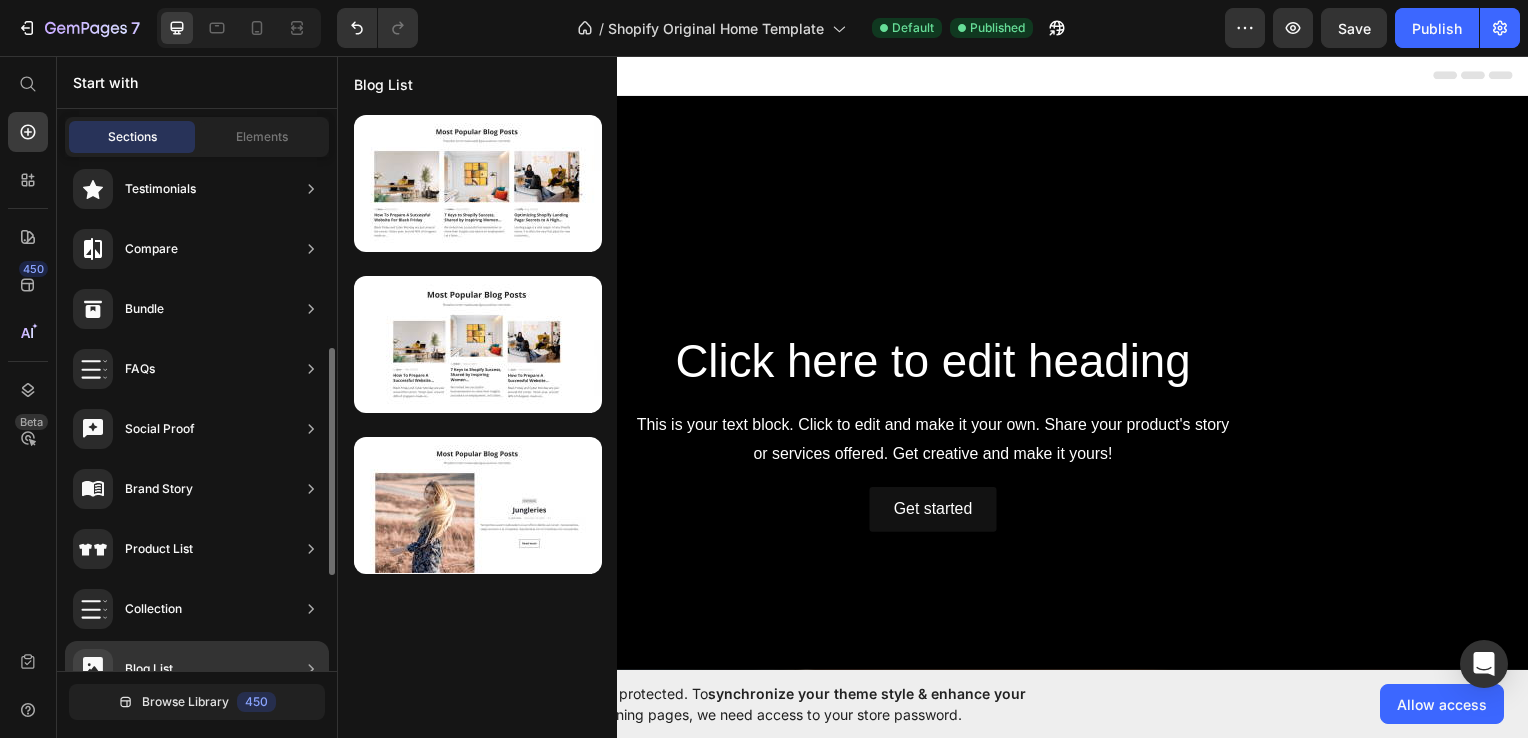 scroll, scrollTop: 0, scrollLeft: 0, axis: both 